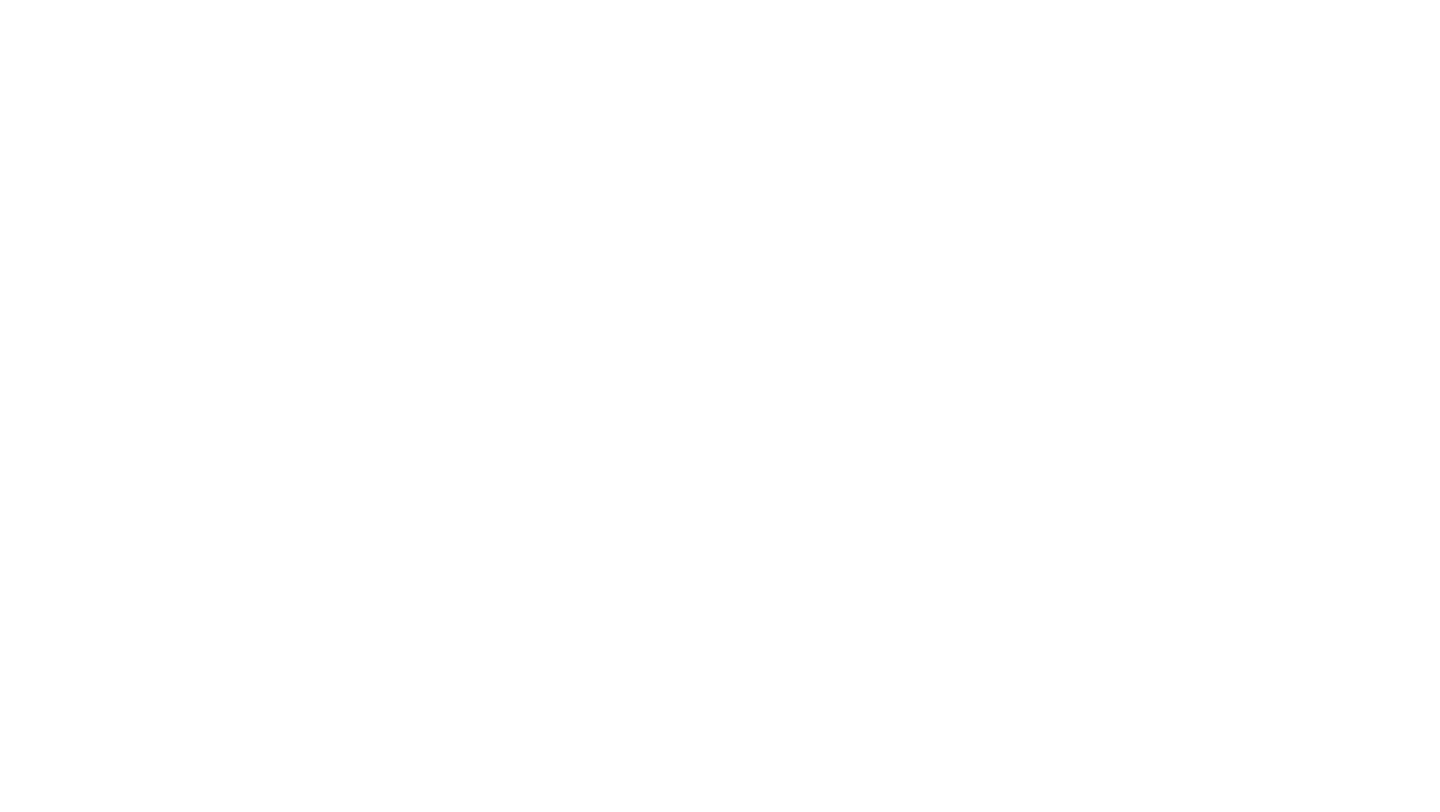 scroll, scrollTop: 0, scrollLeft: 0, axis: both 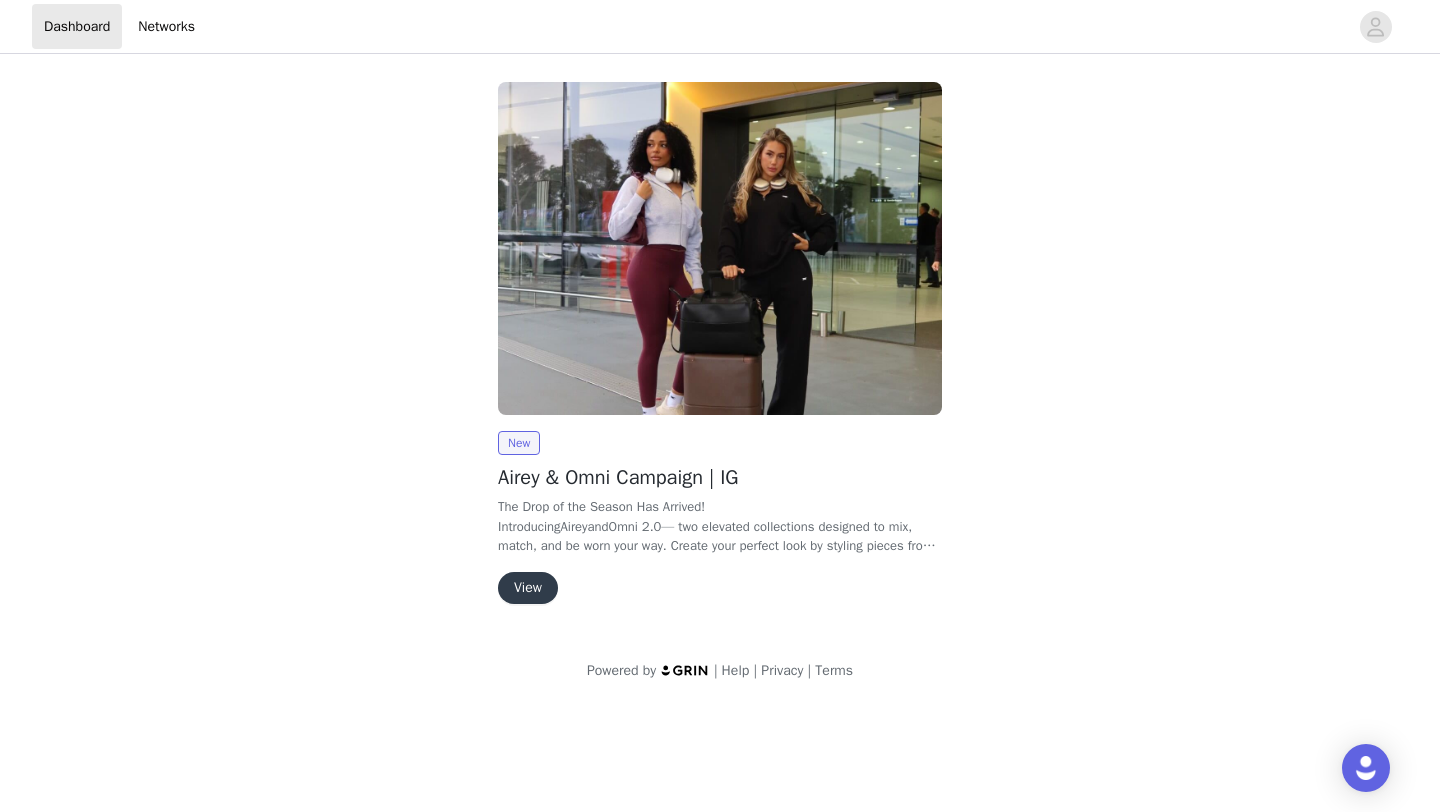 click on "View" at bounding box center (528, 588) 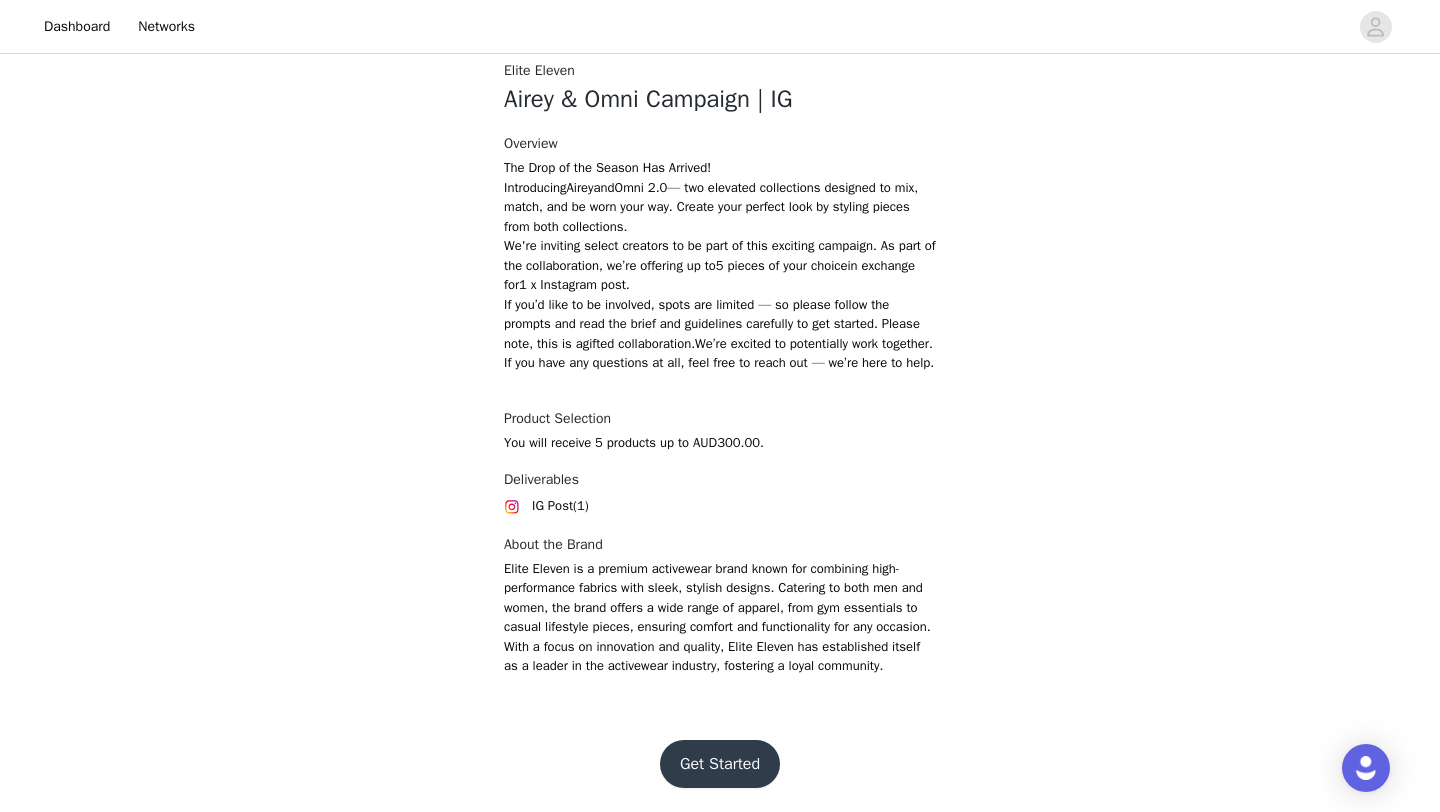 scroll, scrollTop: 832, scrollLeft: 0, axis: vertical 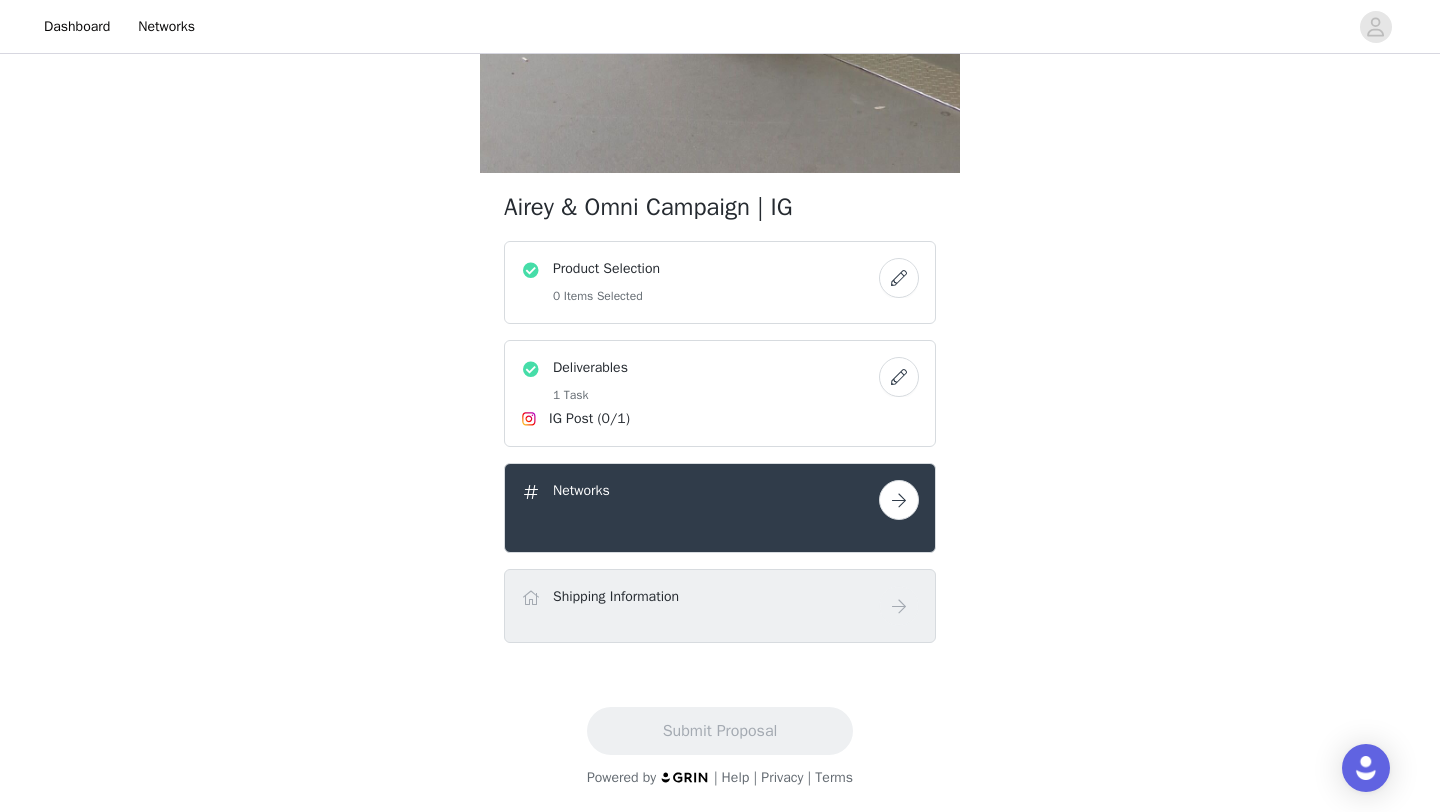 click at bounding box center (899, 278) 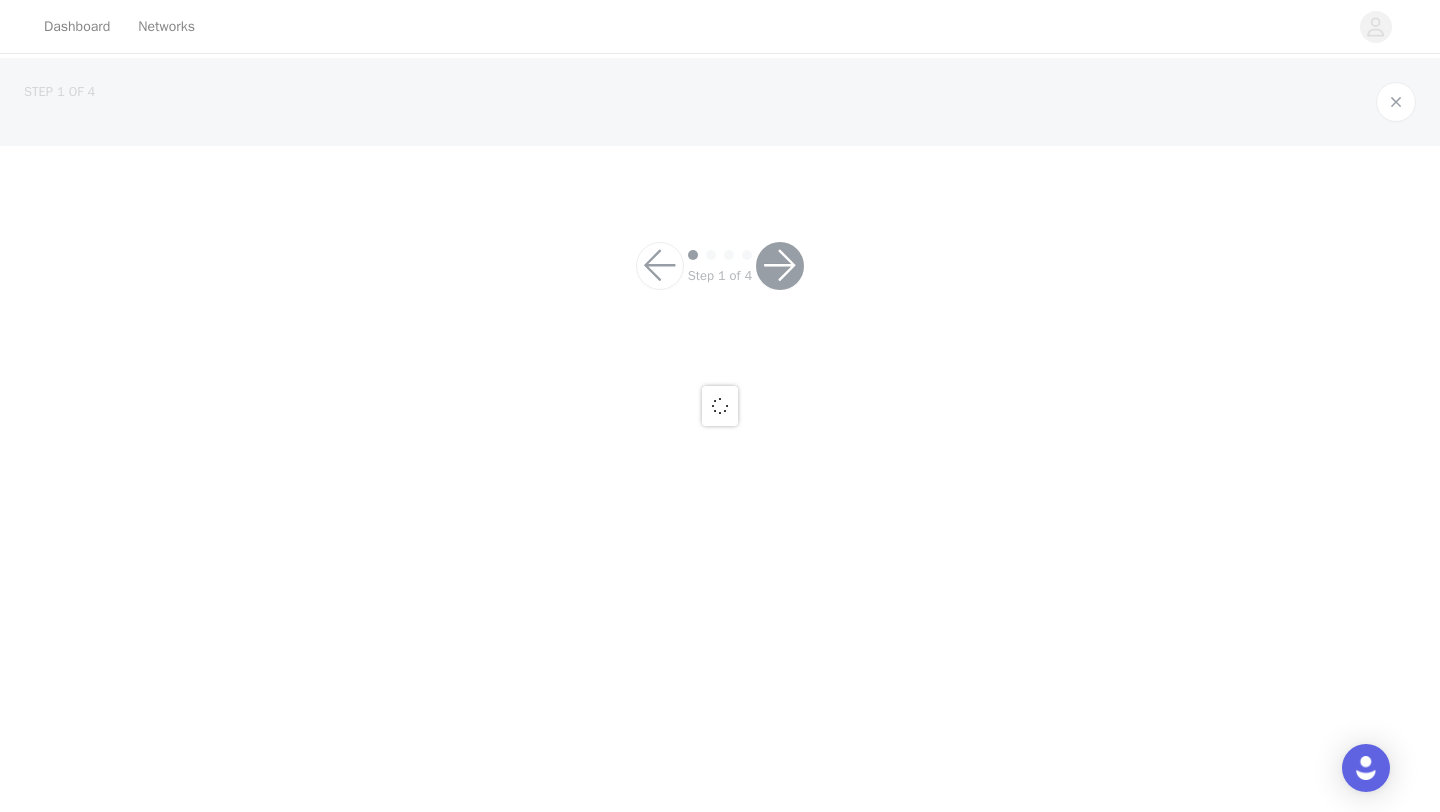 scroll, scrollTop: 0, scrollLeft: 0, axis: both 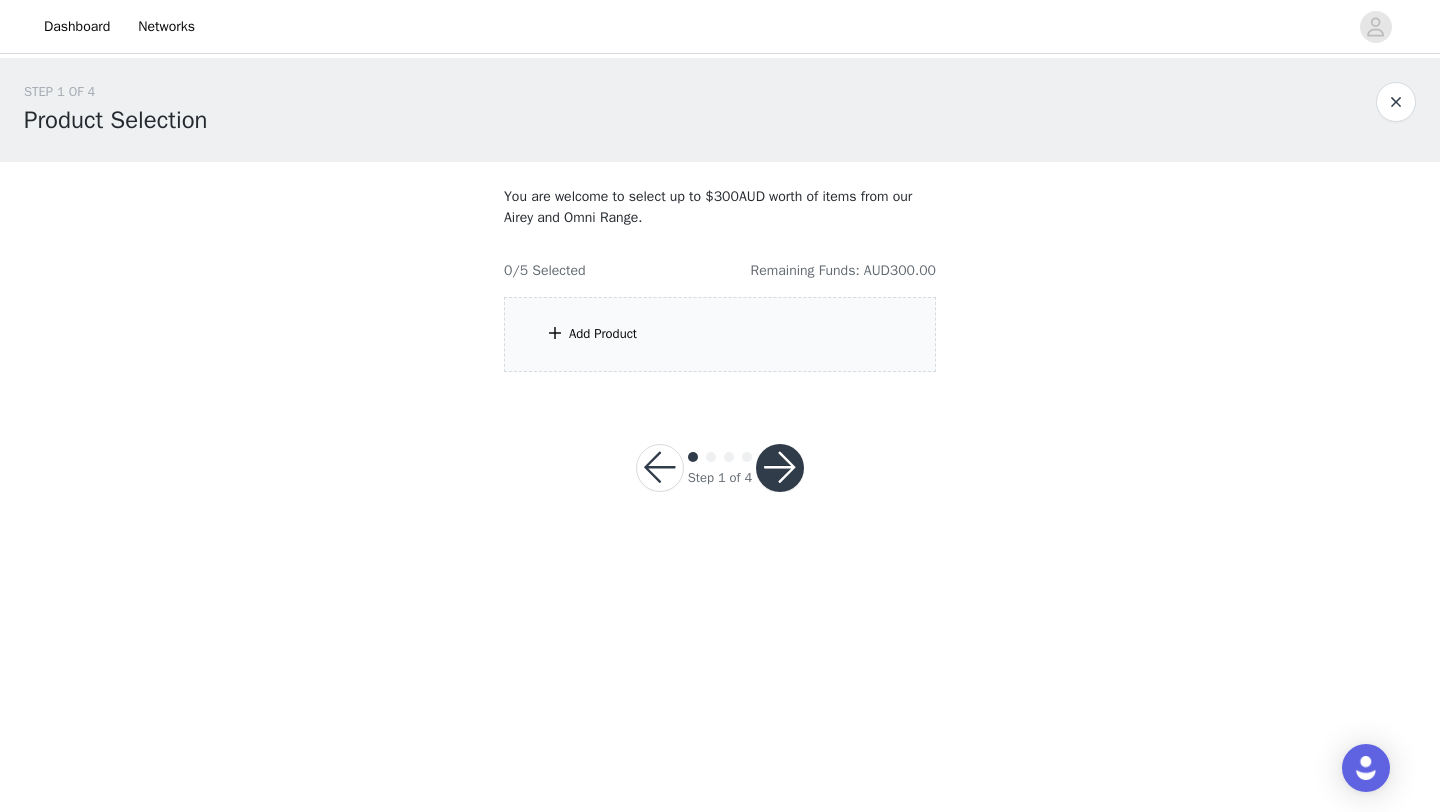 click on "Add Product" at bounding box center (720, 334) 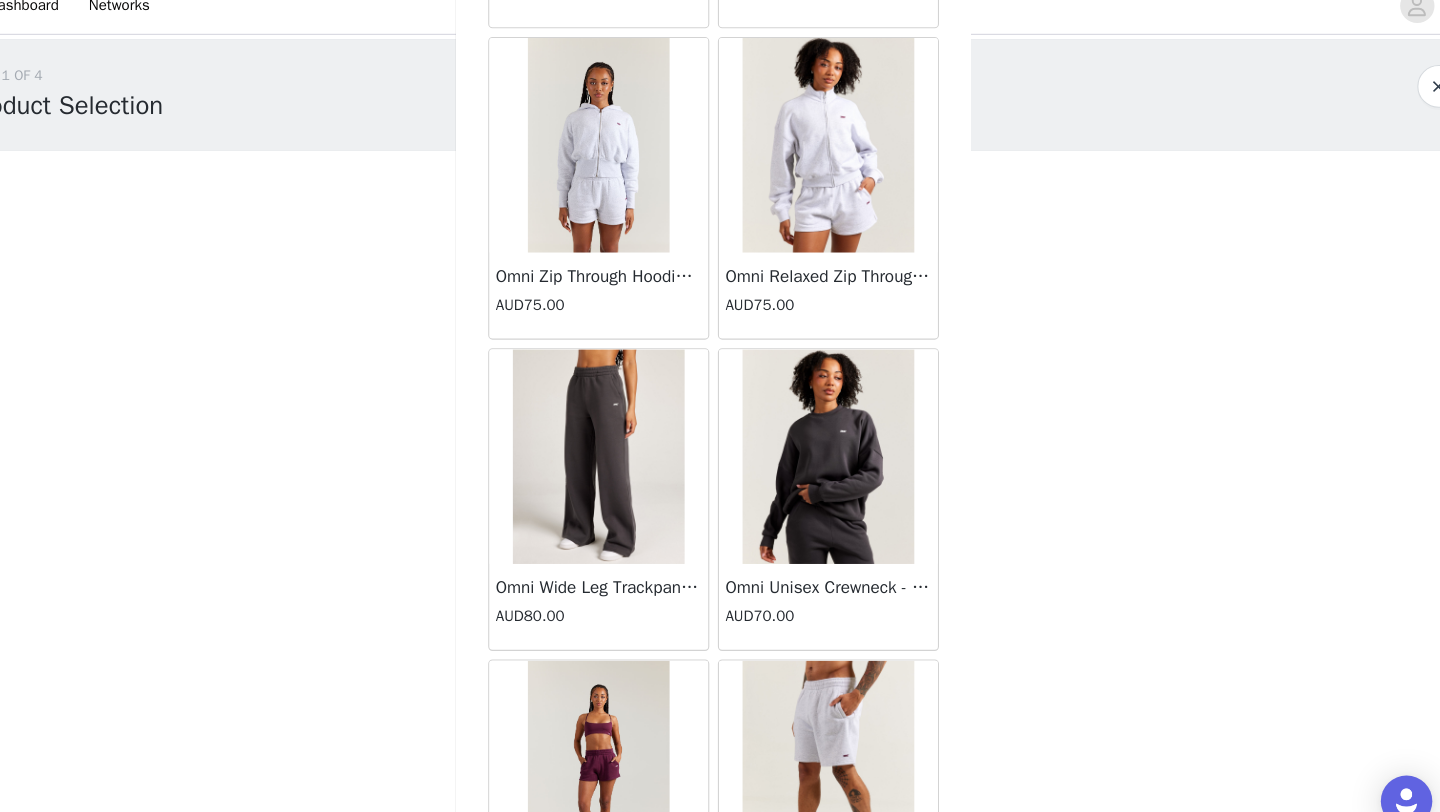 scroll, scrollTop: 3028, scrollLeft: 0, axis: vertical 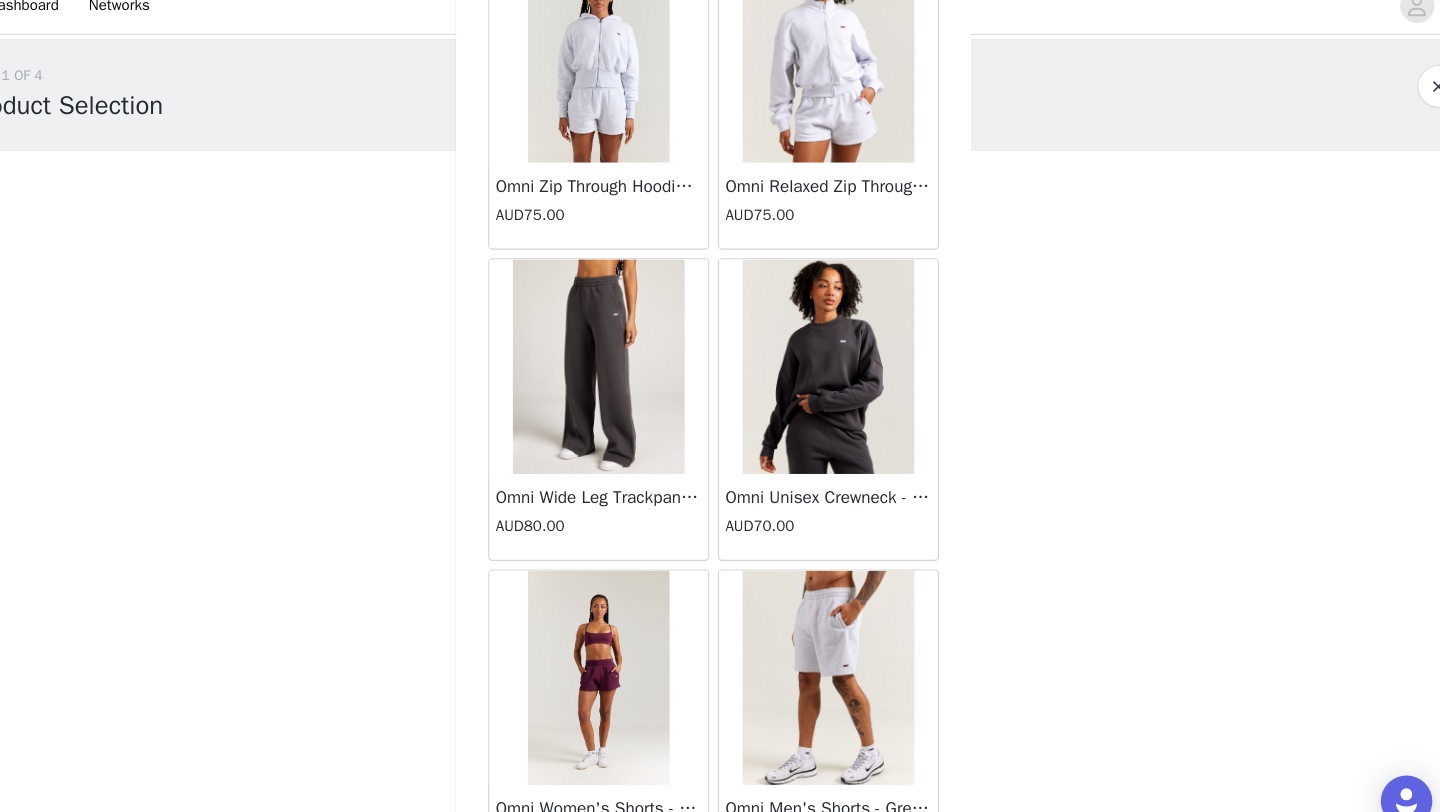 click at bounding box center (613, 363) 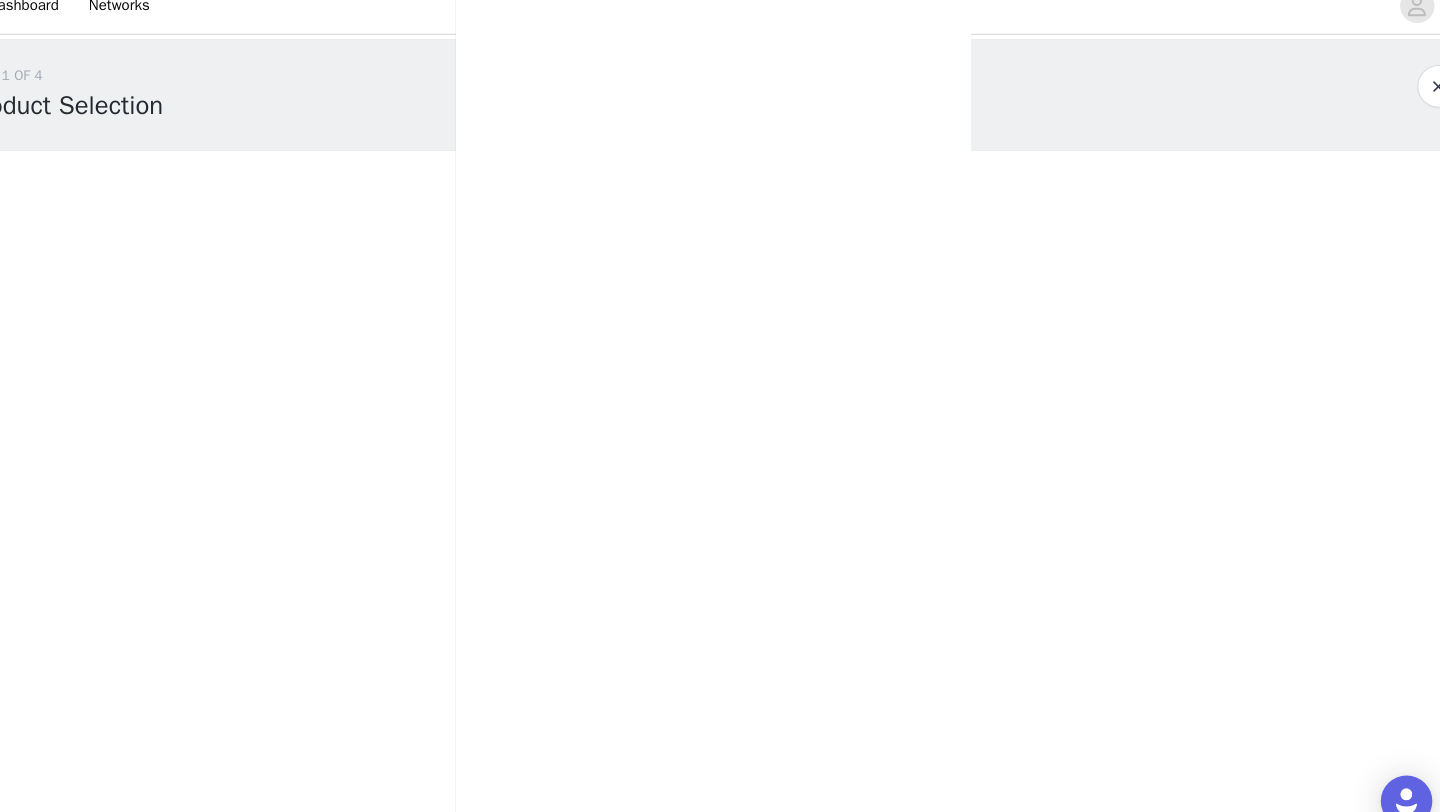 scroll, scrollTop: 518, scrollLeft: 0, axis: vertical 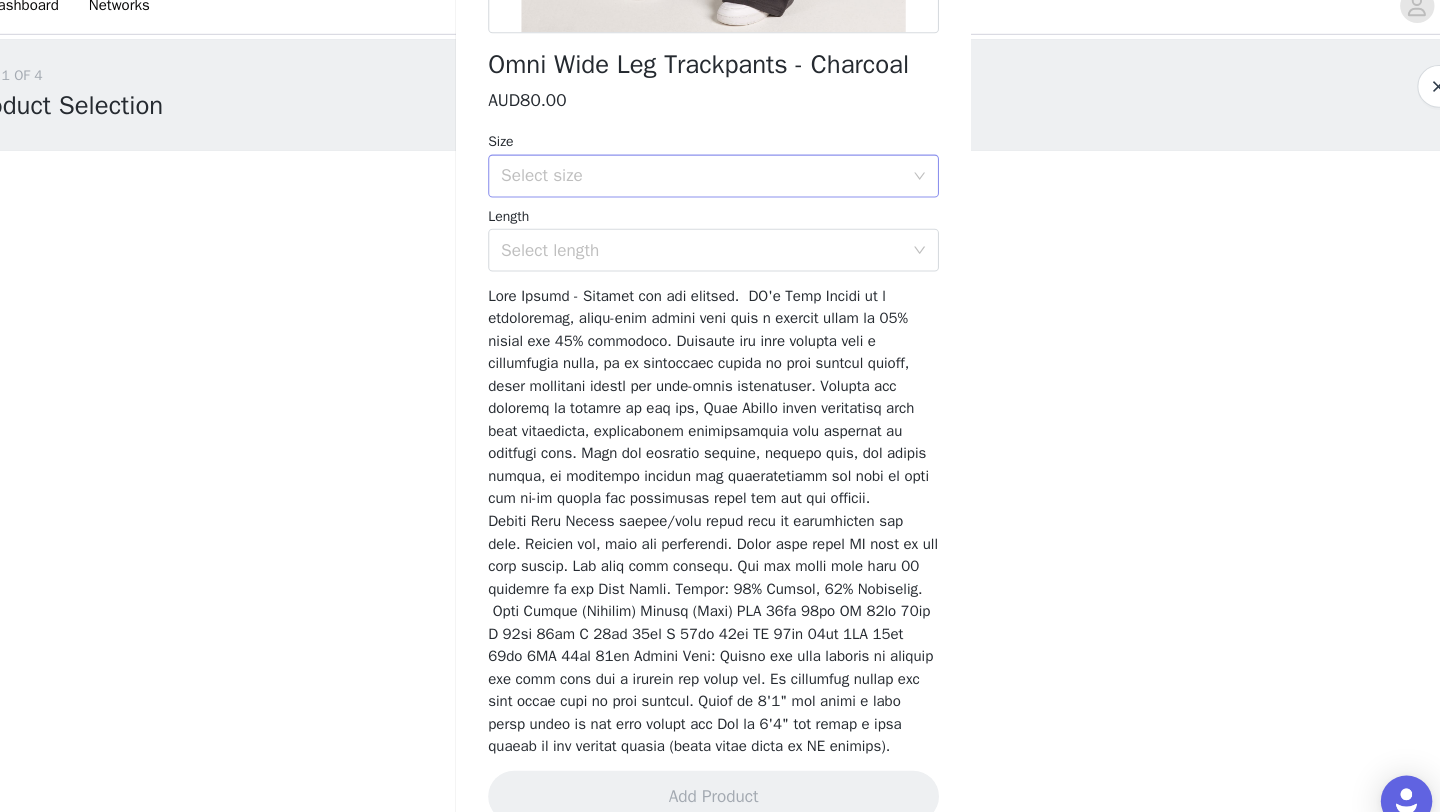 click on "Select size" at bounding box center [713, 186] 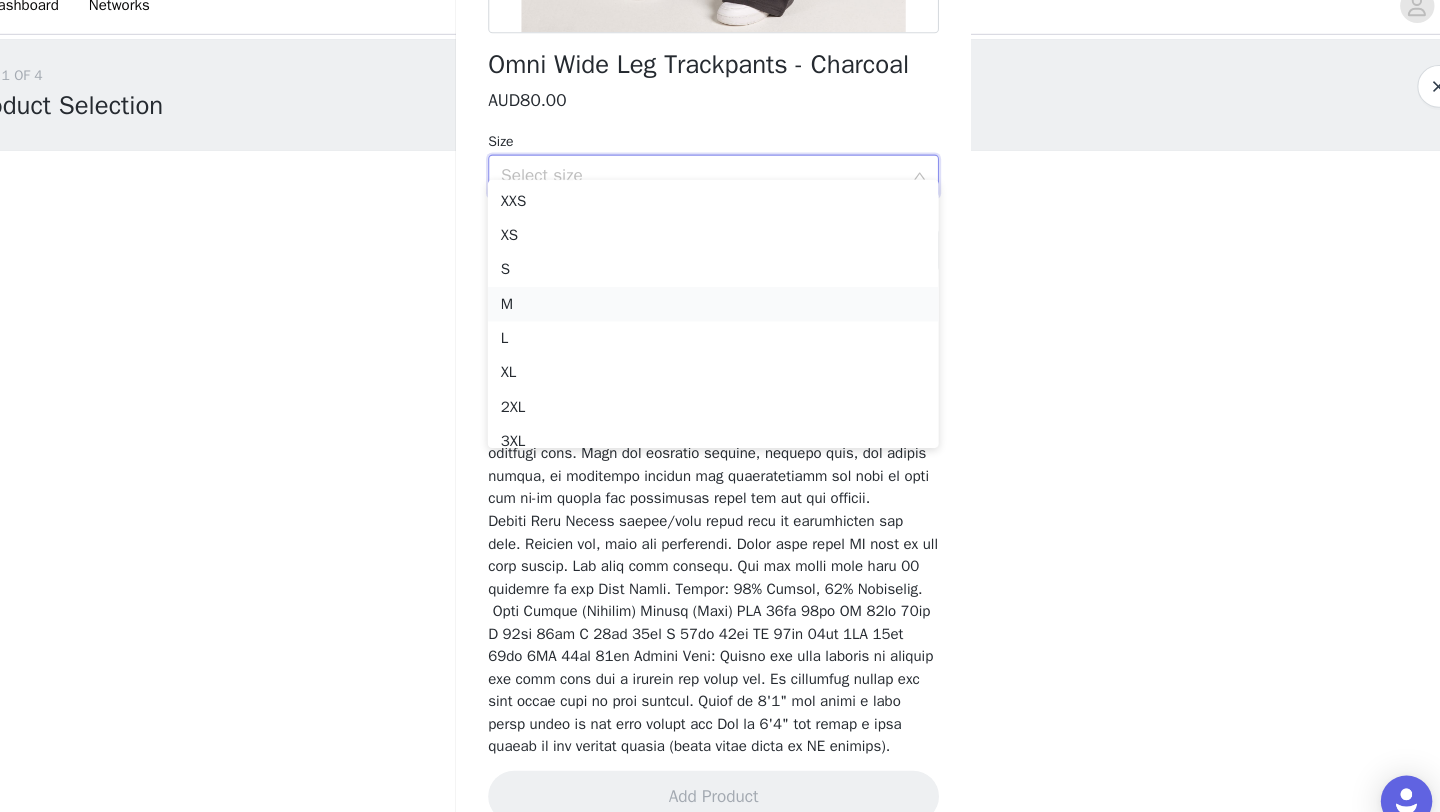 click on "M" at bounding box center [720, 305] 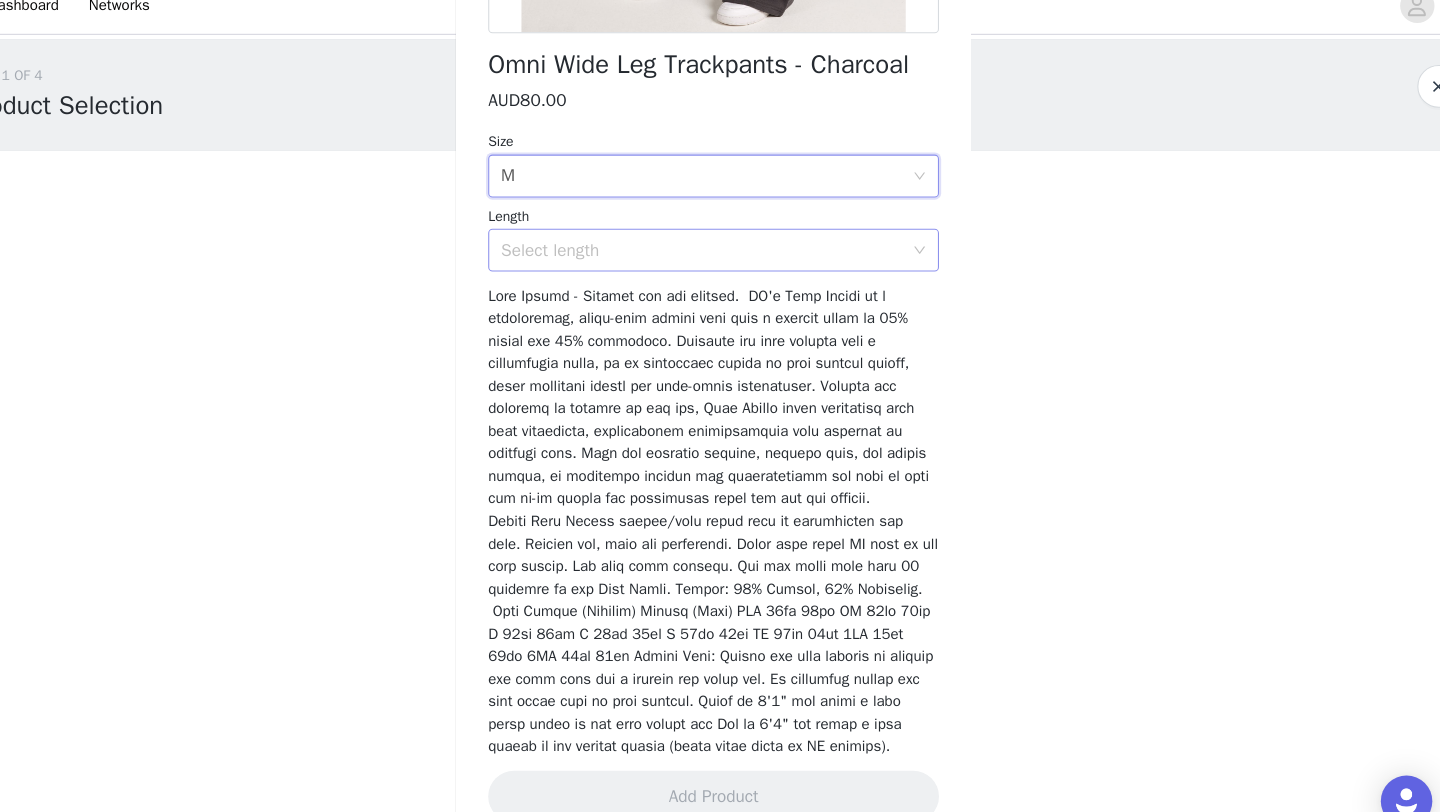 click on "Select length" at bounding box center (709, 255) 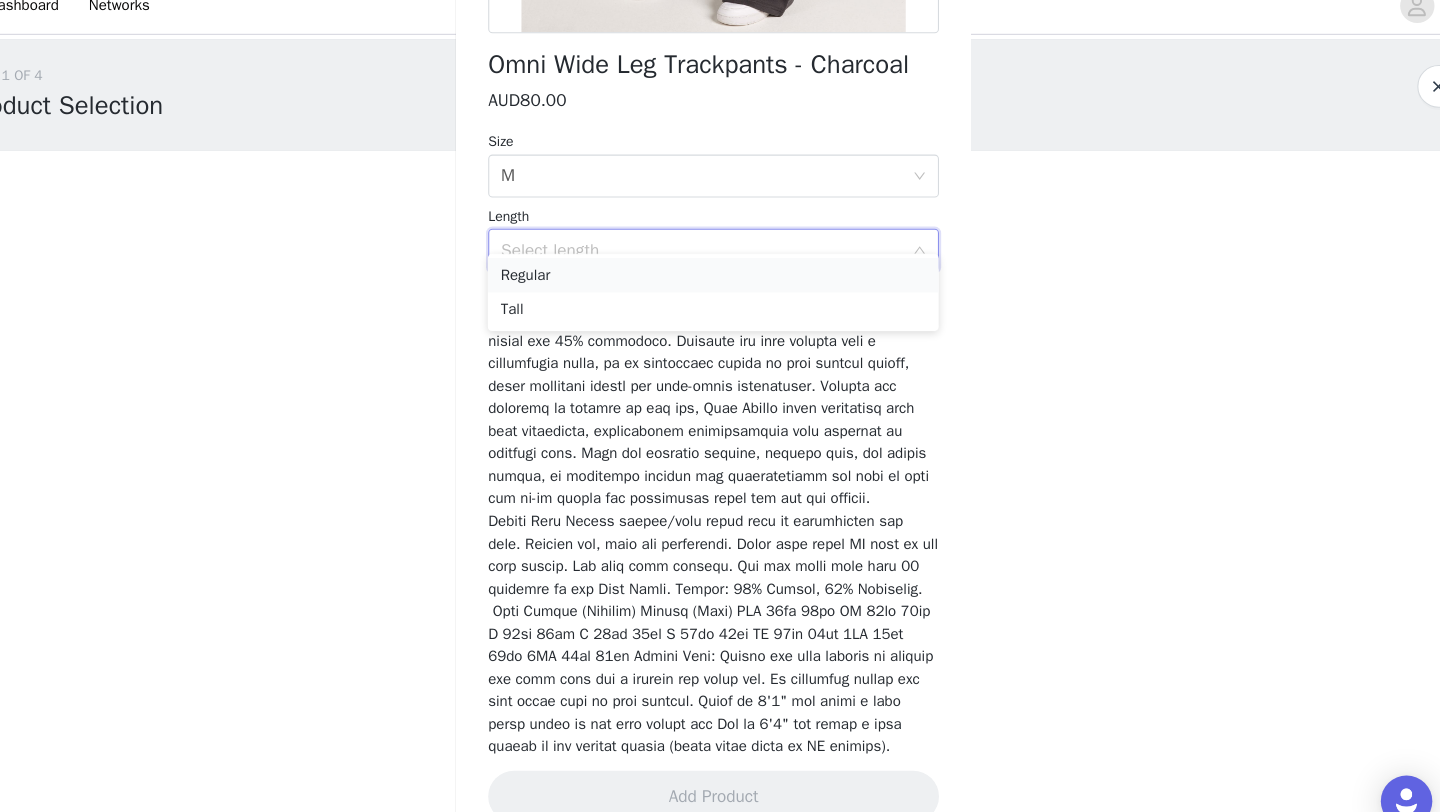 click on "Regular" at bounding box center [720, 278] 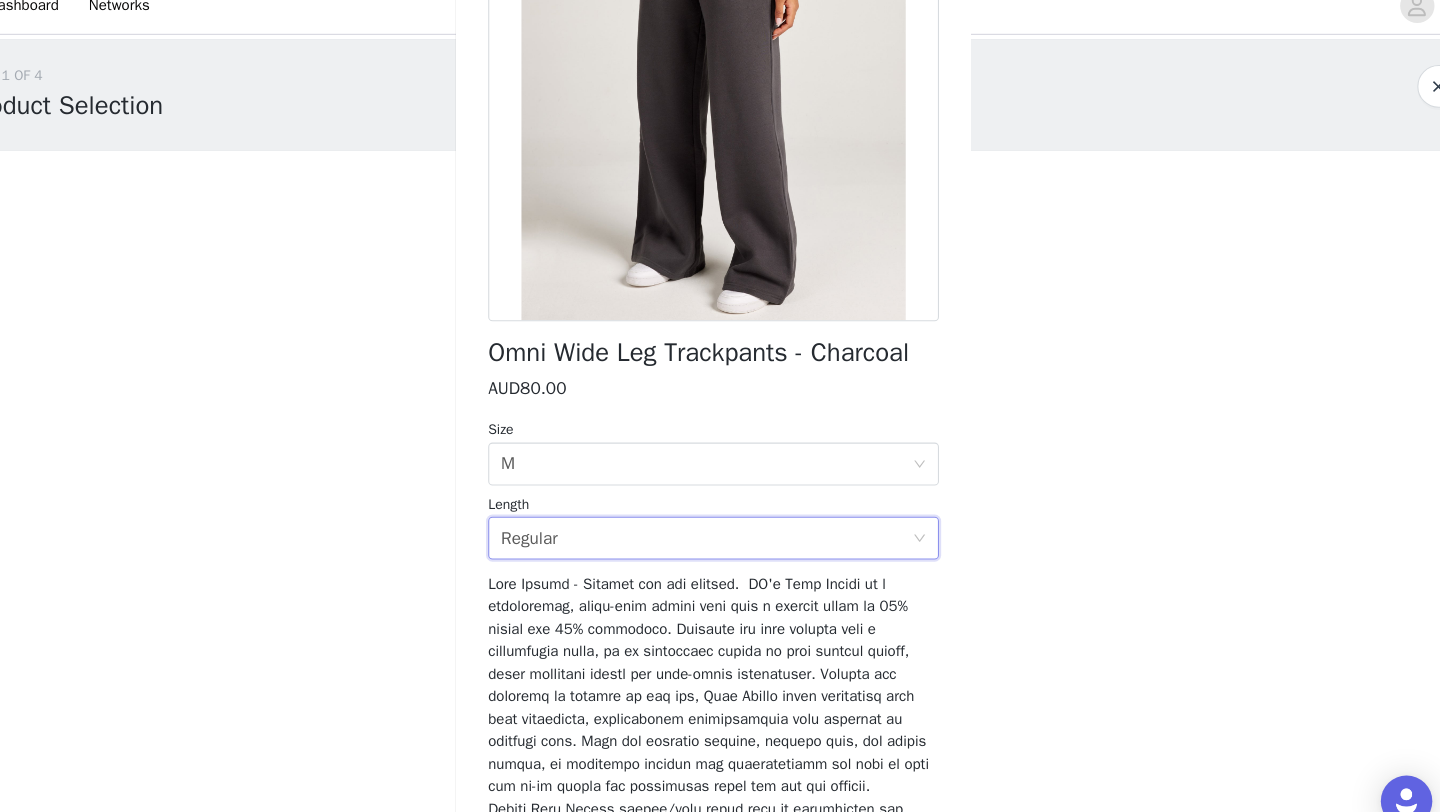 scroll, scrollTop: 518, scrollLeft: 0, axis: vertical 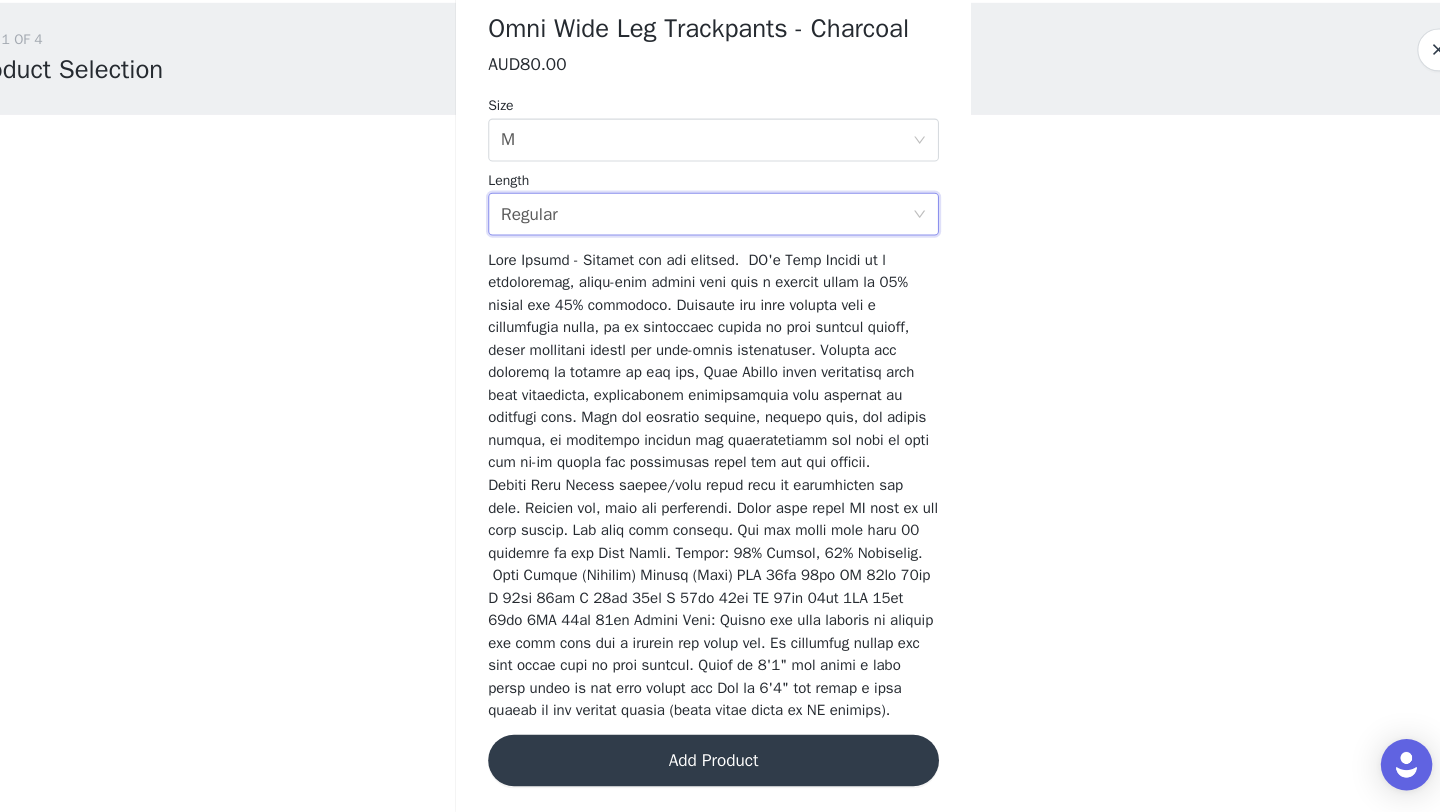 click on "Add Product" at bounding box center [720, 764] 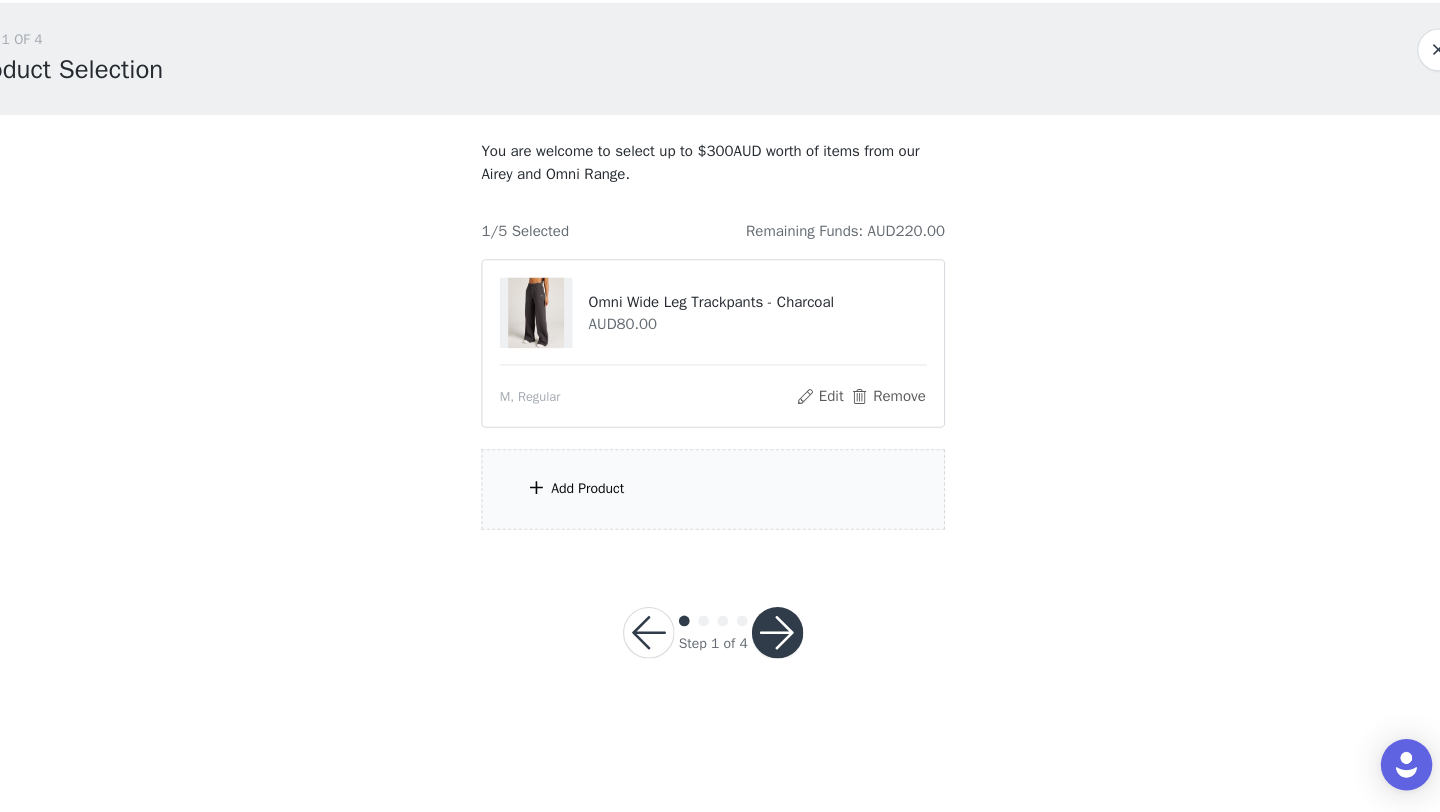 click on "Add Product" at bounding box center (720, 511) 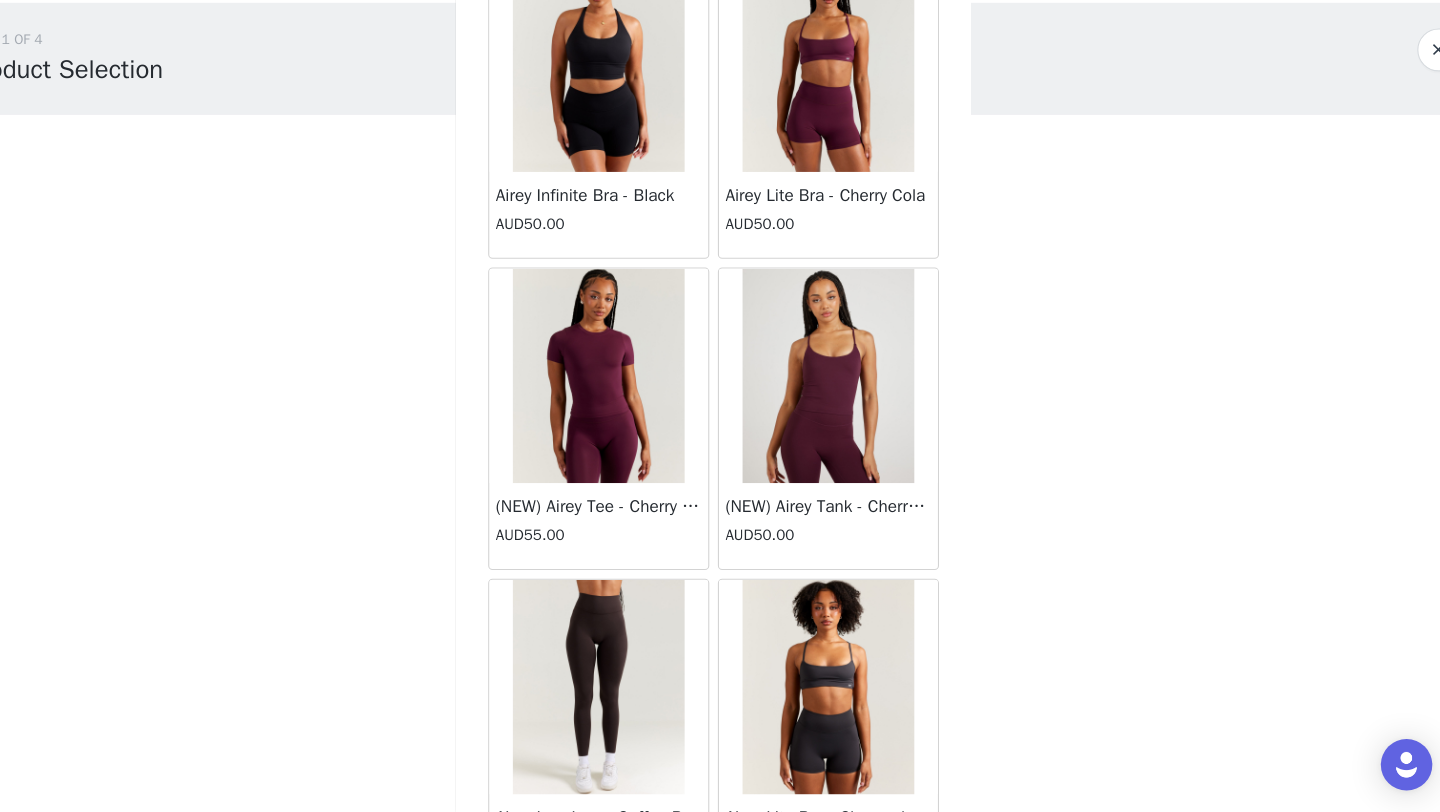 scroll, scrollTop: 14543, scrollLeft: 0, axis: vertical 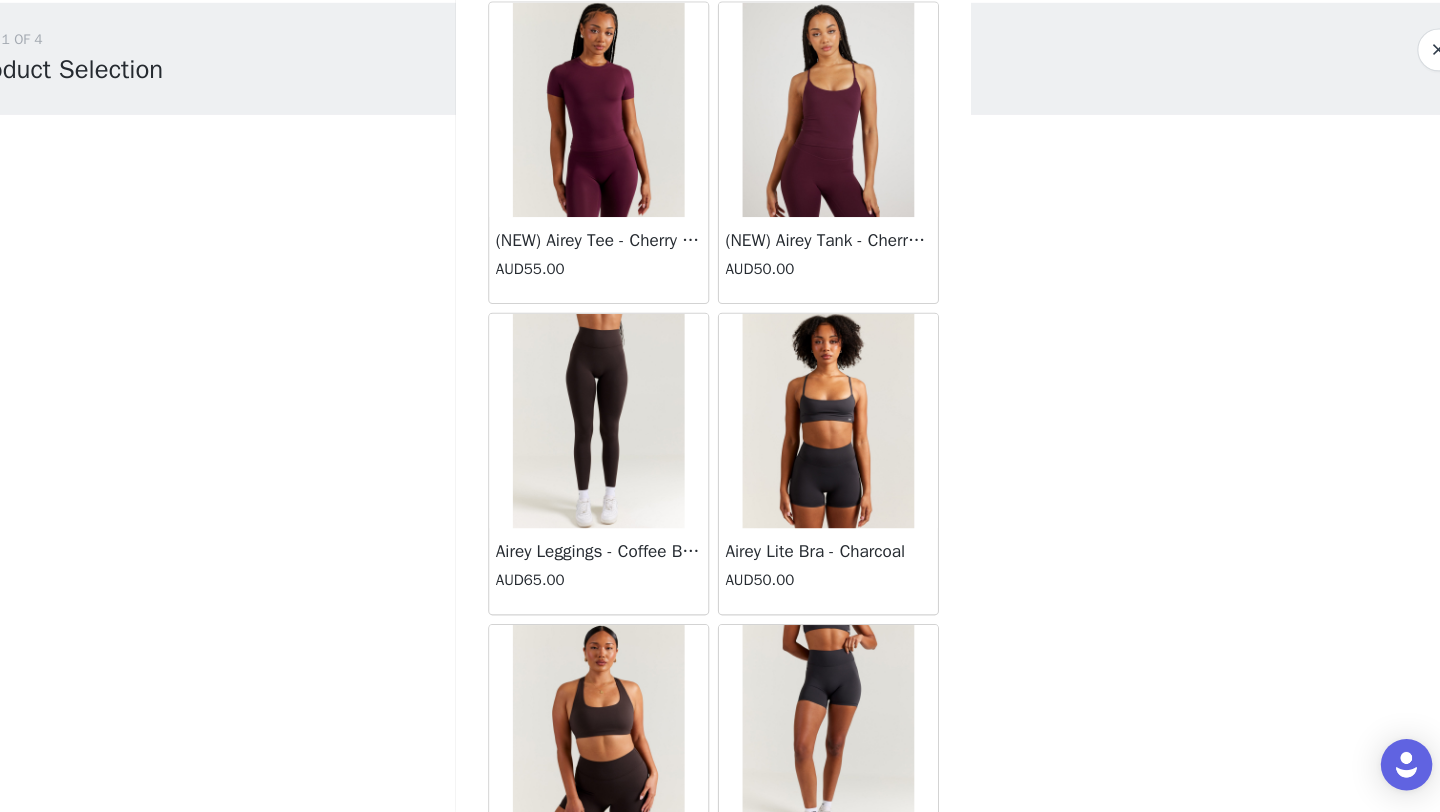 click on "Airey Lite Bra - Charcoal" at bounding box center (827, 570) 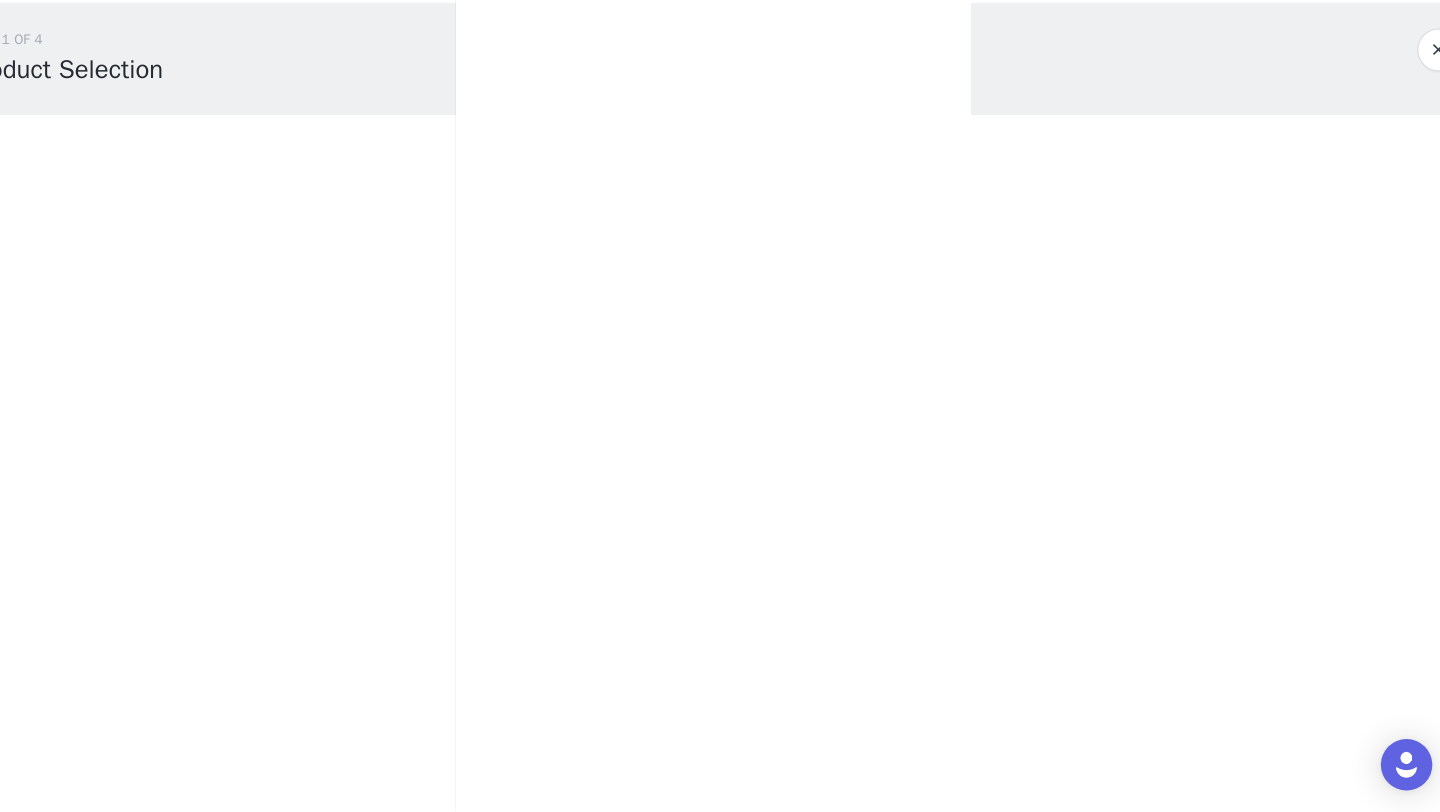 scroll, scrollTop: 343, scrollLeft: 0, axis: vertical 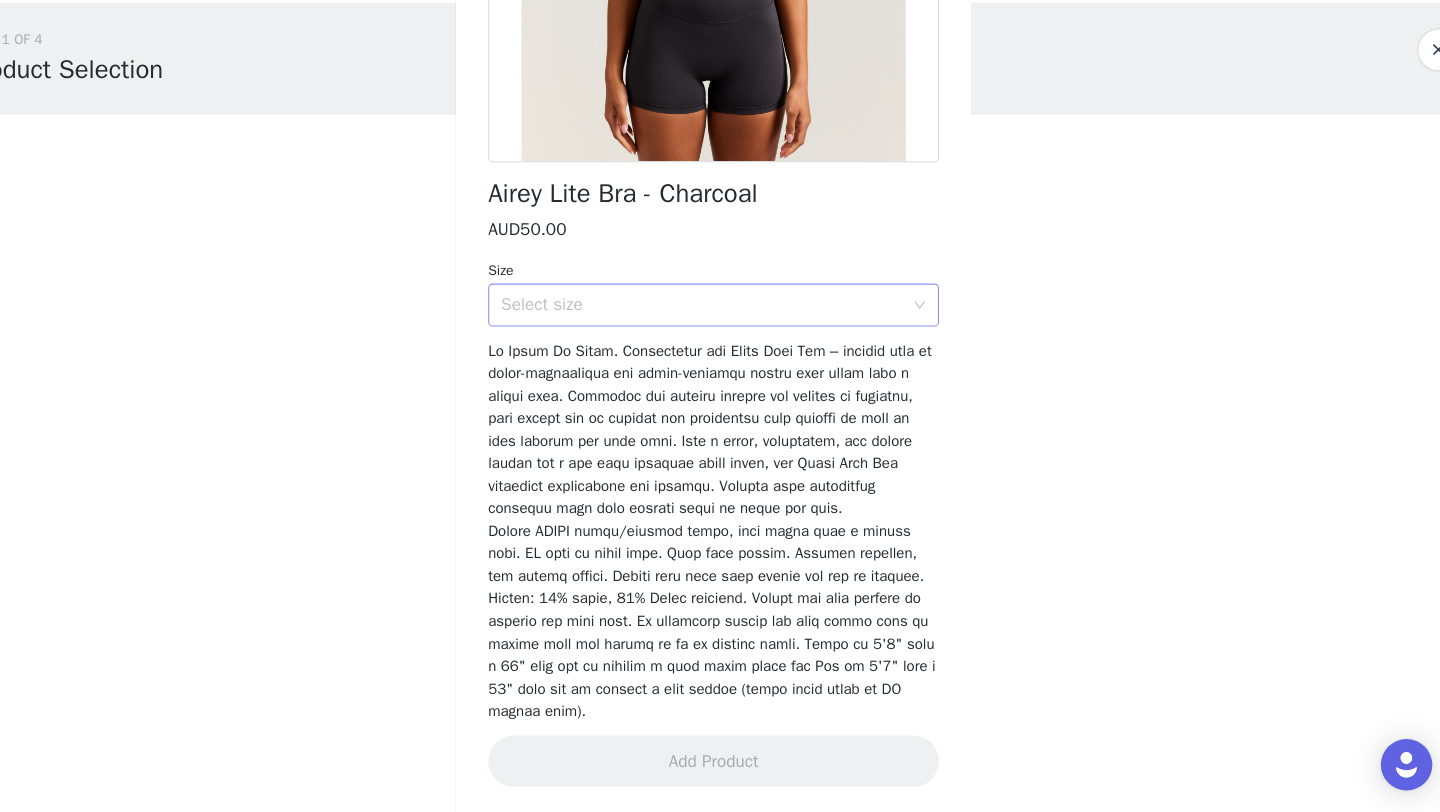 click on "Select size" at bounding box center (713, 340) 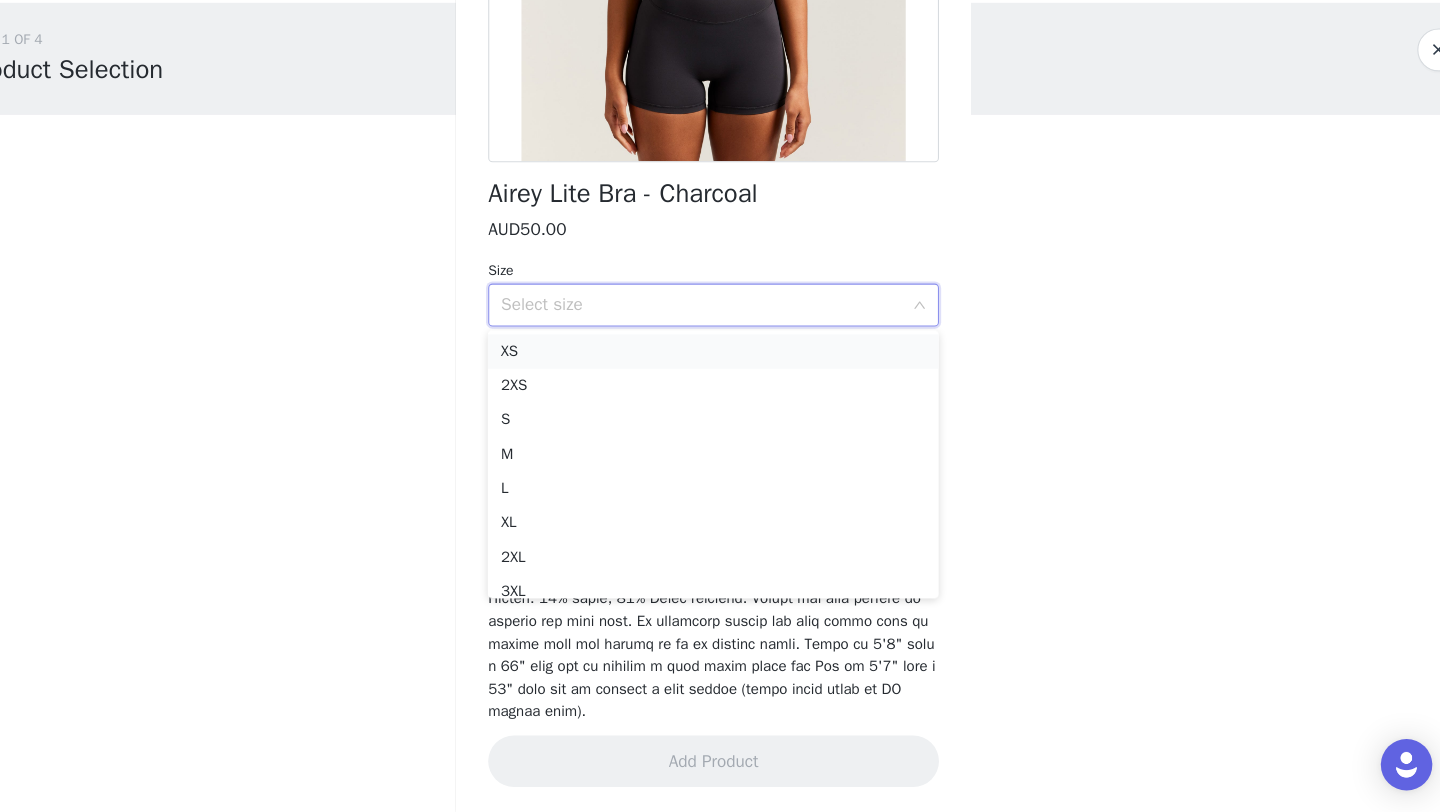 click on "XS" at bounding box center (720, 383) 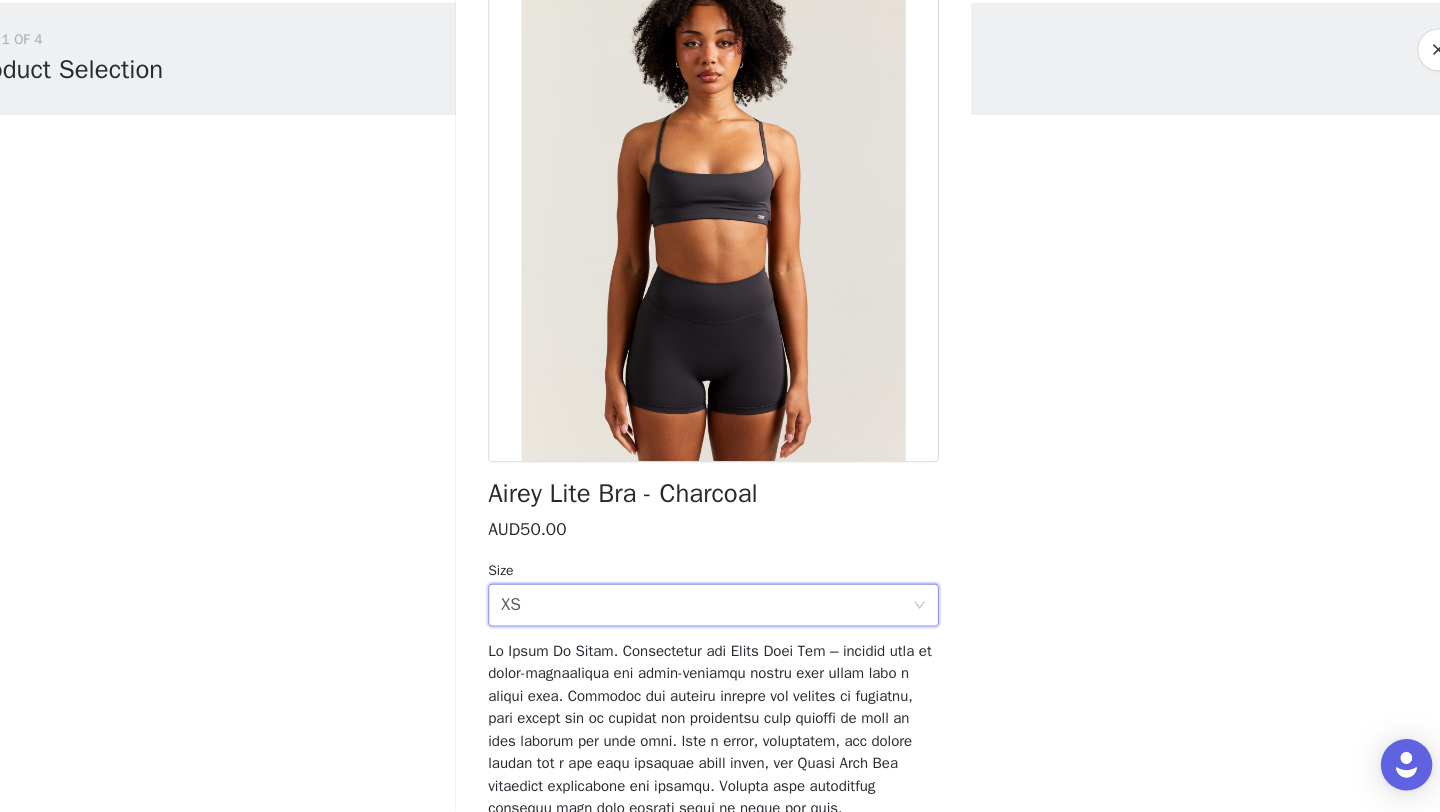 scroll, scrollTop: 343, scrollLeft: 0, axis: vertical 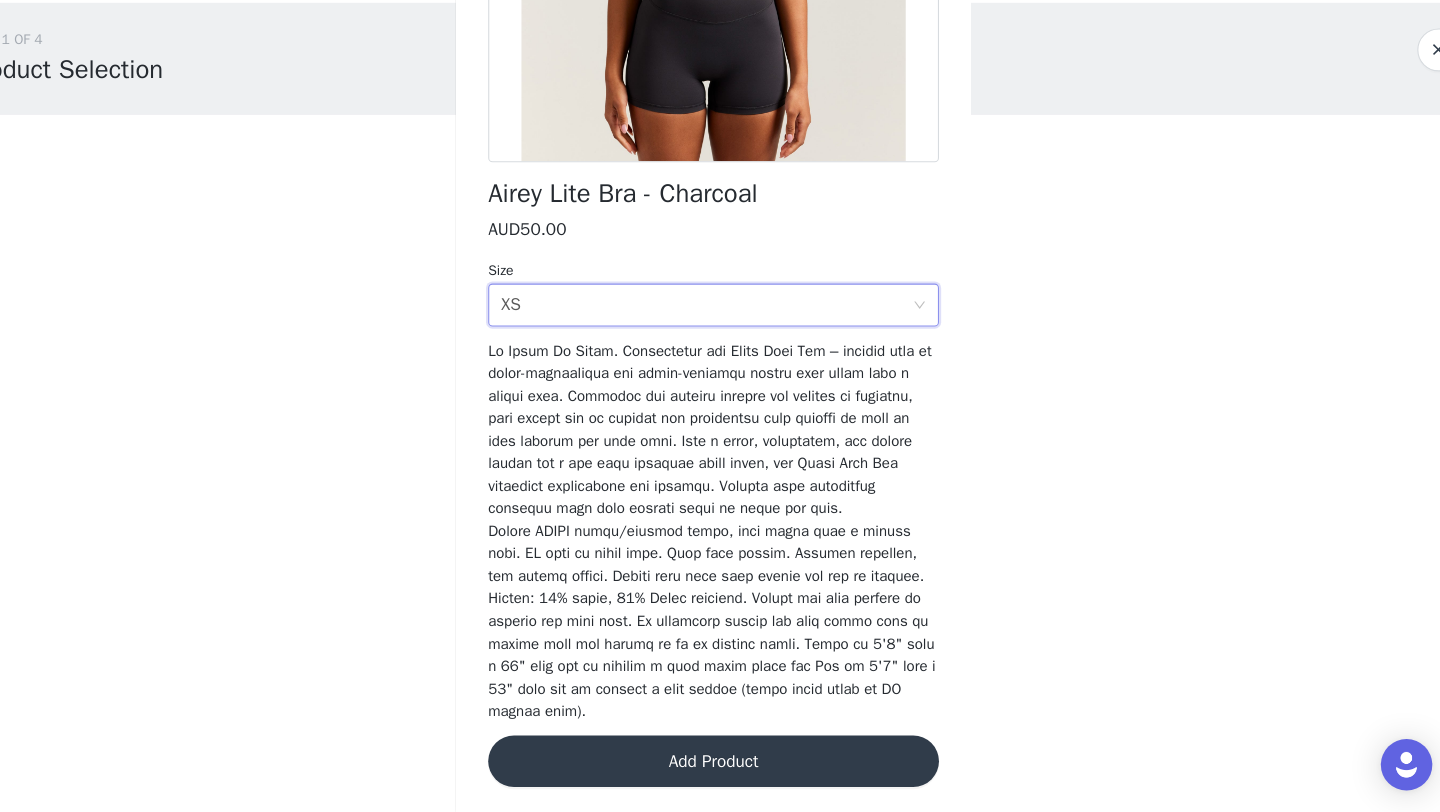 click on "Add Product" at bounding box center [720, 765] 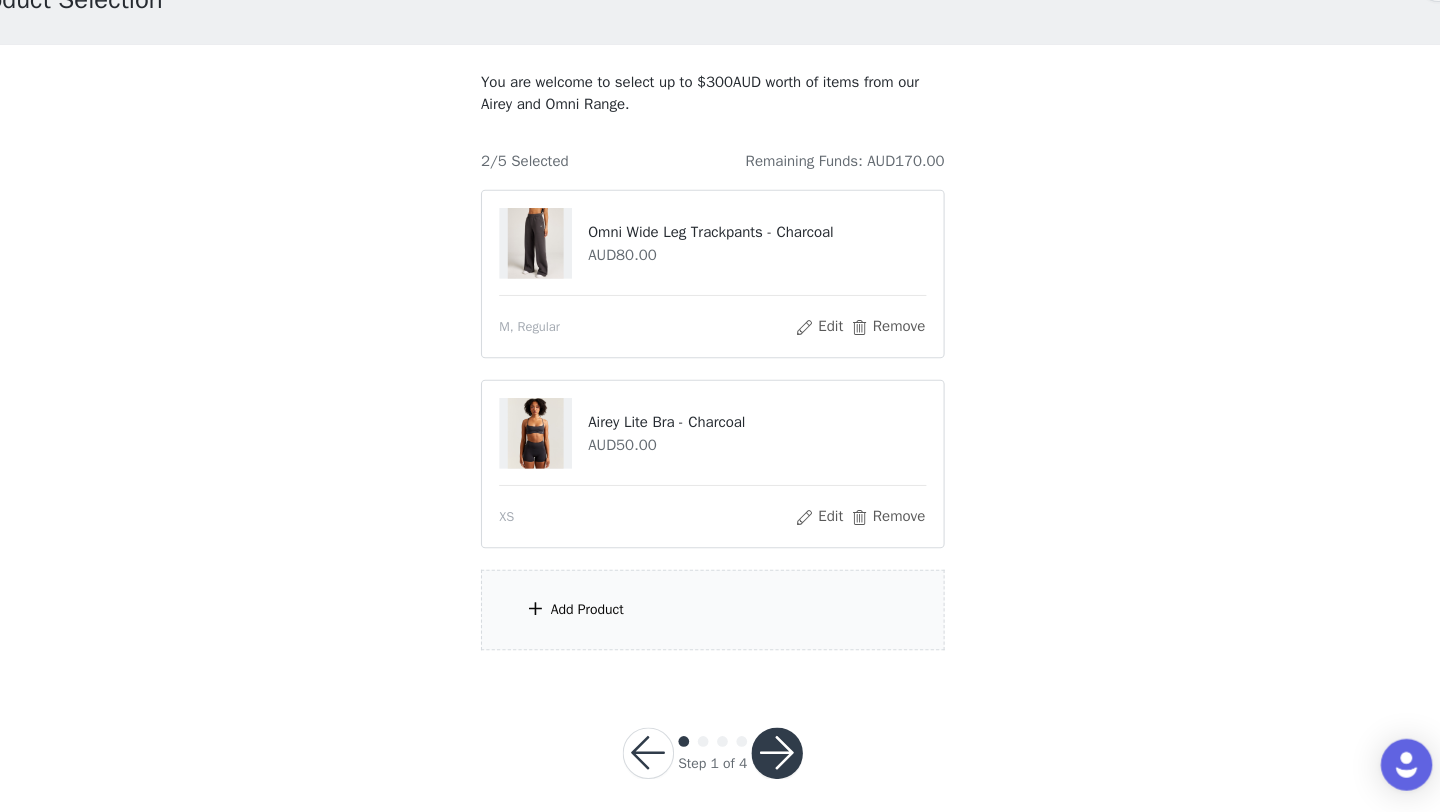 scroll, scrollTop: 66, scrollLeft: 0, axis: vertical 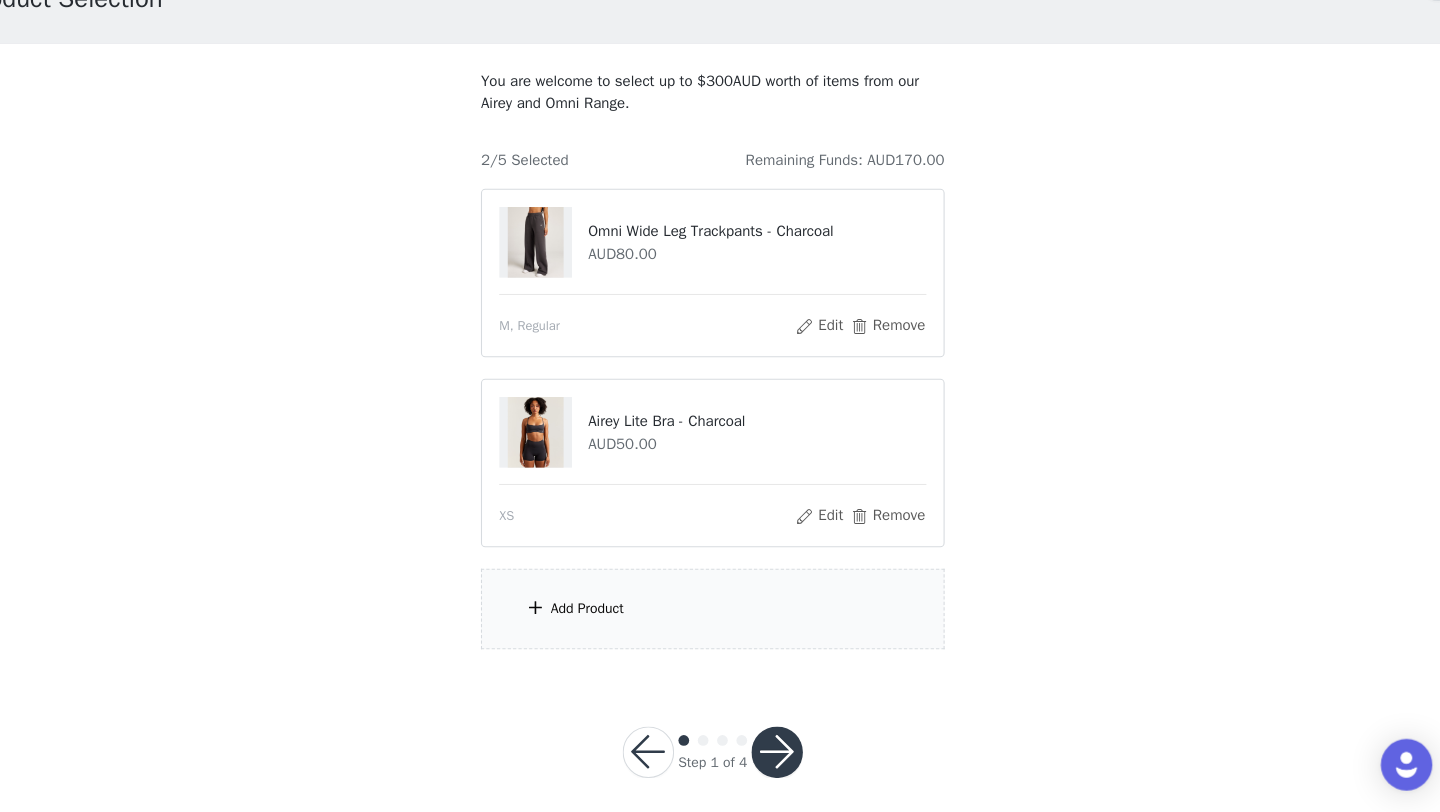 click on "Add Product" at bounding box center (720, 622) 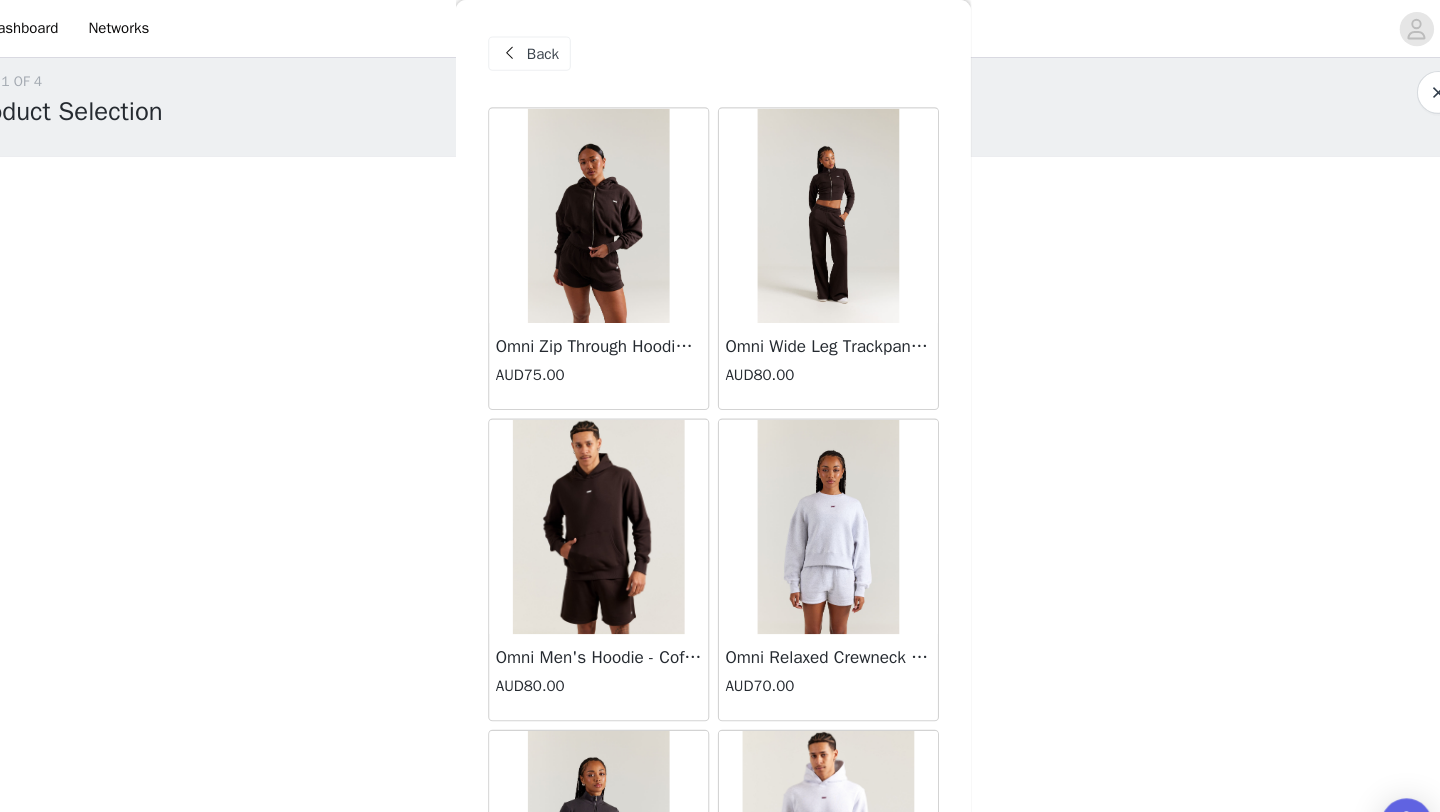 scroll, scrollTop: 0, scrollLeft: 0, axis: both 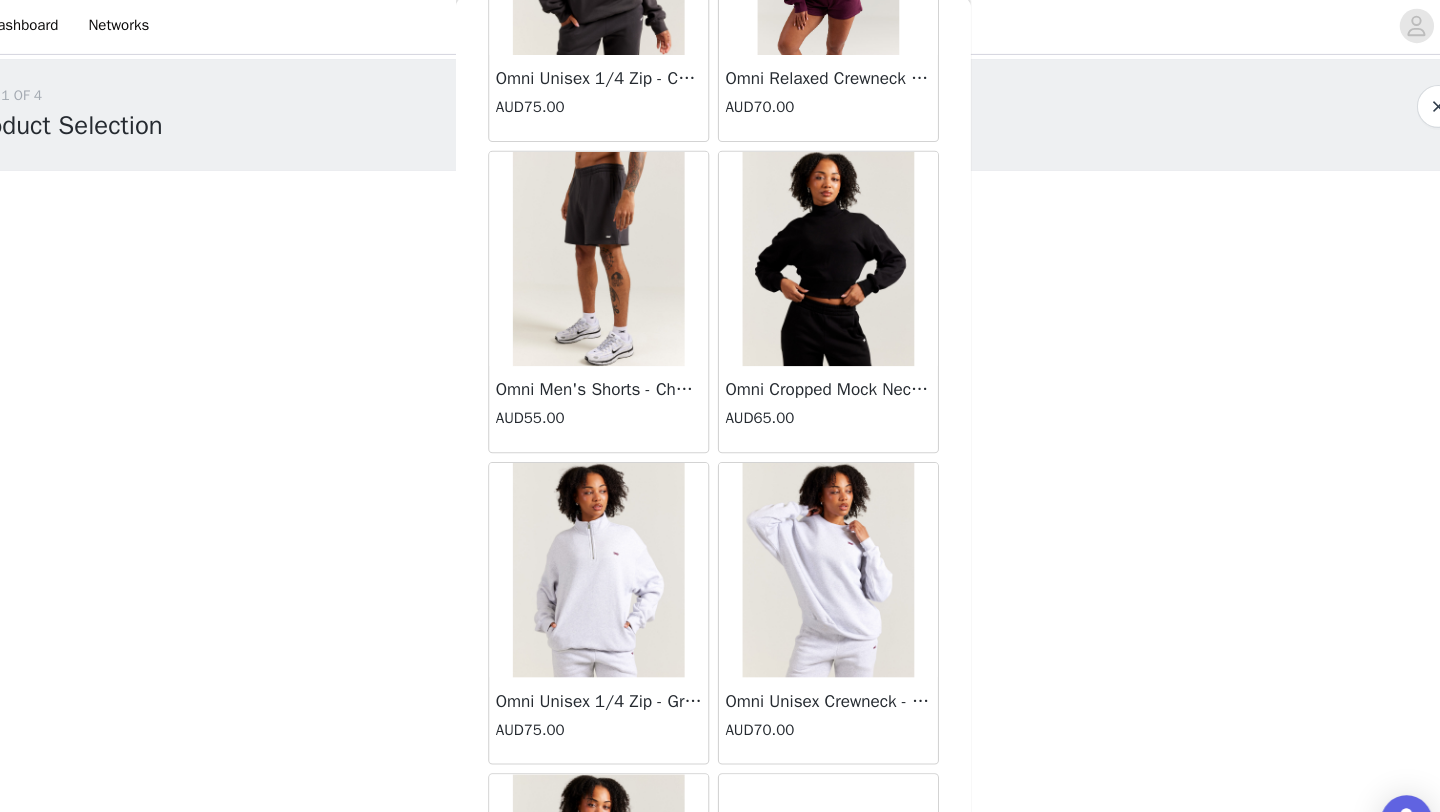click at bounding box center [613, 244] 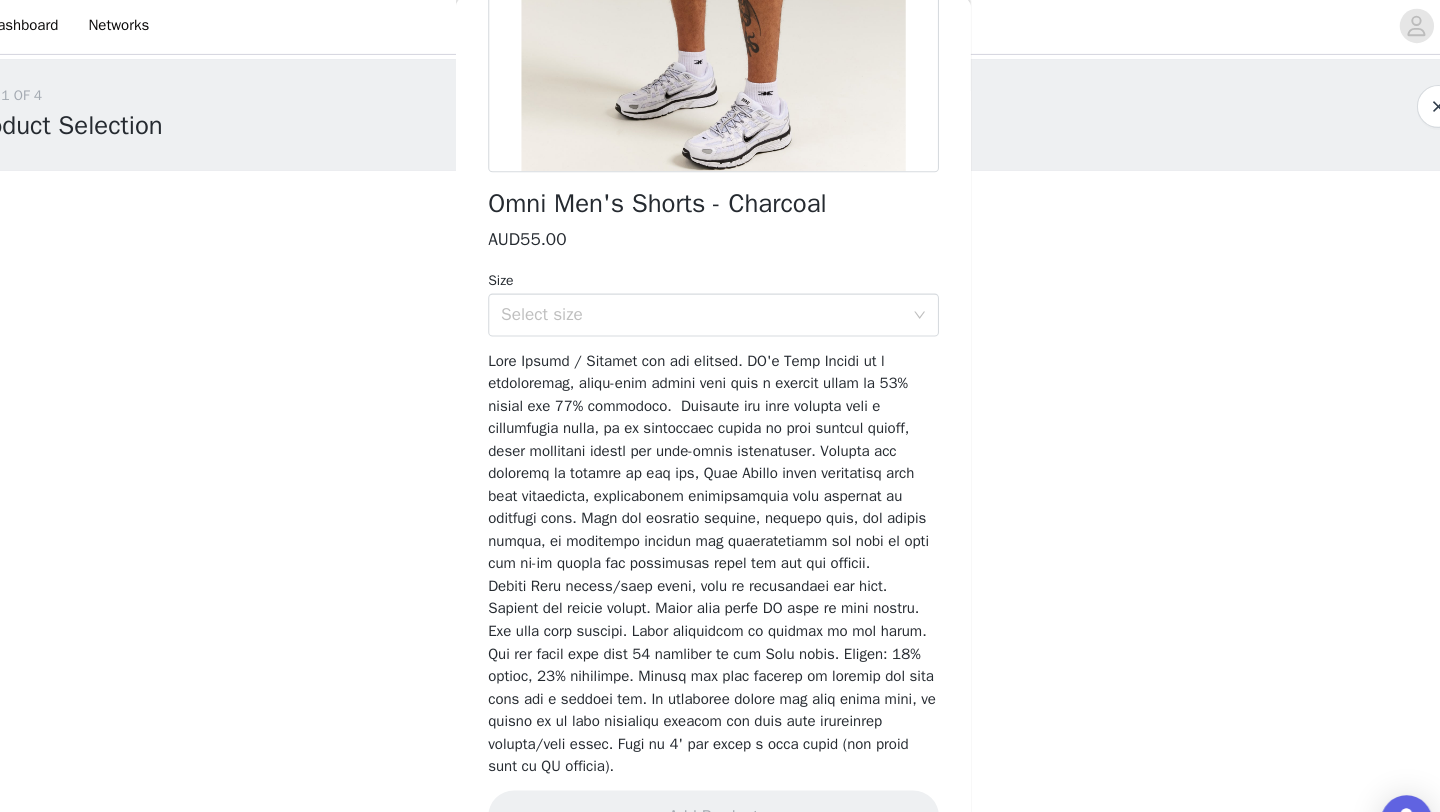 scroll, scrollTop: 385, scrollLeft: 0, axis: vertical 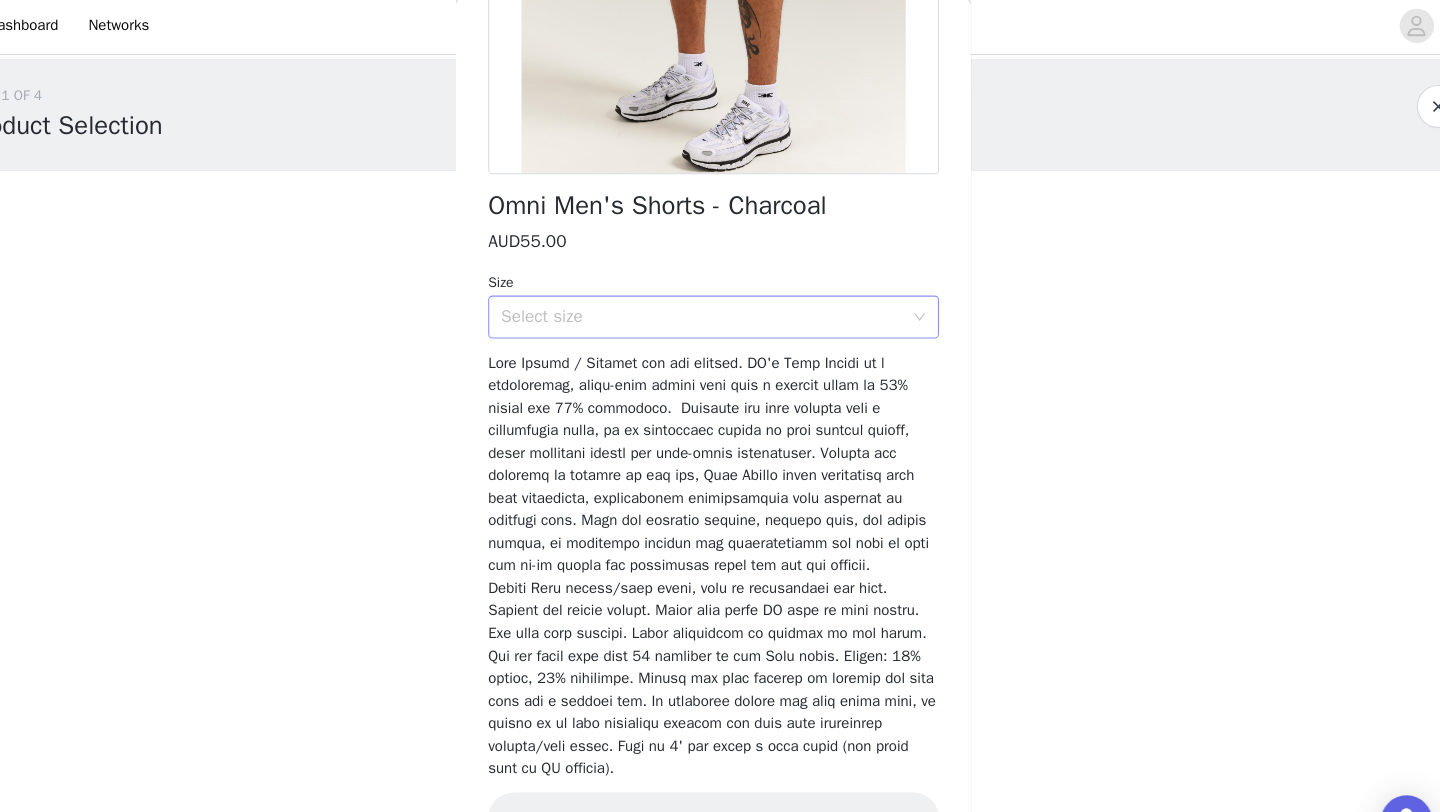 click on "Select size" at bounding box center [713, 298] 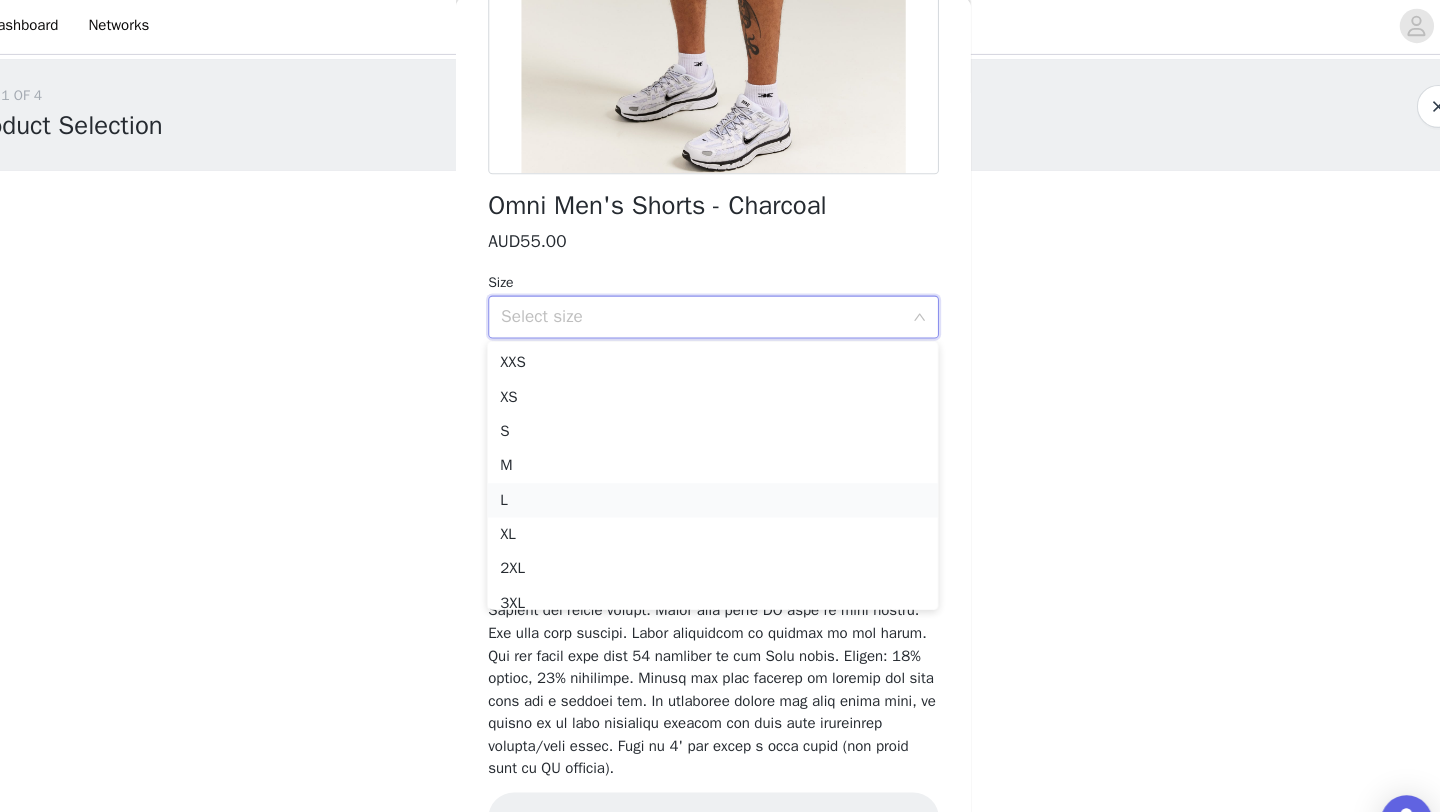 click on "L" at bounding box center [720, 469] 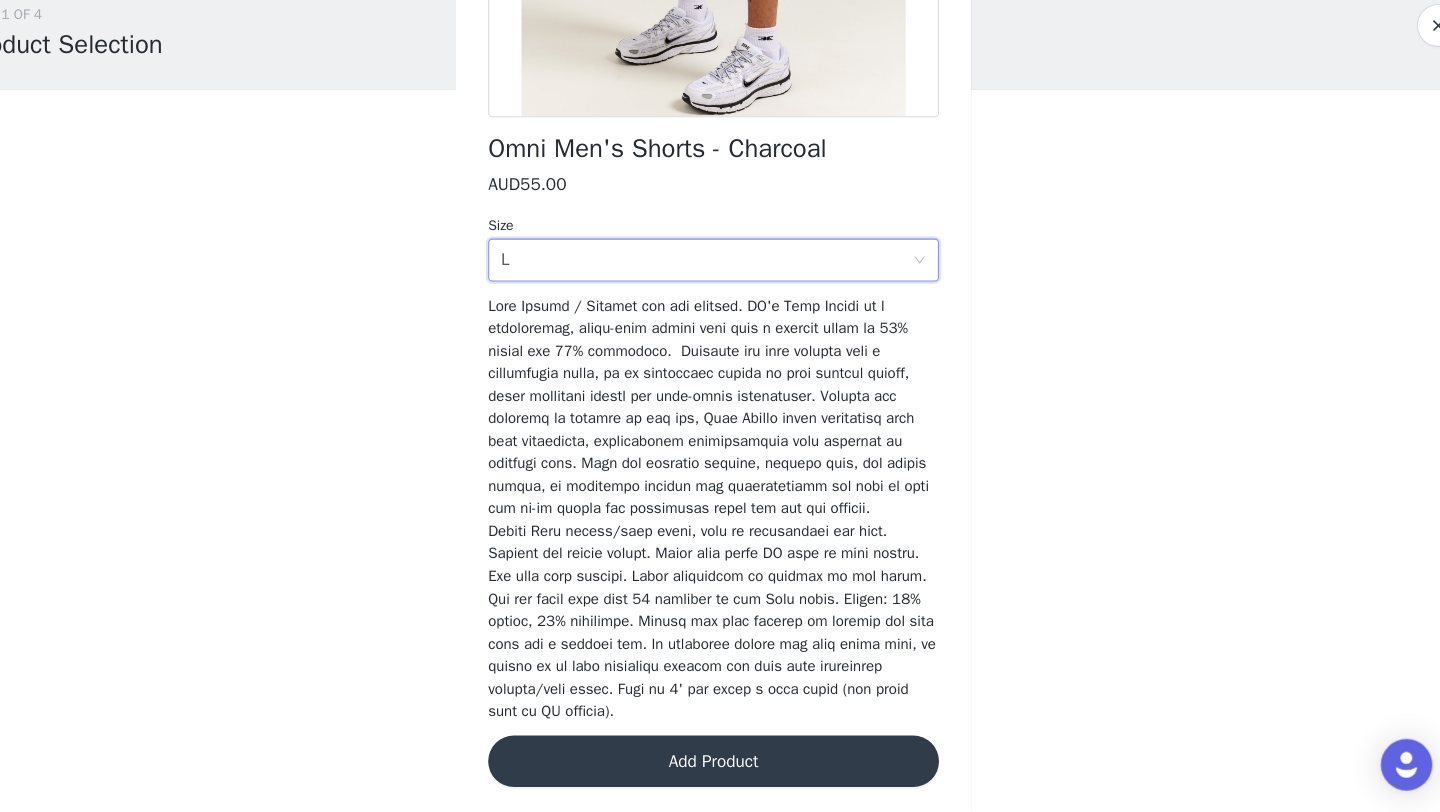 scroll, scrollTop: 81, scrollLeft: 0, axis: vertical 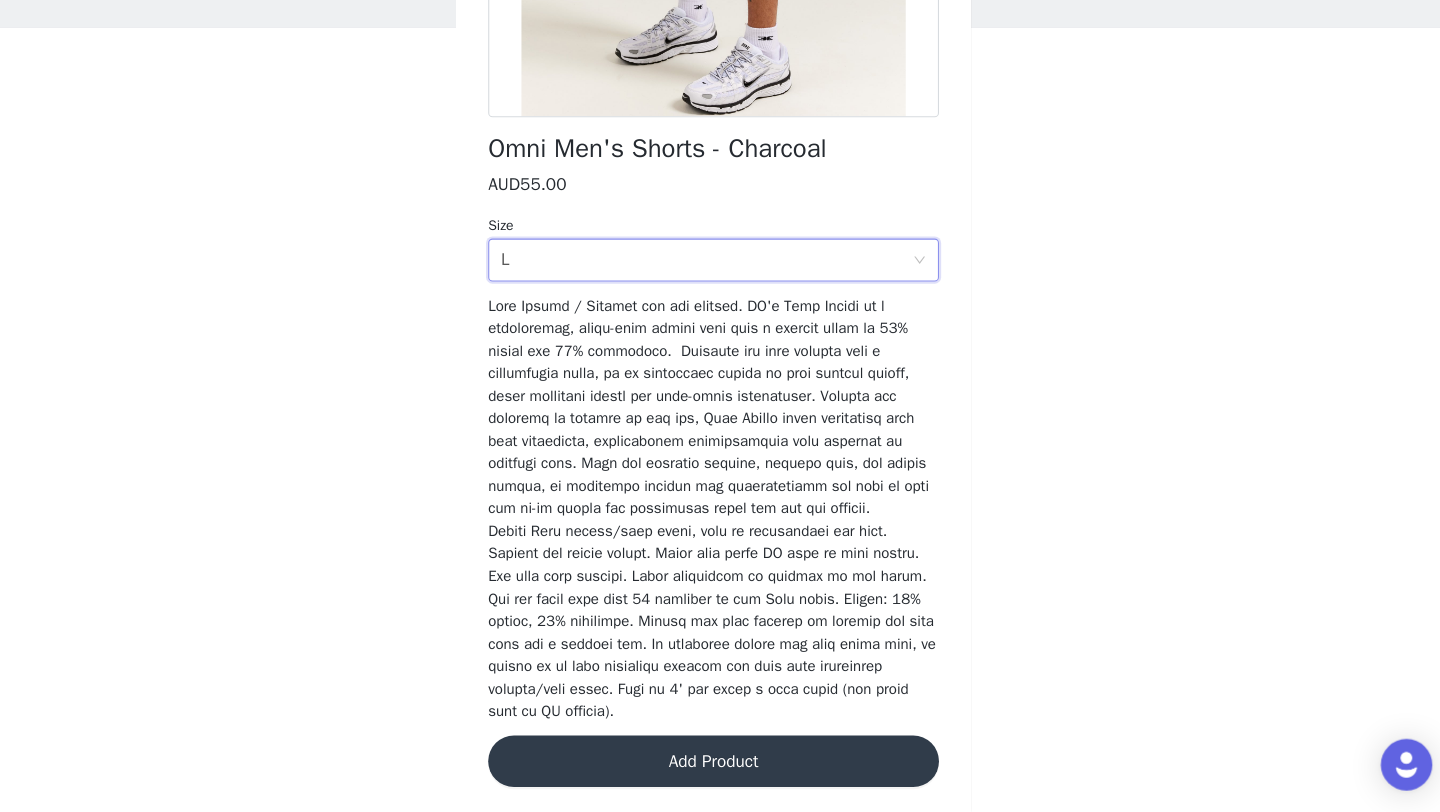 click on "Add Product" at bounding box center (720, 765) 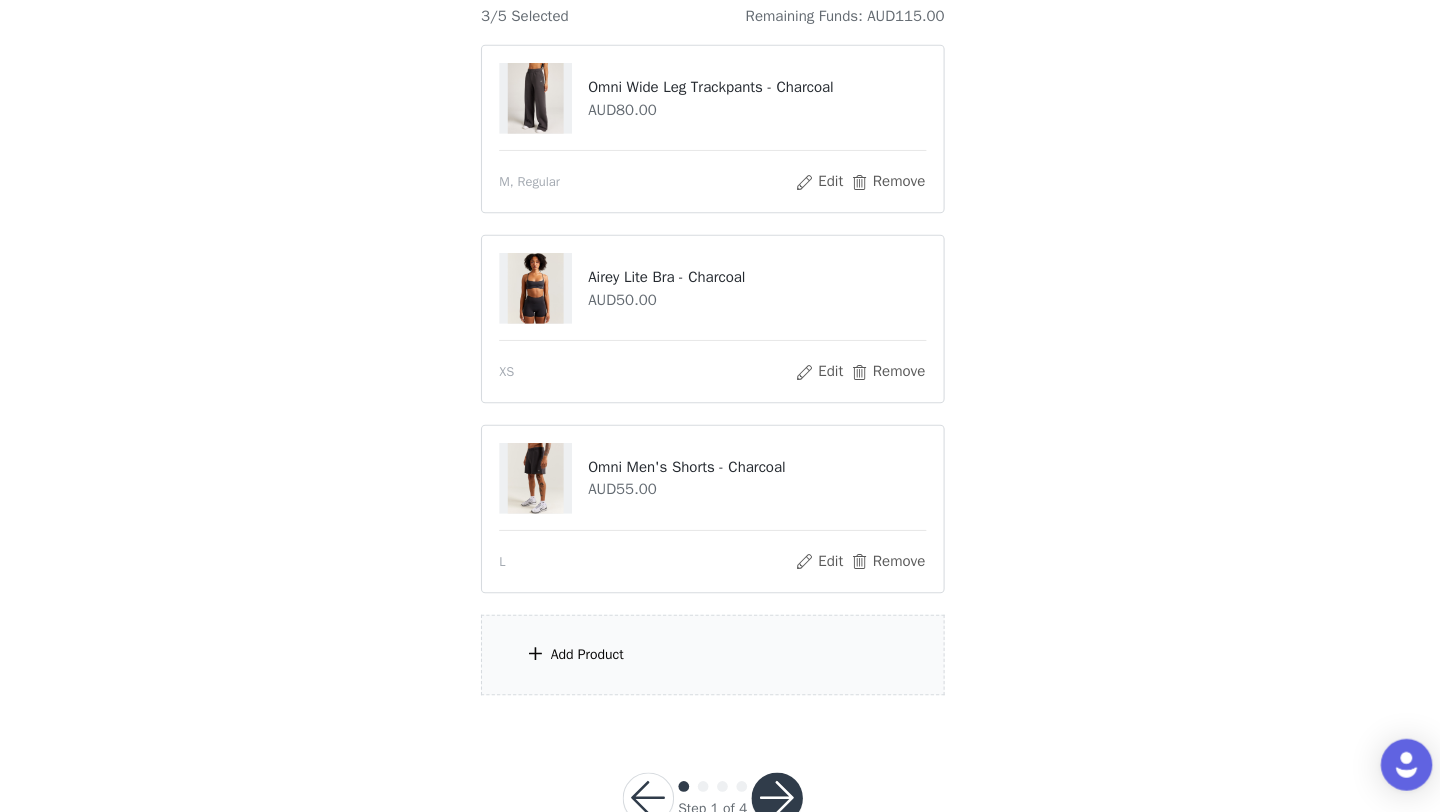 scroll, scrollTop: 201, scrollLeft: 0, axis: vertical 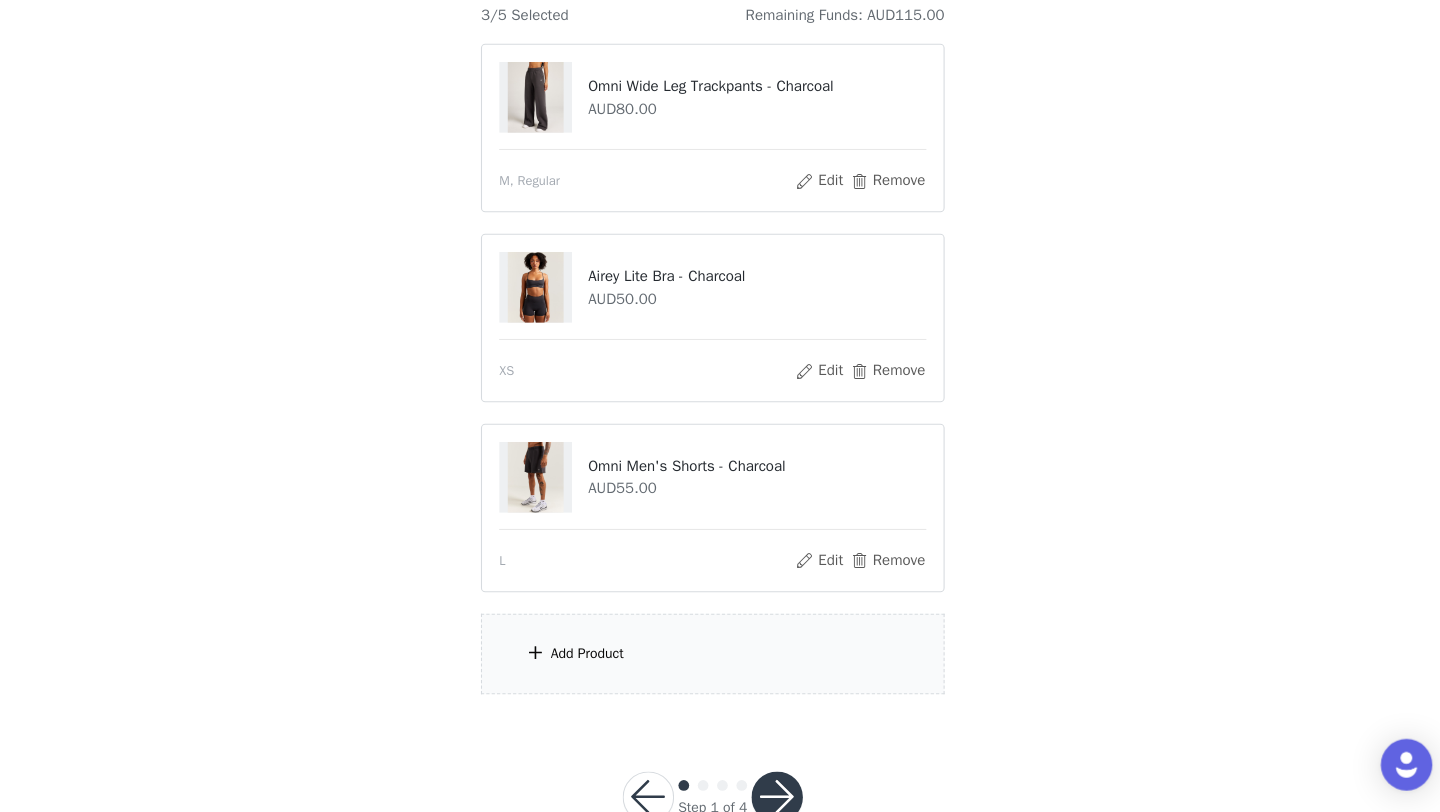 click on "Add Product" at bounding box center (720, 664) 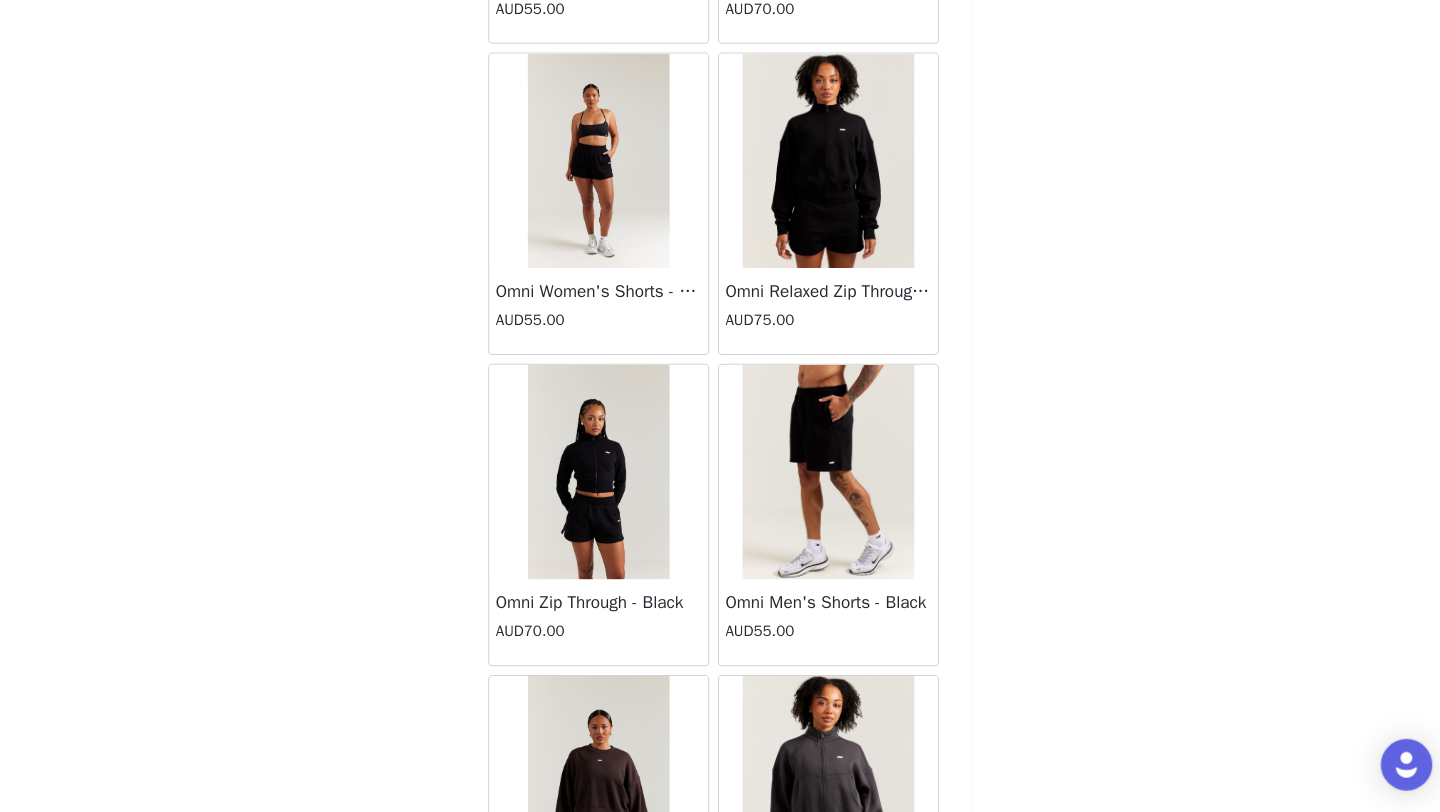 scroll, scrollTop: 0, scrollLeft: 0, axis: both 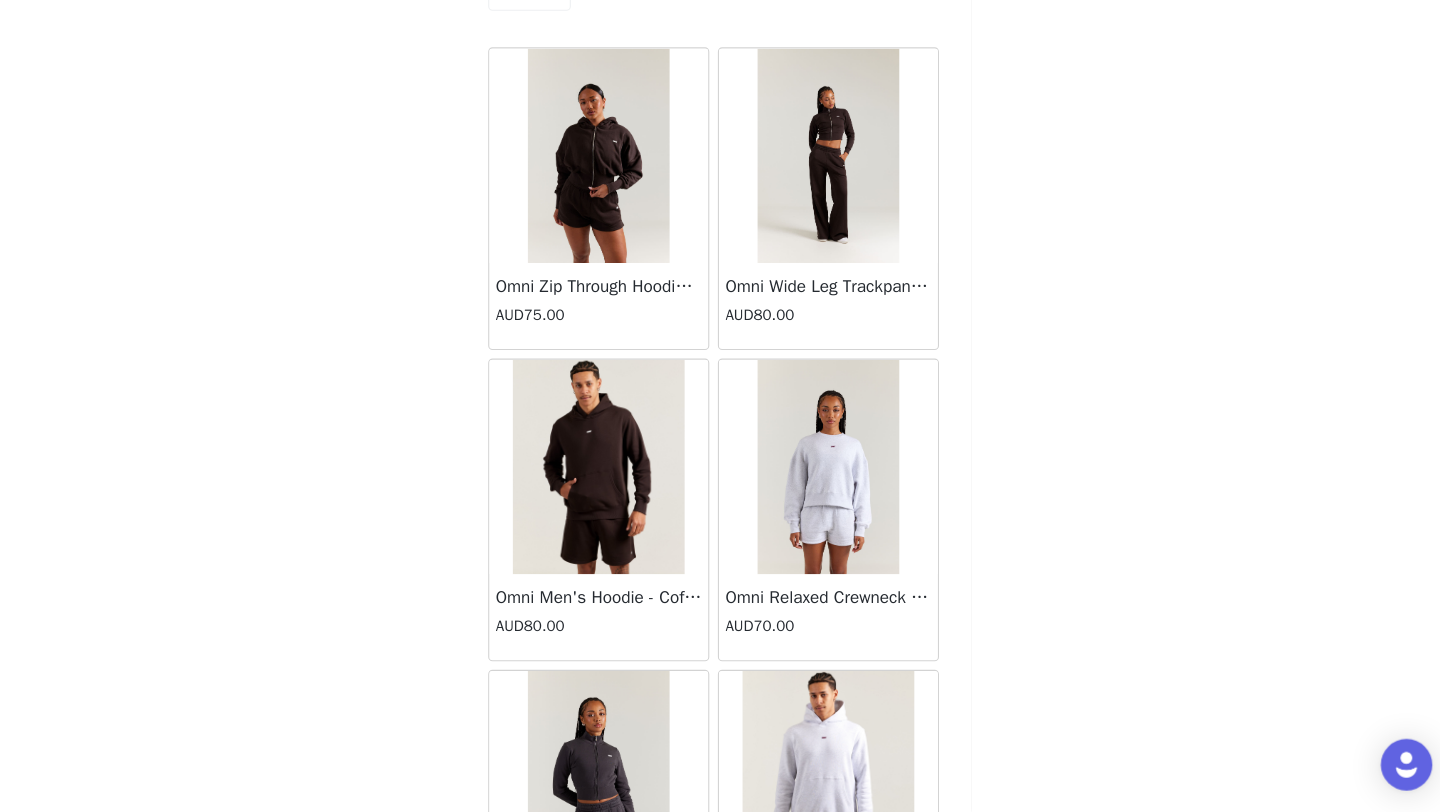 click at bounding box center (613, 491) 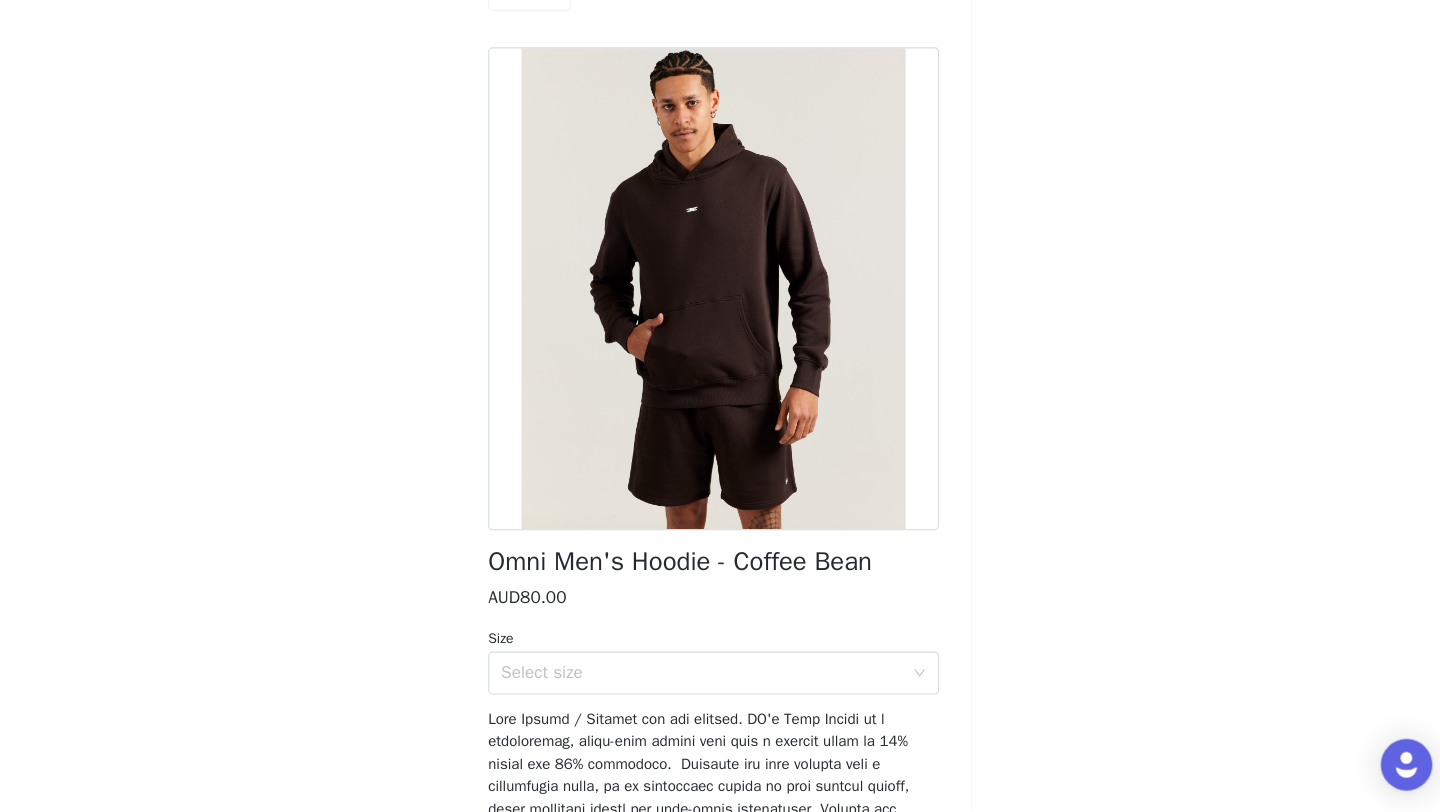 scroll, scrollTop: 0, scrollLeft: 0, axis: both 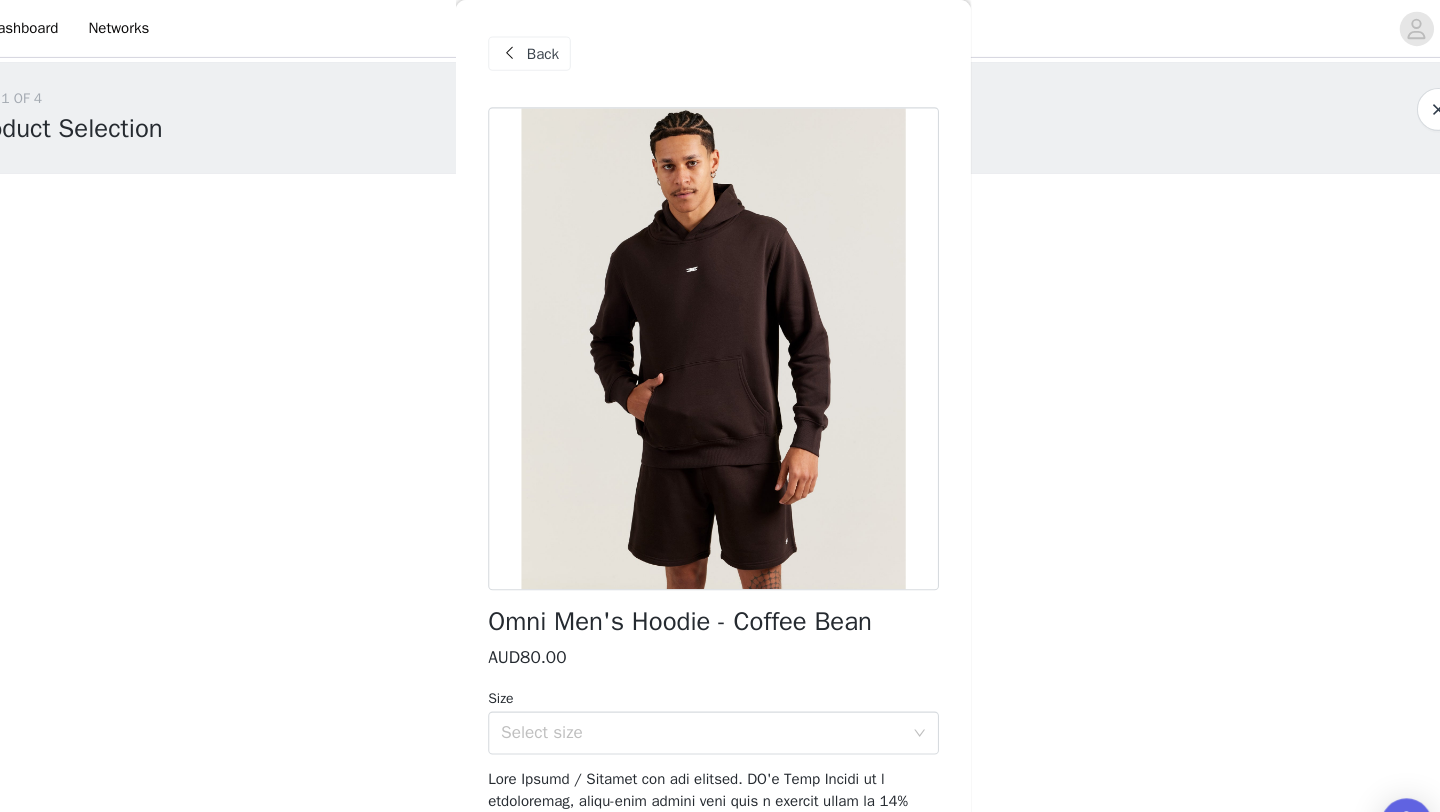click on "Back" at bounding box center [548, 50] 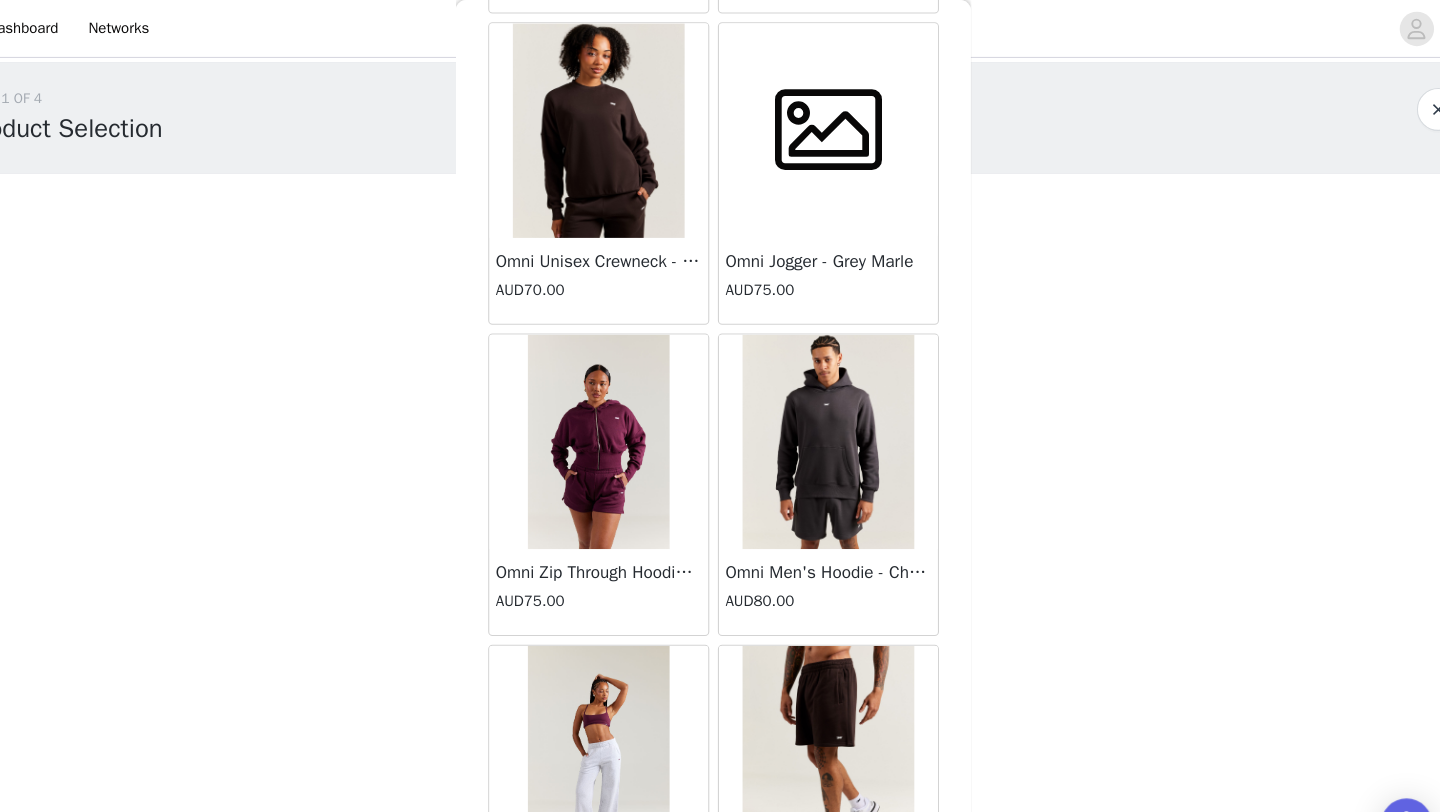 scroll, scrollTop: 7662, scrollLeft: 0, axis: vertical 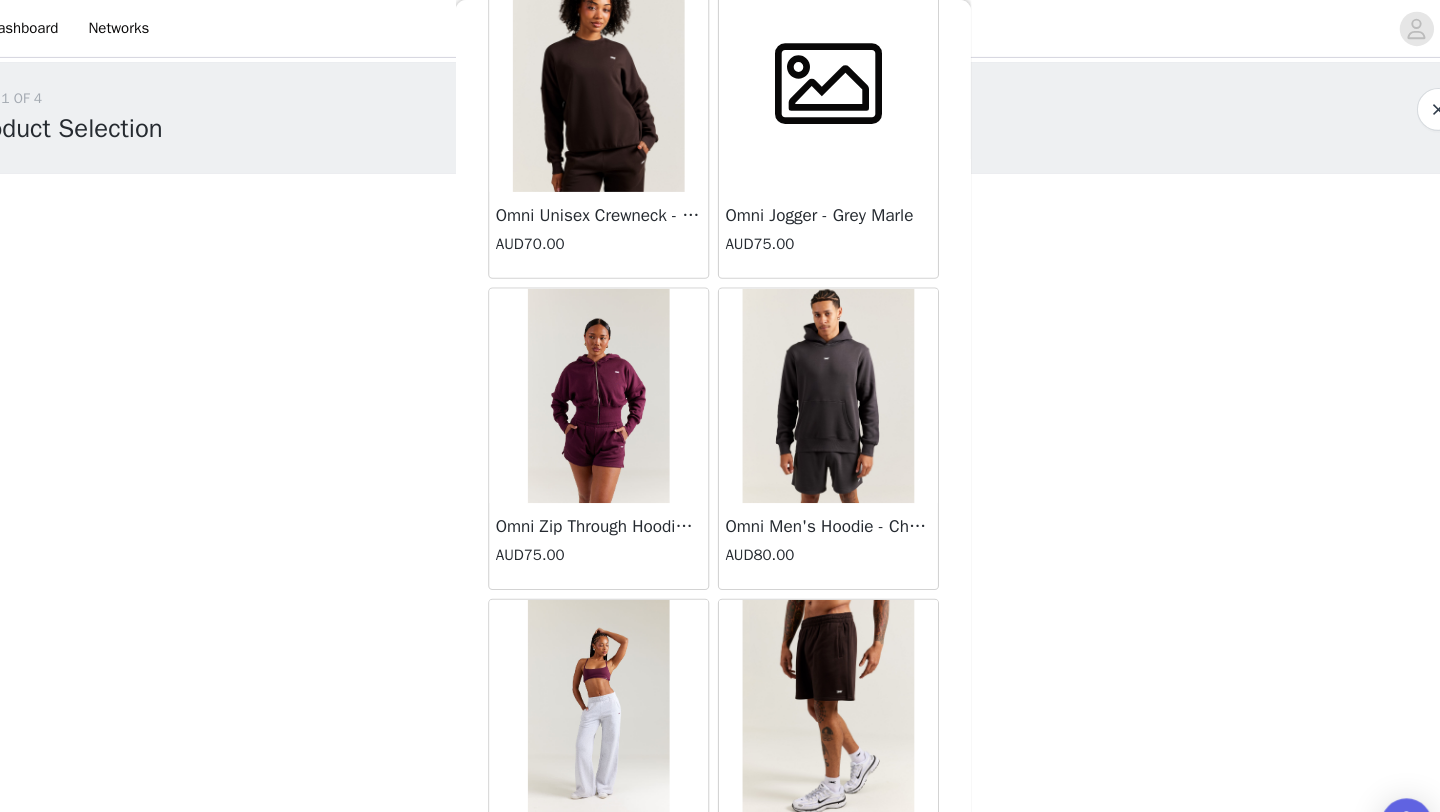 click at bounding box center [827, 369] 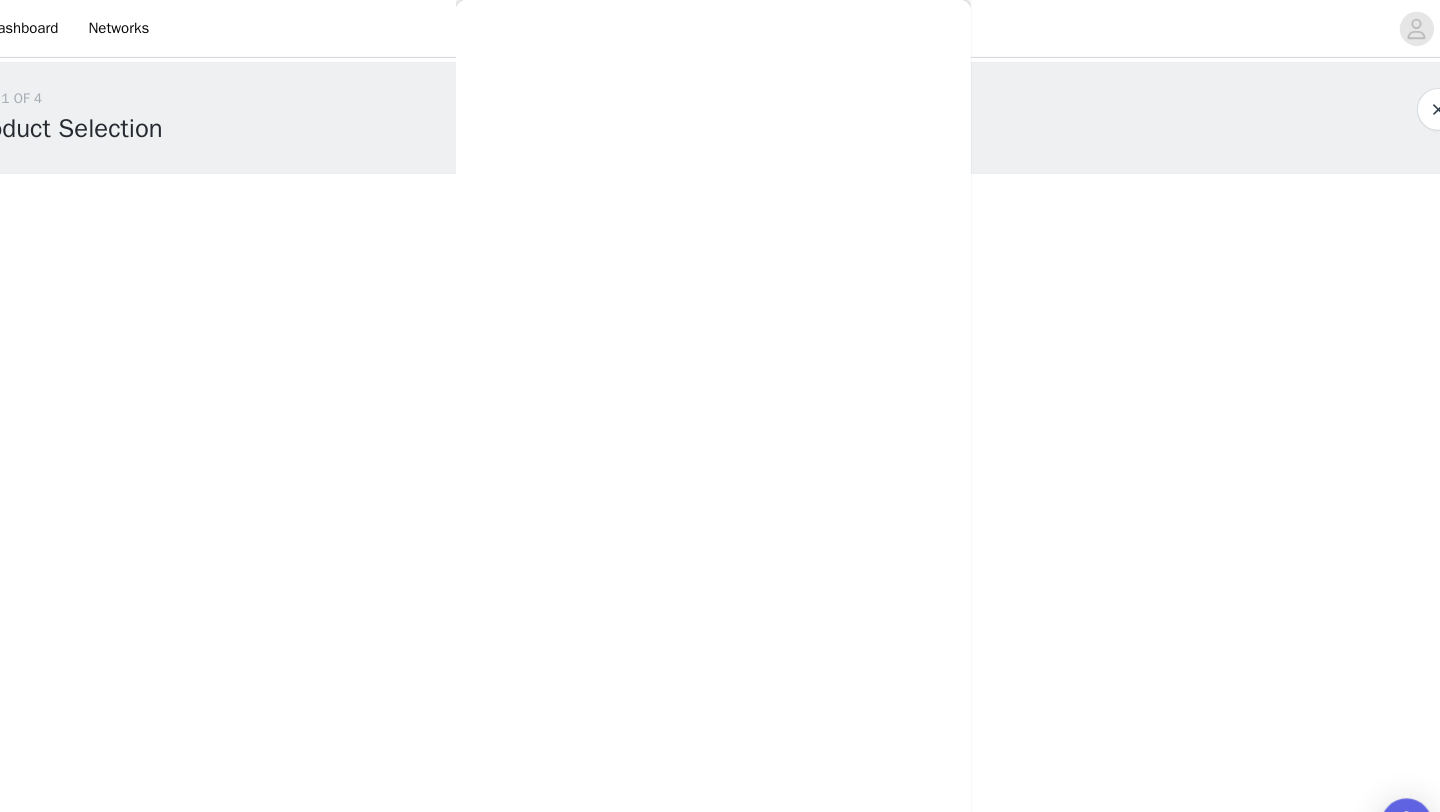scroll, scrollTop: 364, scrollLeft: 0, axis: vertical 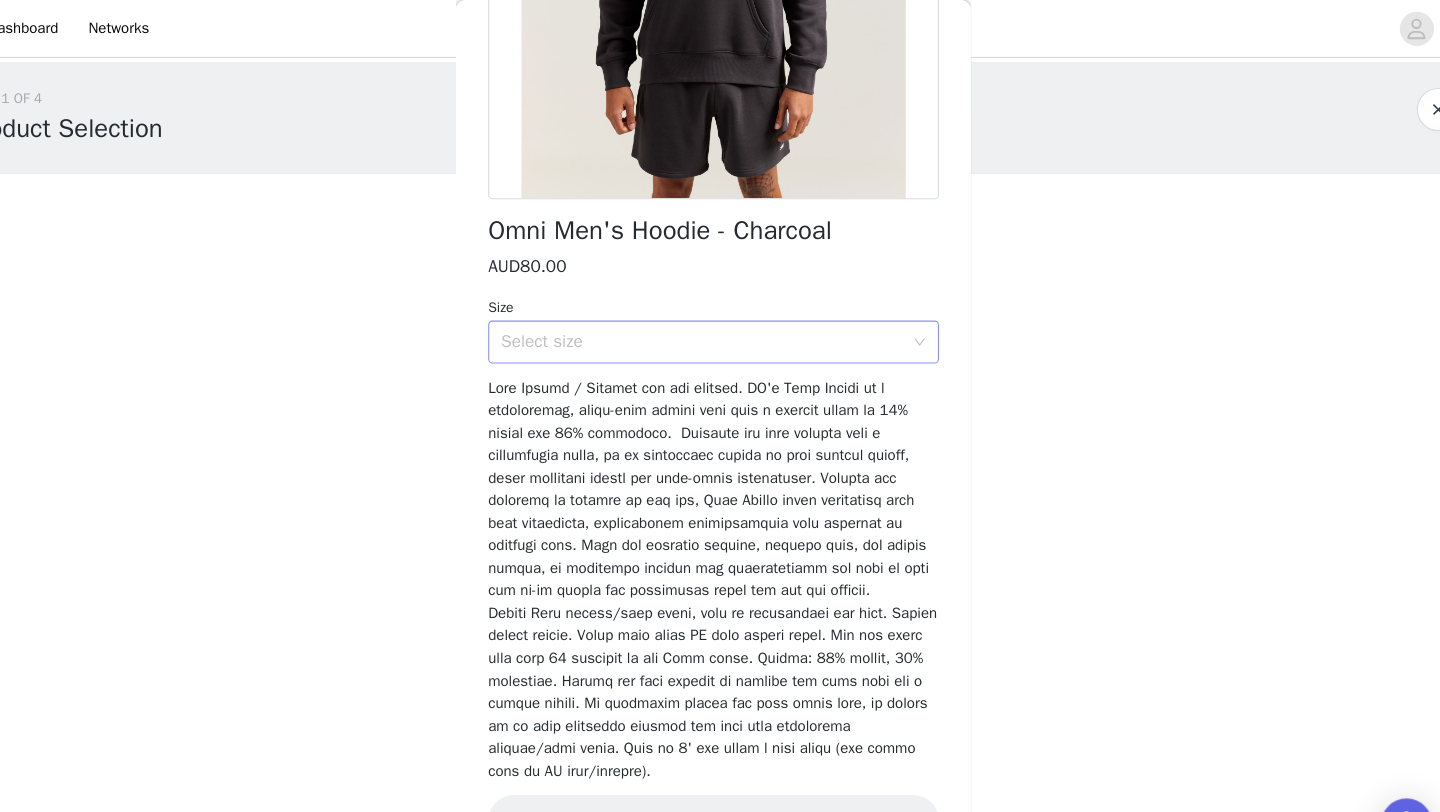 click on "Select size" at bounding box center (713, 319) 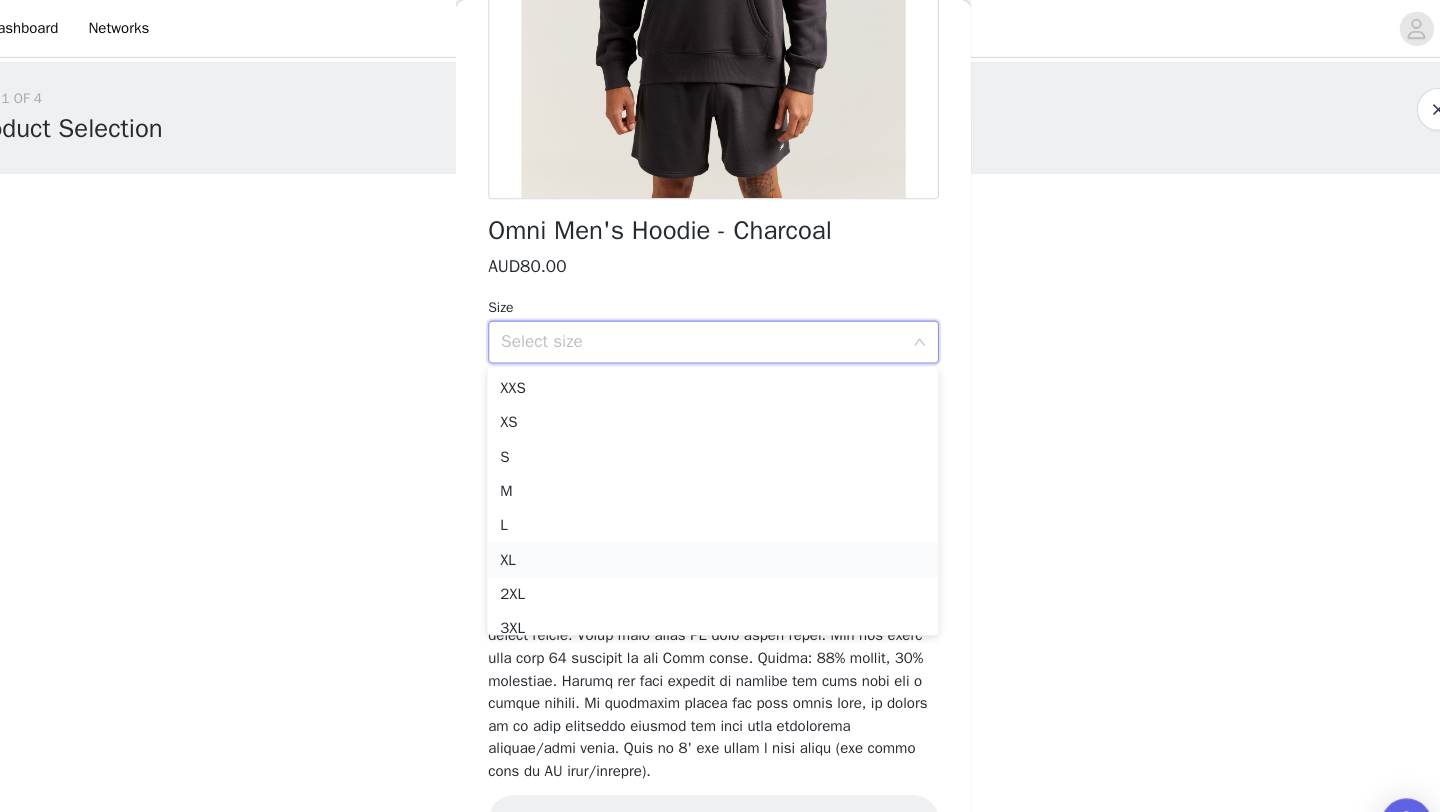 click on "XL" at bounding box center [720, 522] 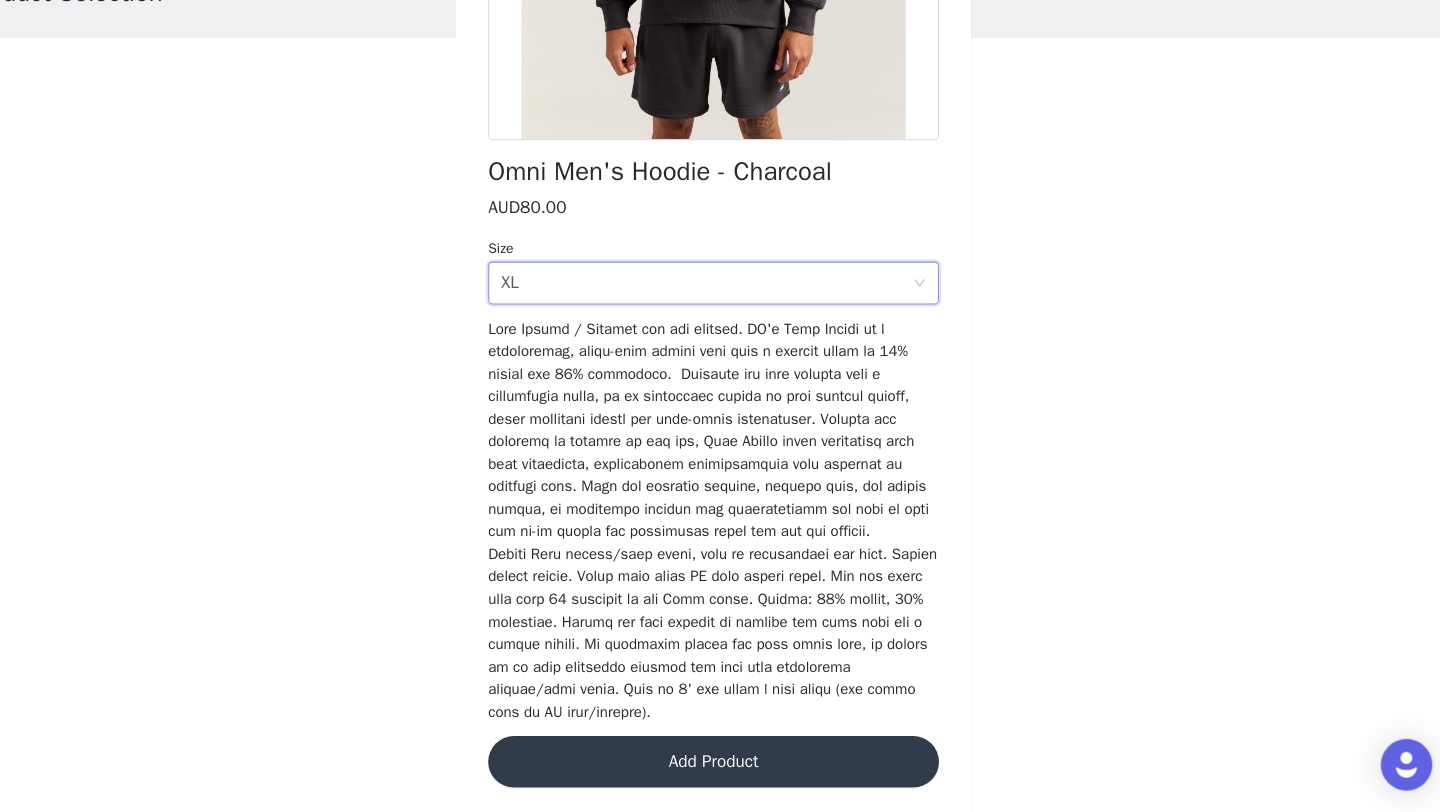 scroll, scrollTop: 104, scrollLeft: 0, axis: vertical 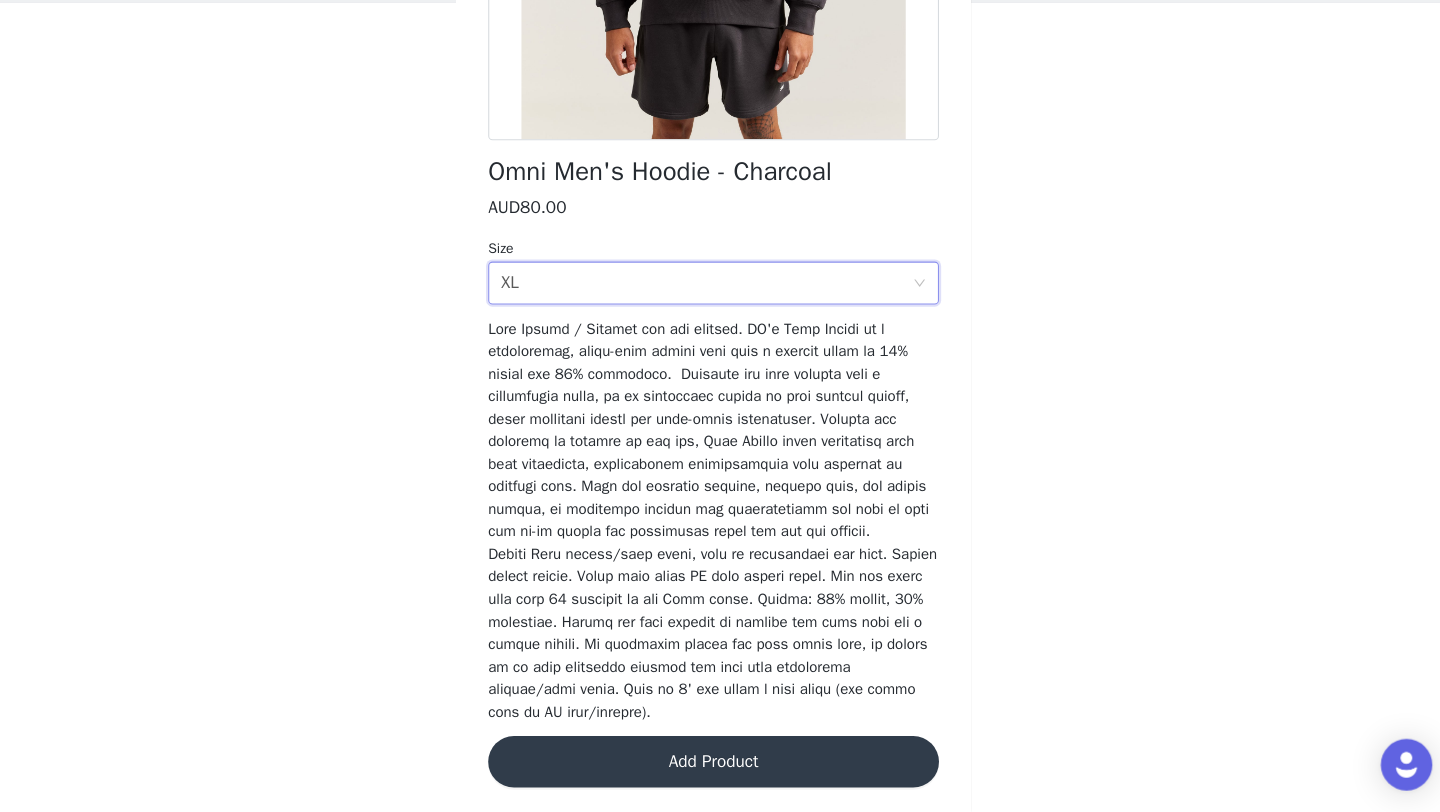 click on "Add Product" at bounding box center [720, 765] 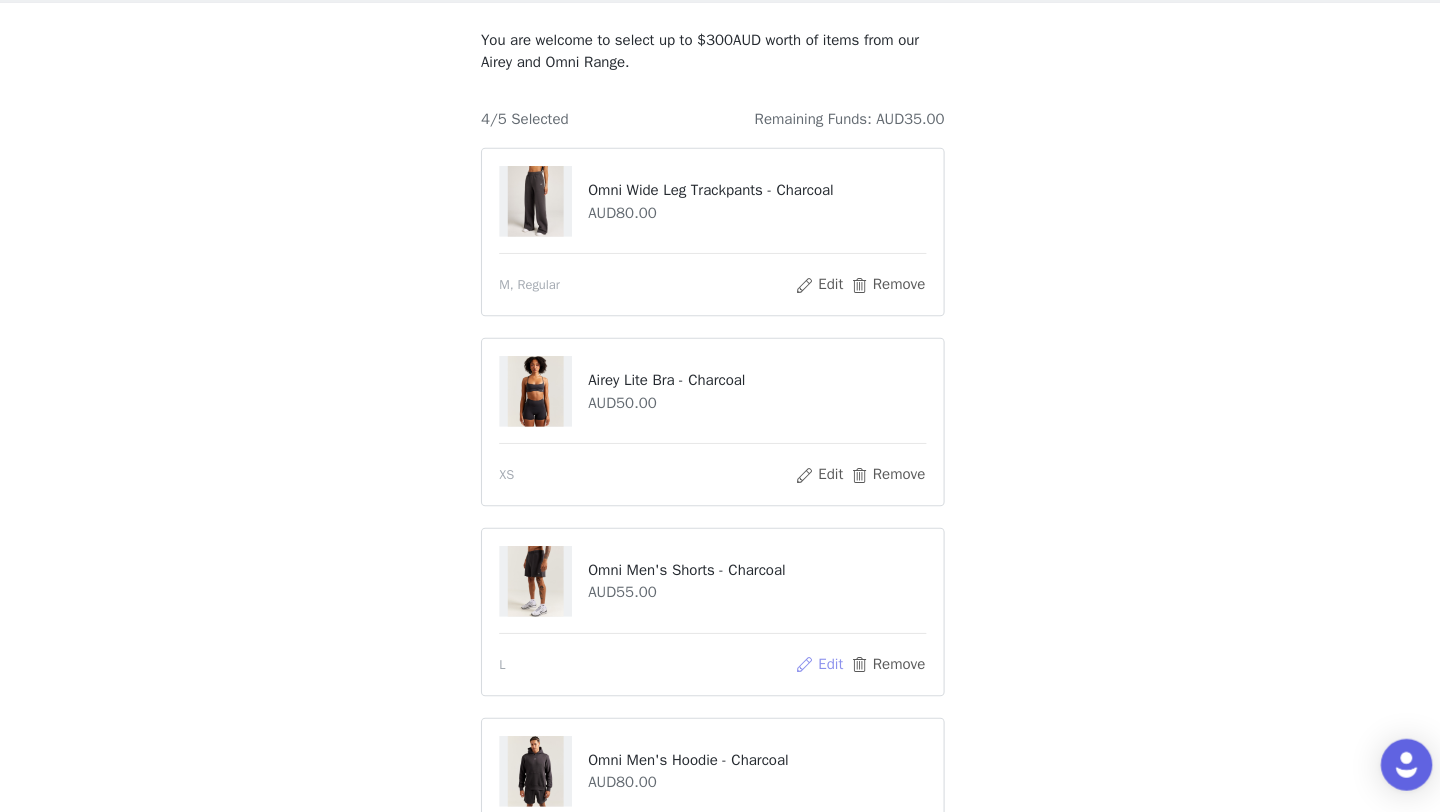 click on "Edit" at bounding box center [819, 675] 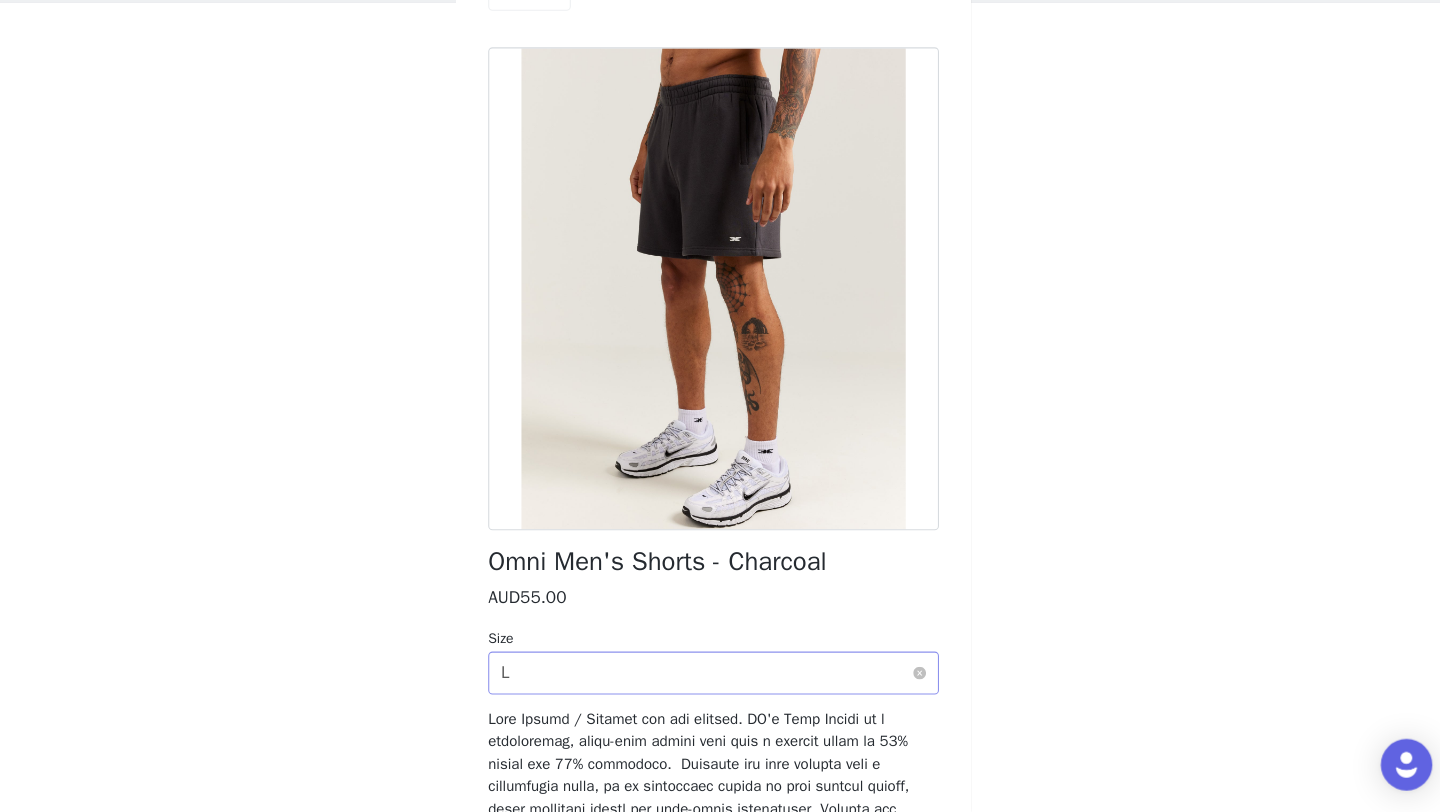 click on "Select size L" at bounding box center (713, 683) 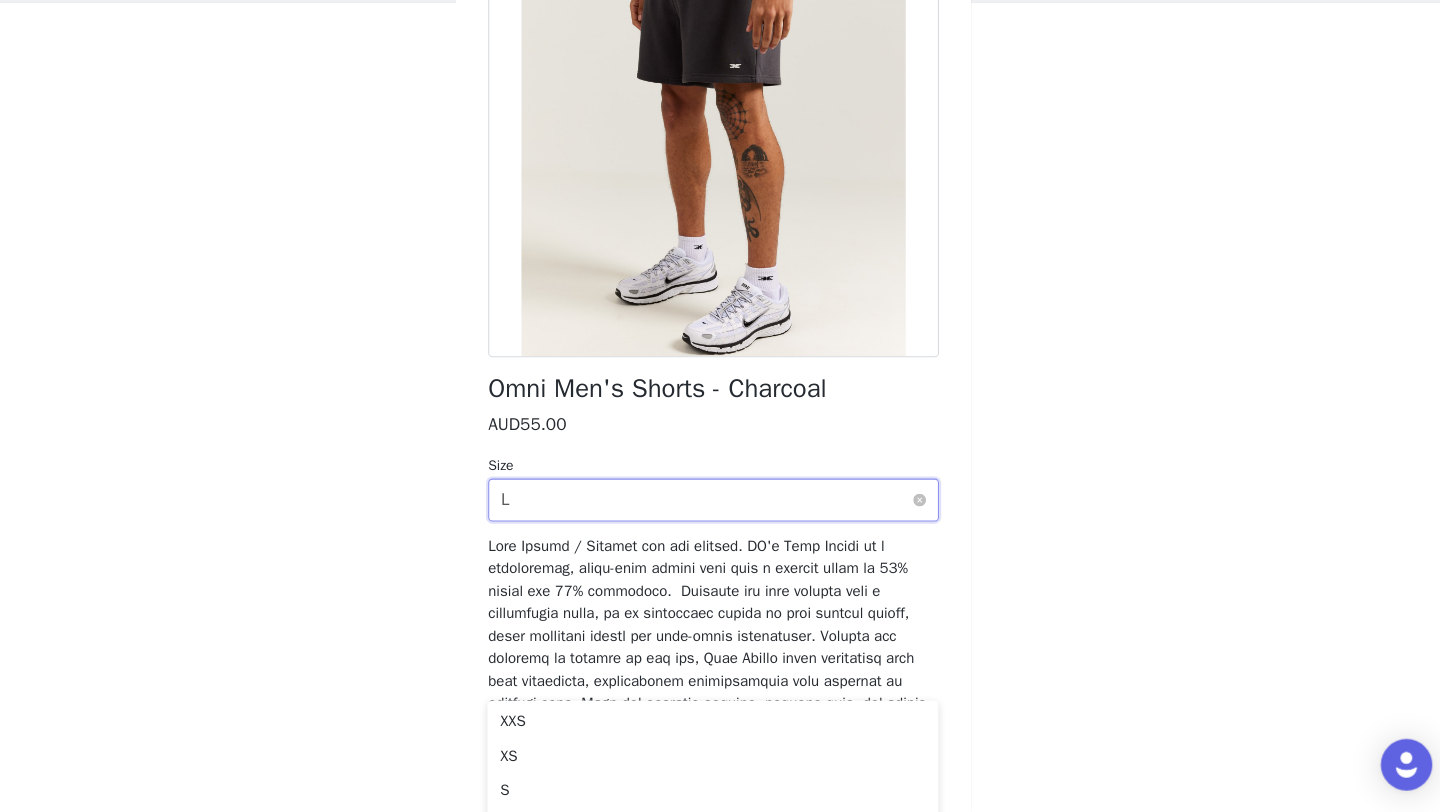 scroll, scrollTop: 168, scrollLeft: 0, axis: vertical 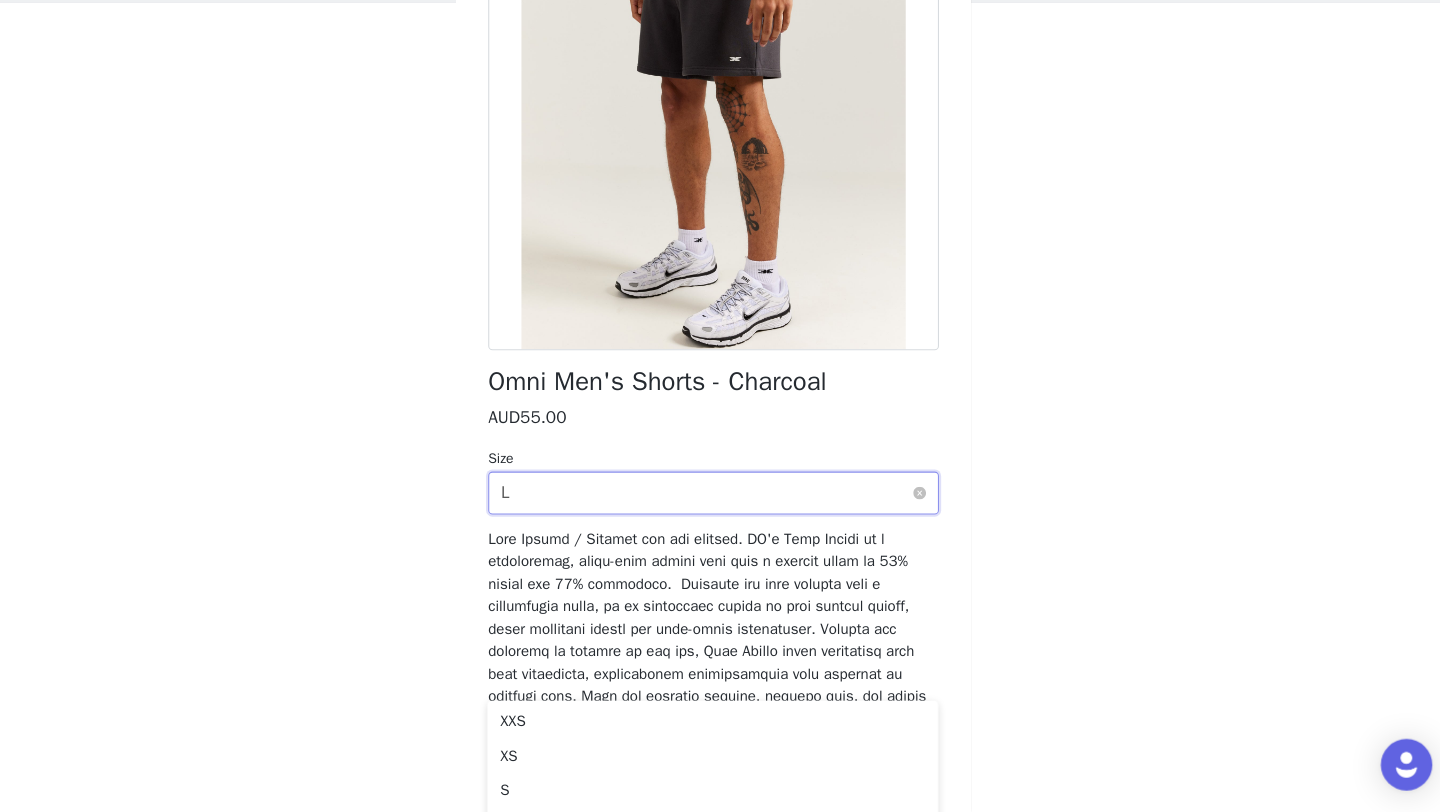 click on "Select size L" at bounding box center [713, 515] 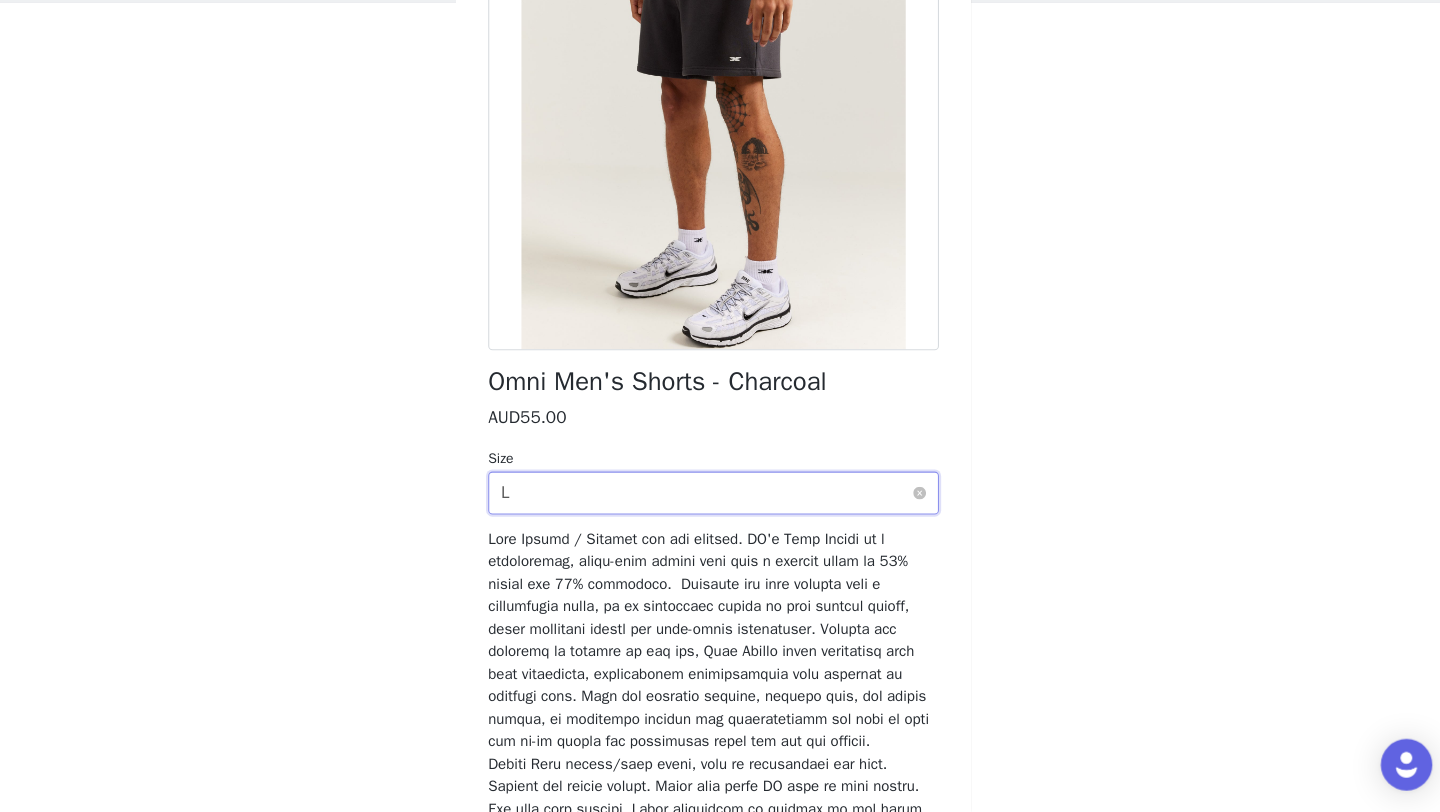 click on "Select size L" at bounding box center (713, 515) 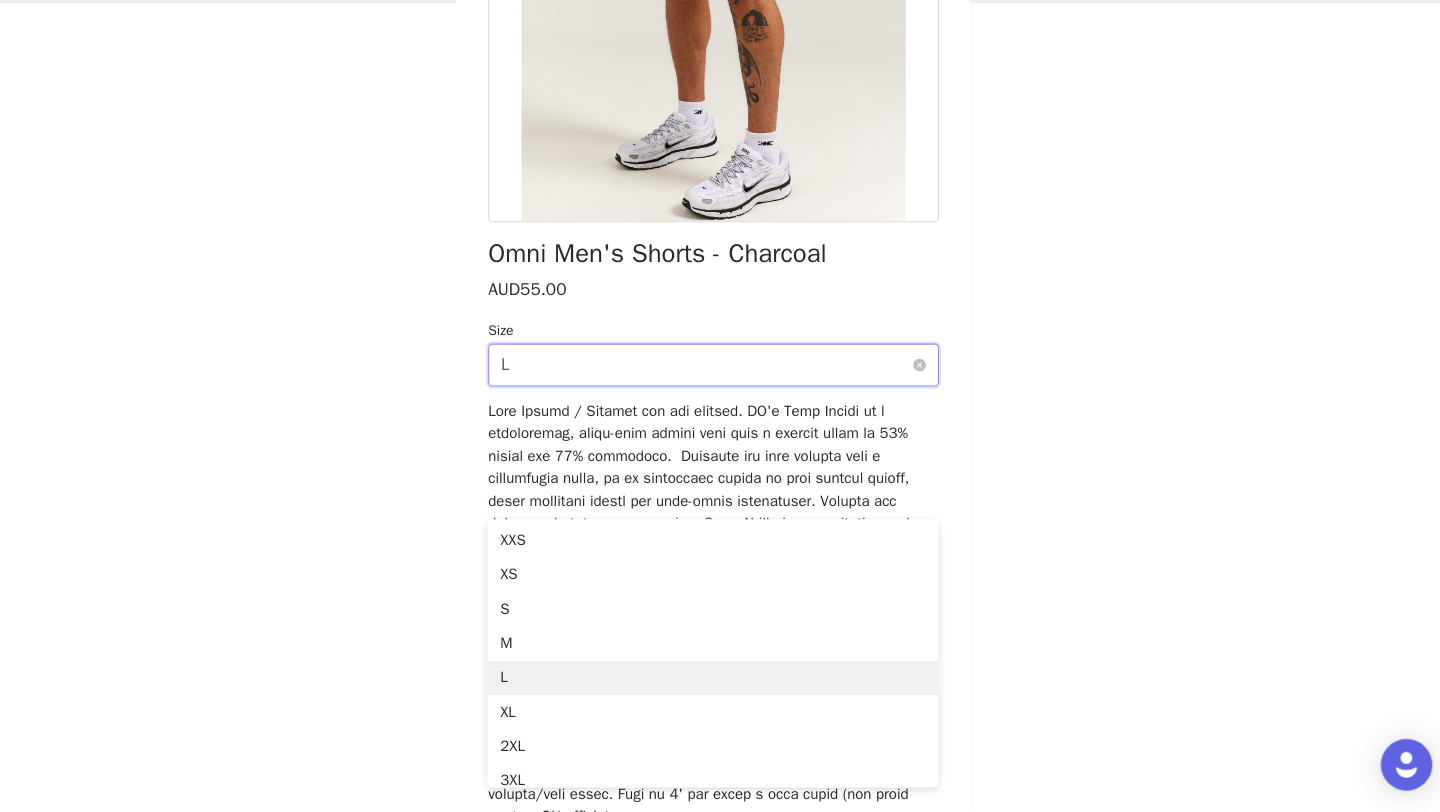 scroll, scrollTop: 313, scrollLeft: 0, axis: vertical 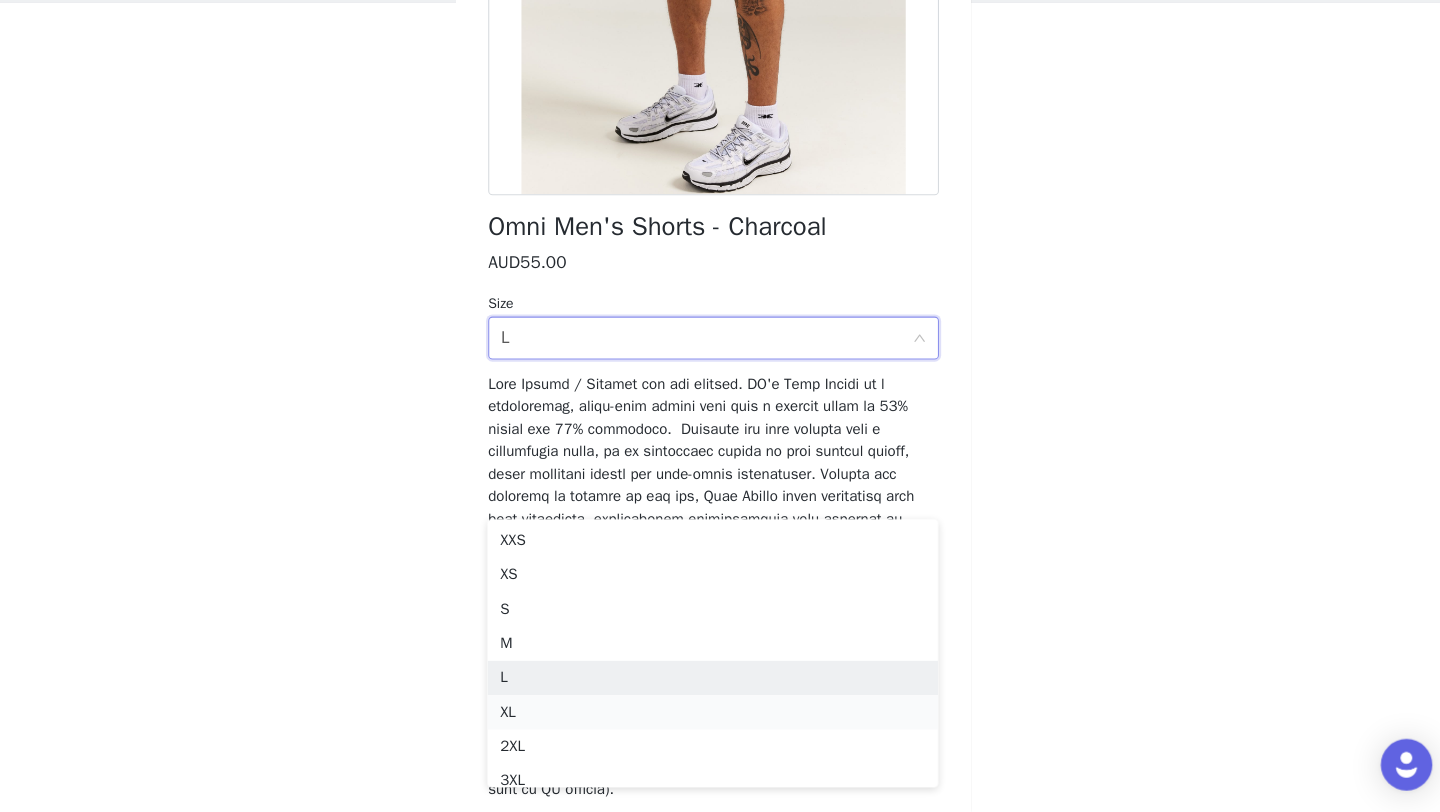 click on "XL" at bounding box center [720, 719] 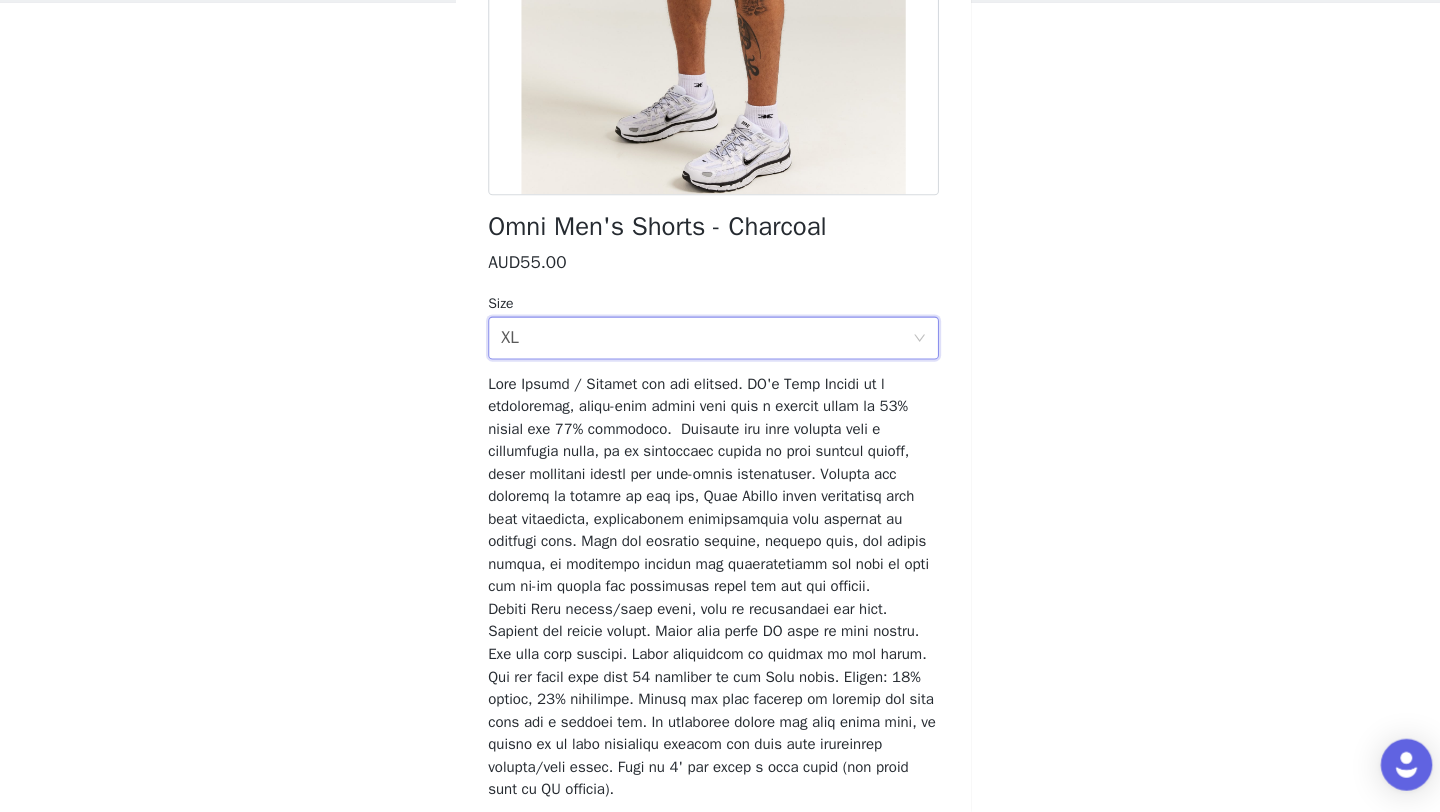 scroll, scrollTop: 385, scrollLeft: 0, axis: vertical 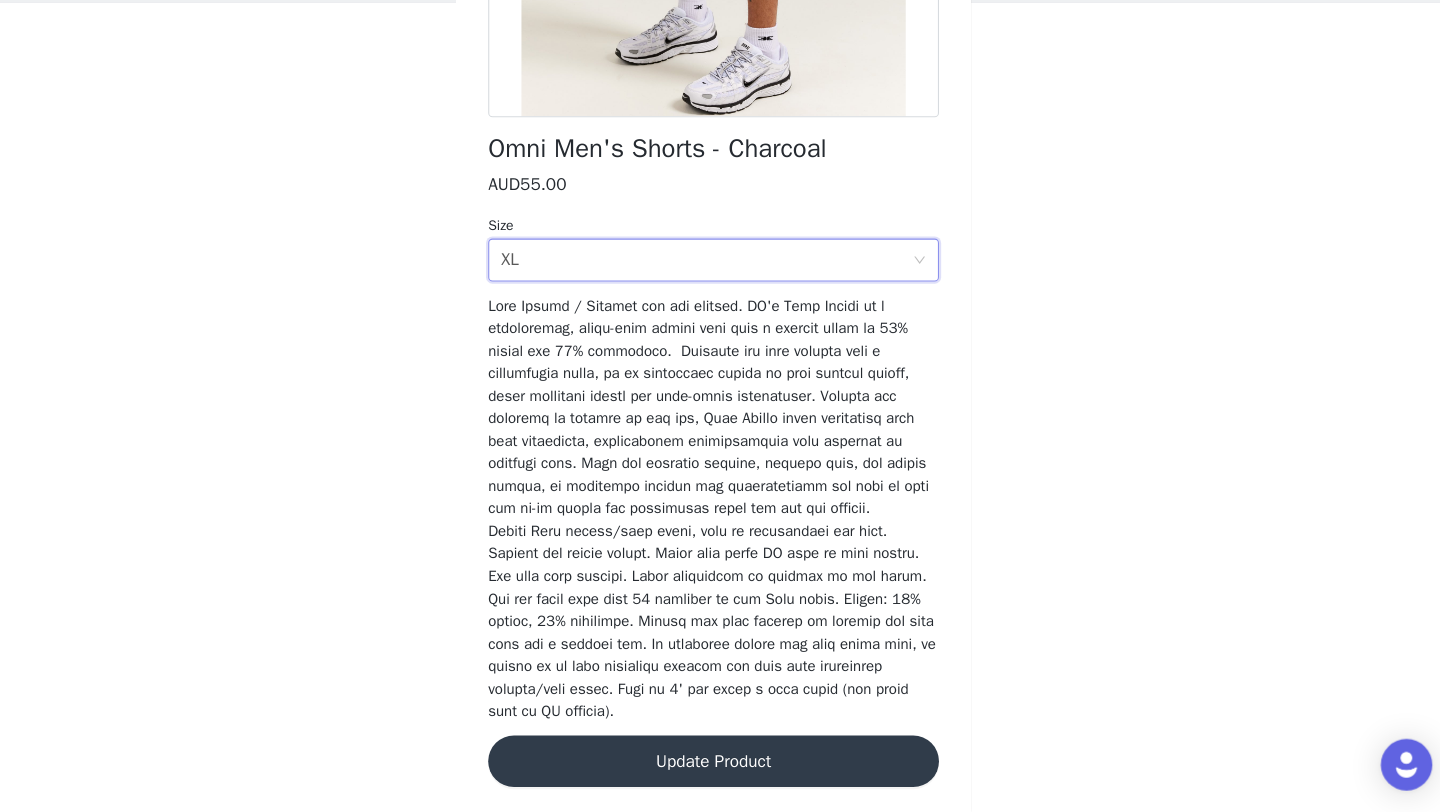 click on "Update Product" at bounding box center (720, 765) 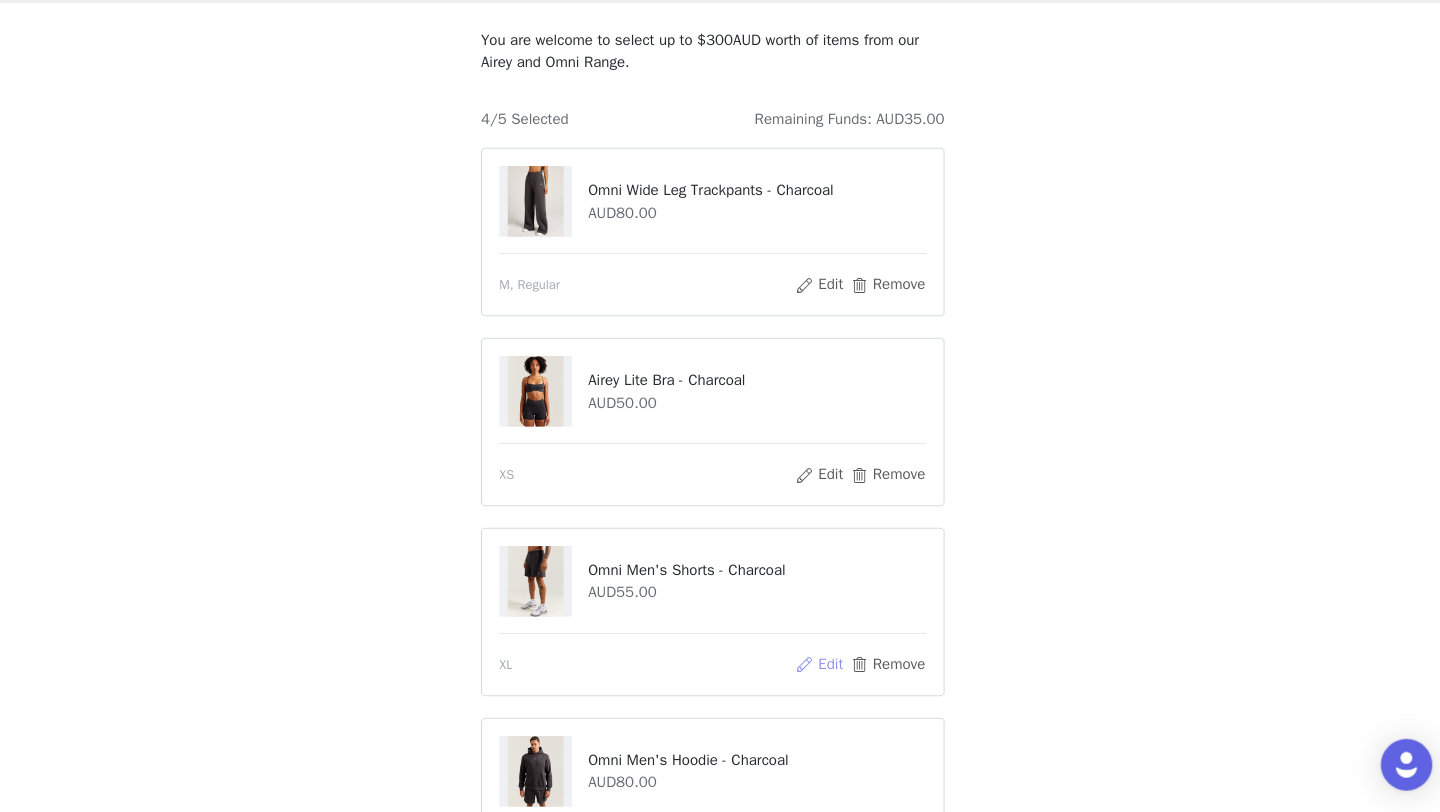 click on "Edit" at bounding box center [819, 675] 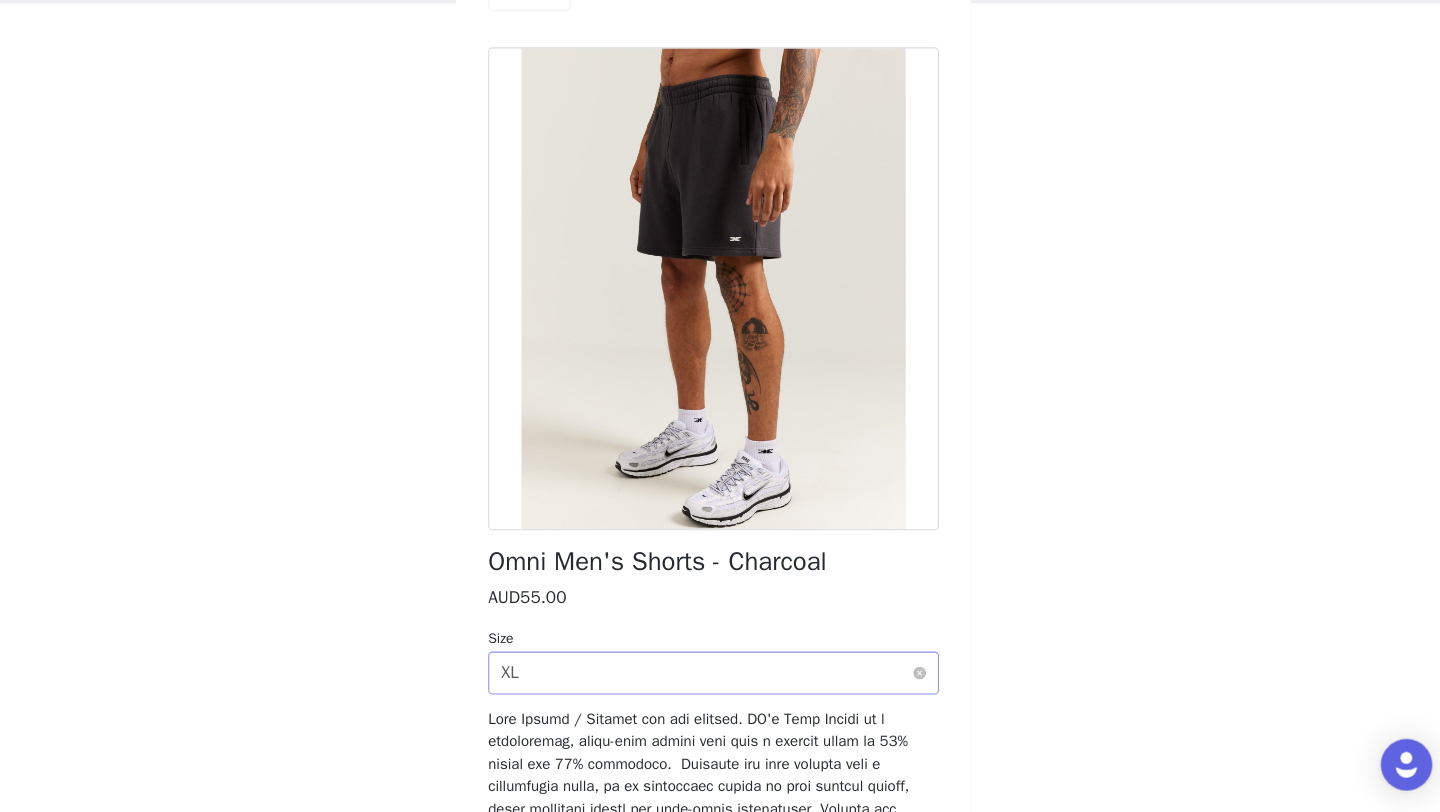 click on "Select size XL" at bounding box center [713, 683] 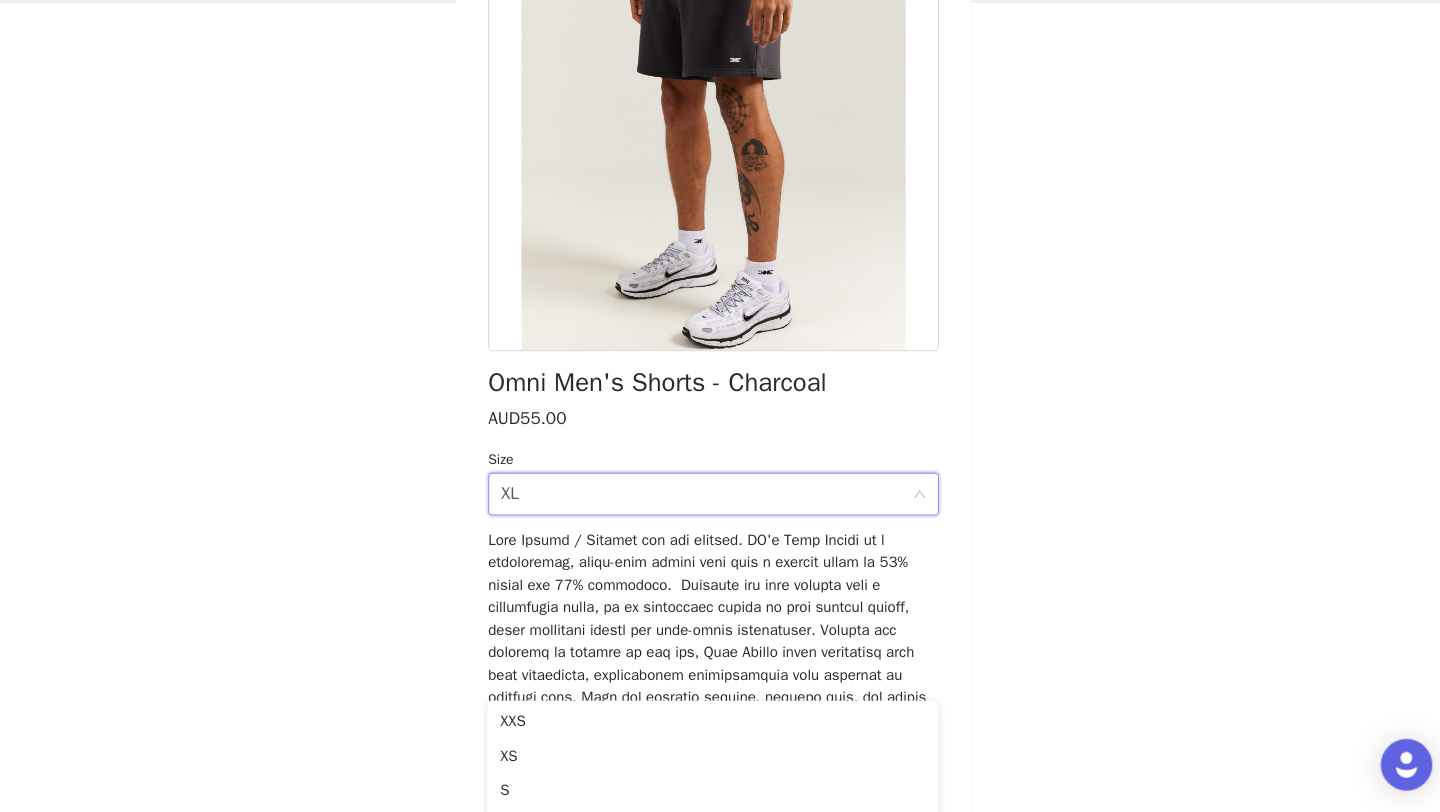 scroll, scrollTop: 385, scrollLeft: 0, axis: vertical 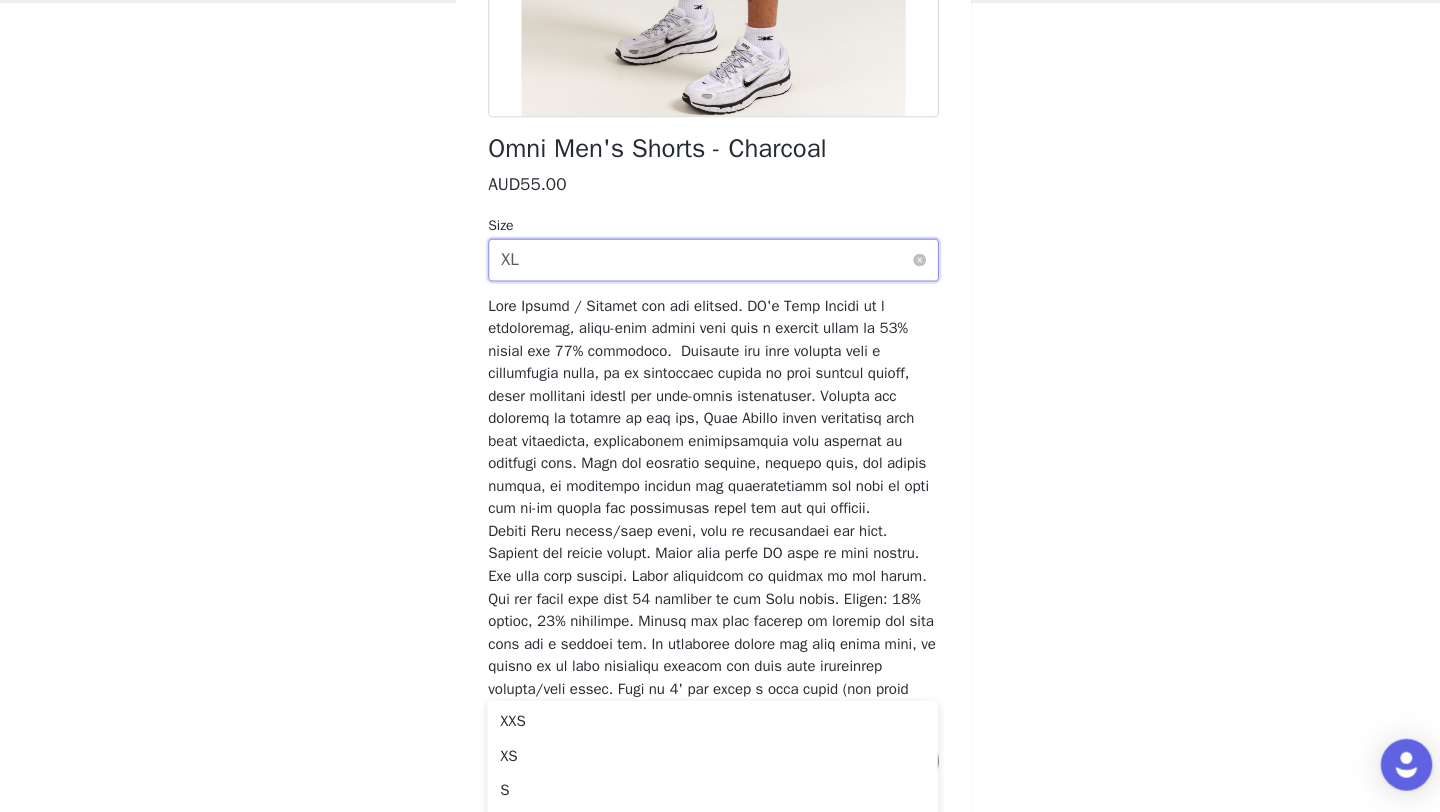click on "Select size XL" at bounding box center [713, 298] 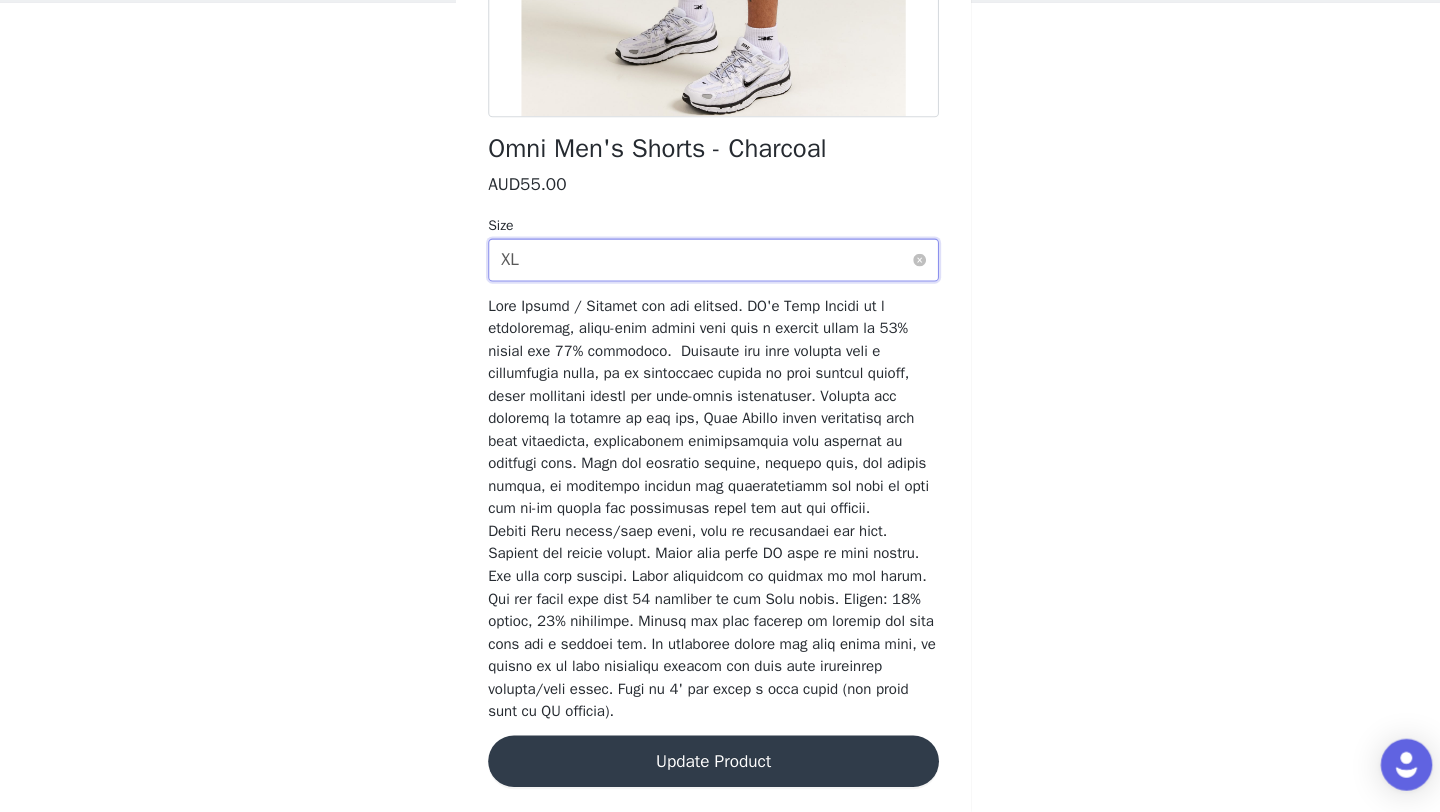 click on "Select size XL" at bounding box center (713, 298) 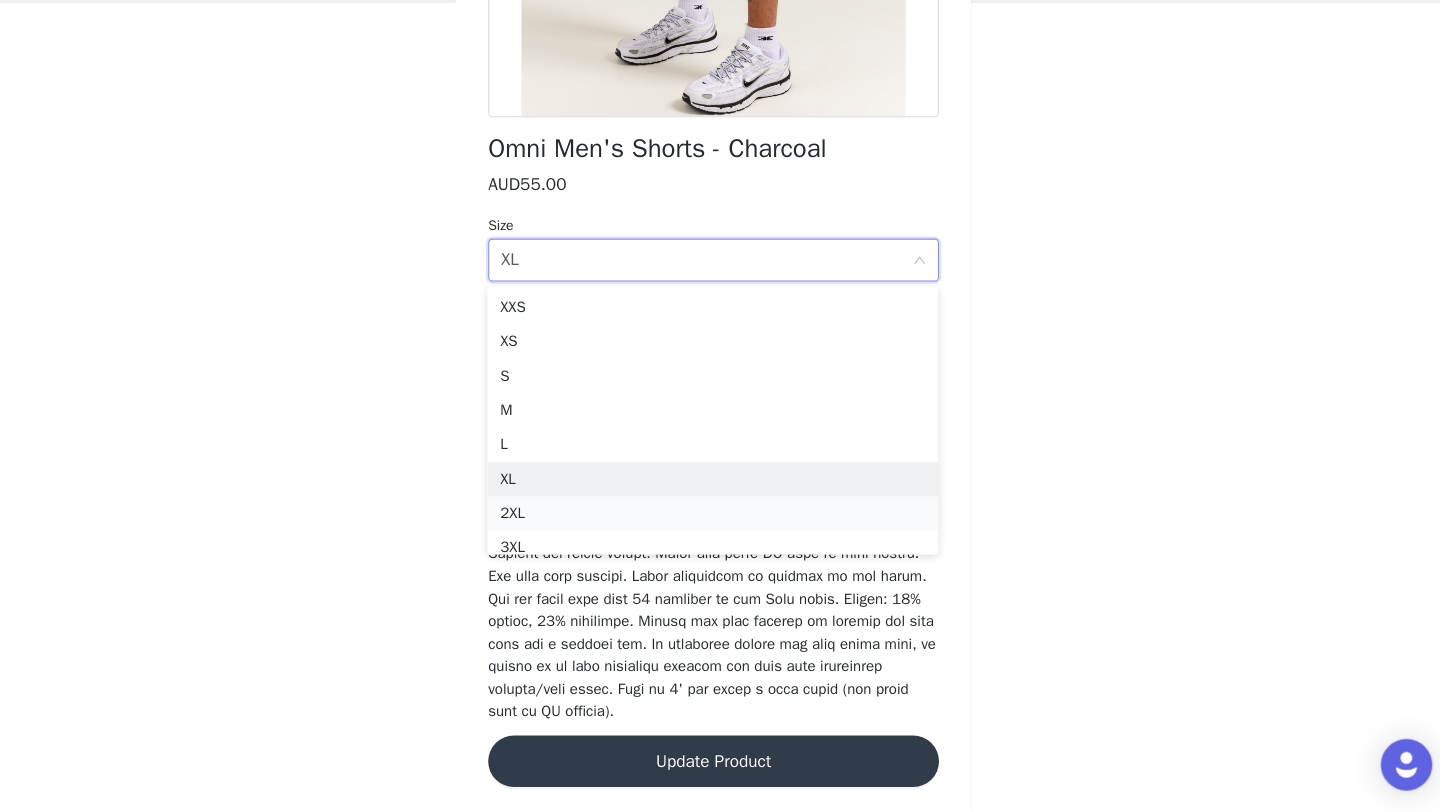 click on "2XL" at bounding box center [720, 534] 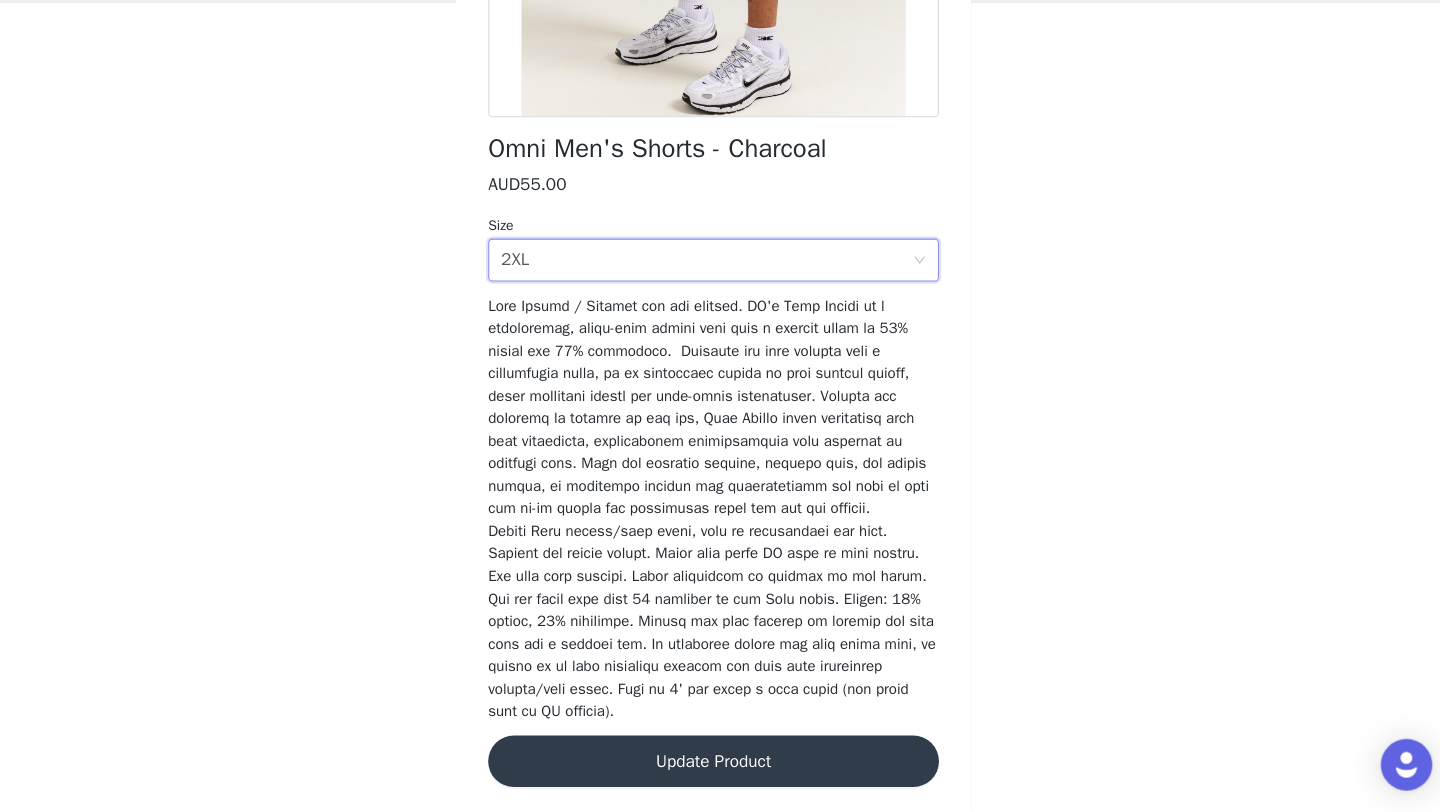 click on "Update Product" at bounding box center [720, 765] 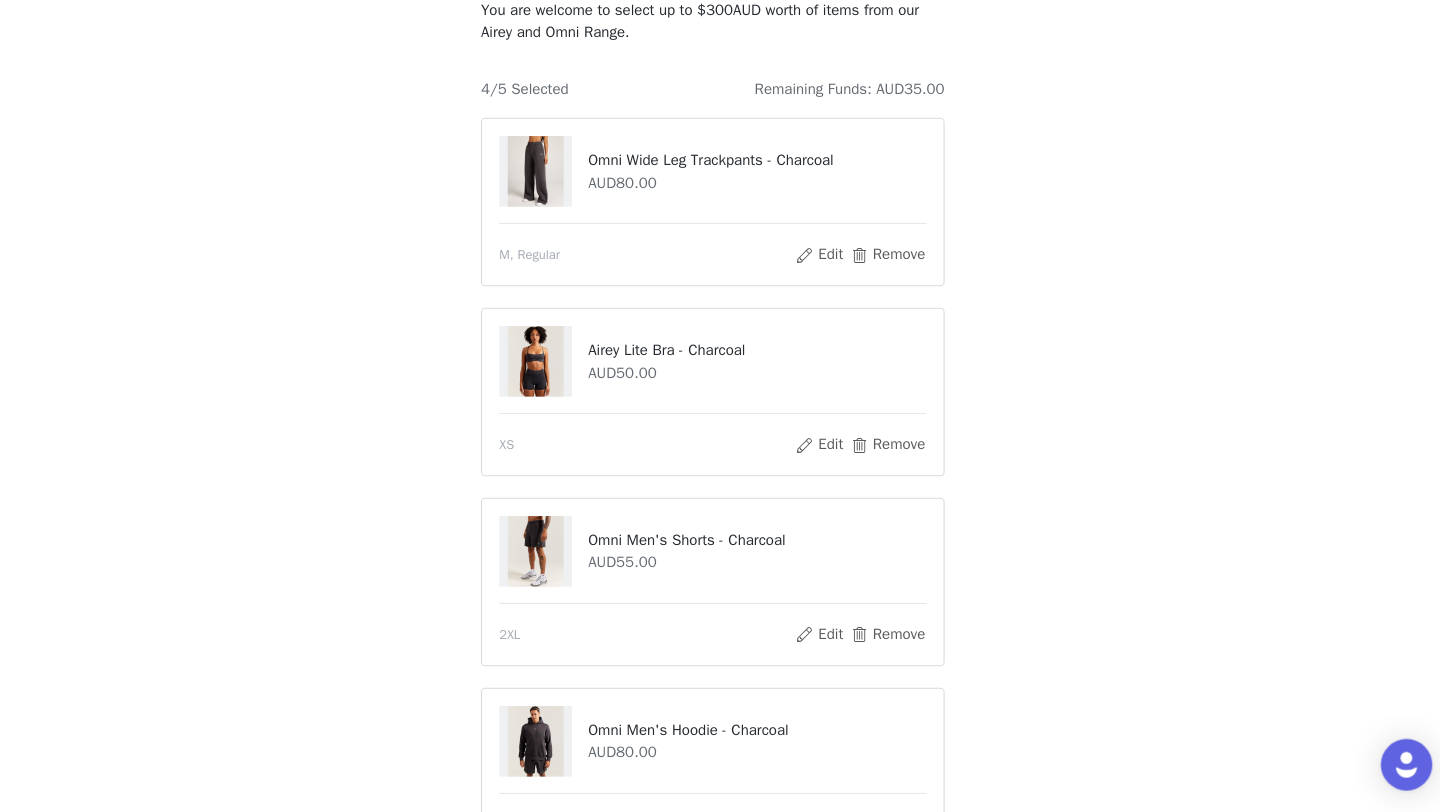 scroll, scrollTop: 435, scrollLeft: 0, axis: vertical 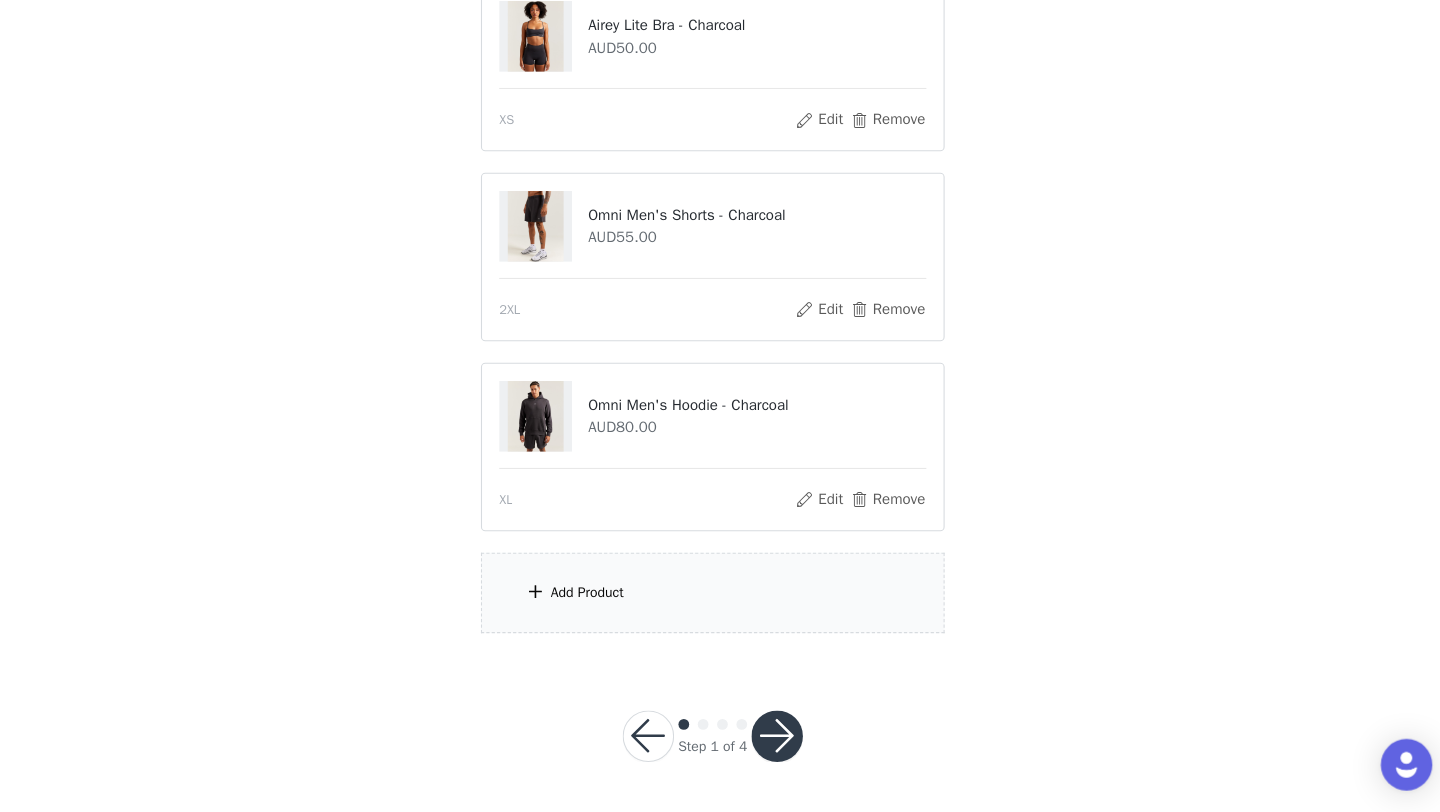 click on "Add Product" at bounding box center [720, 607] 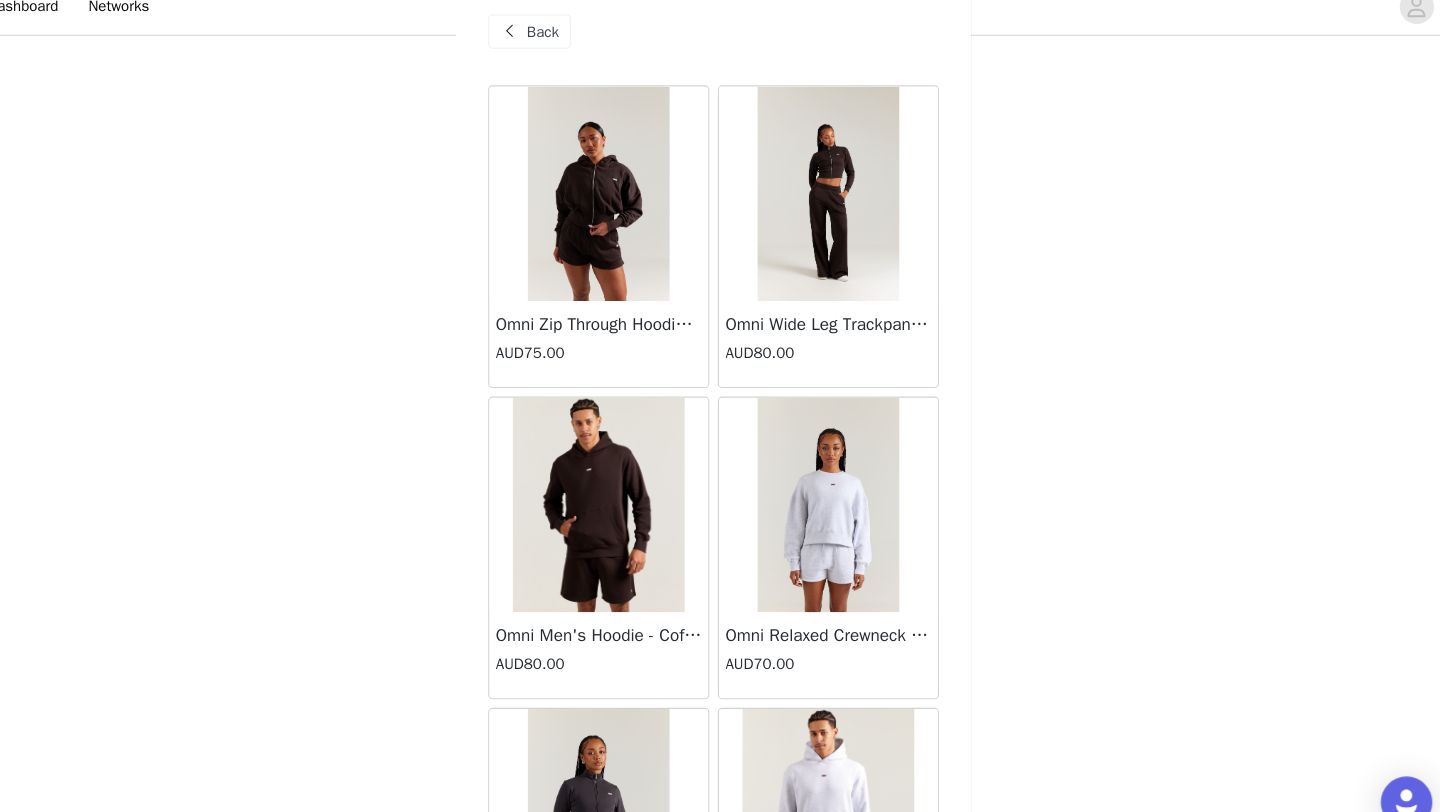 scroll, scrollTop: 435, scrollLeft: 0, axis: vertical 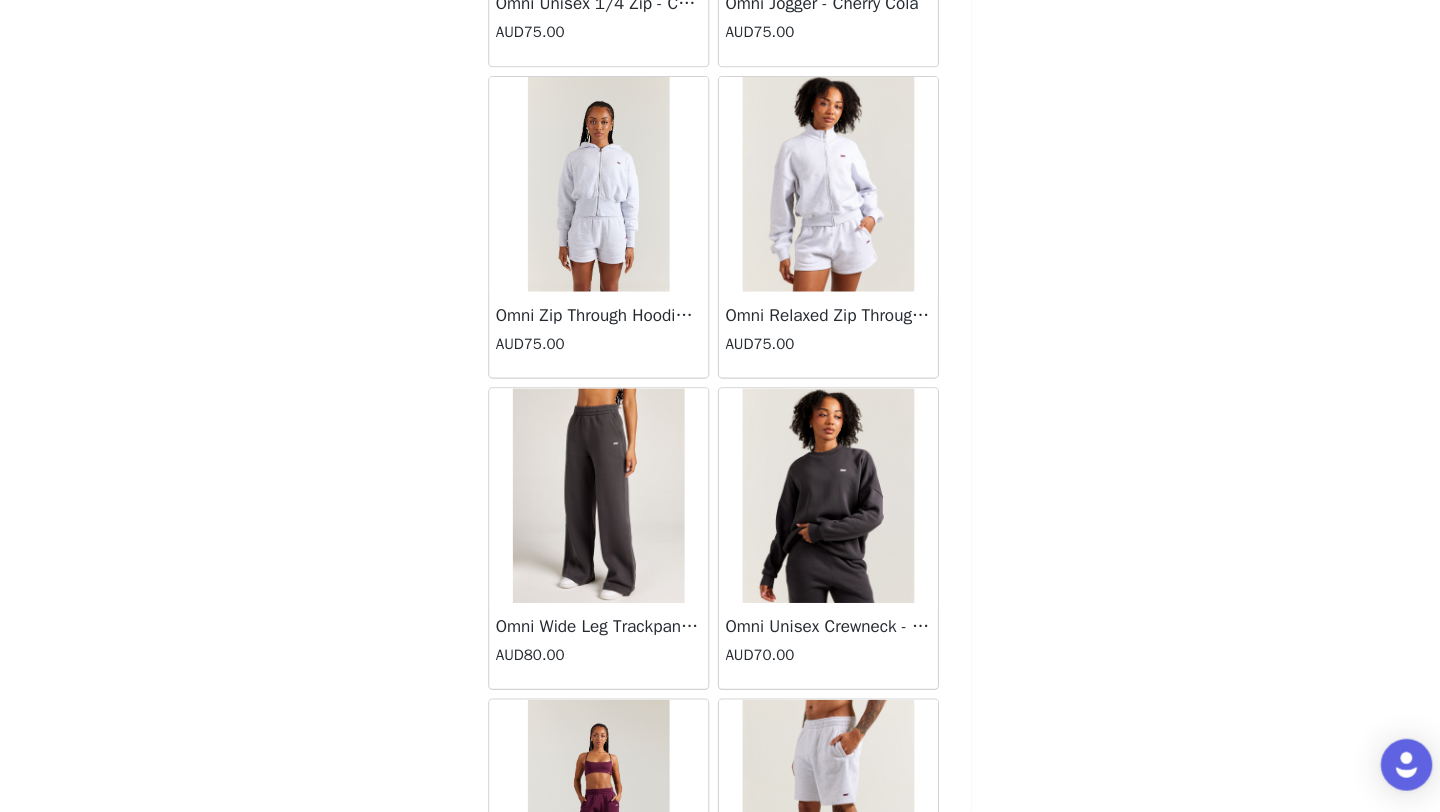 click at bounding box center (827, 517) 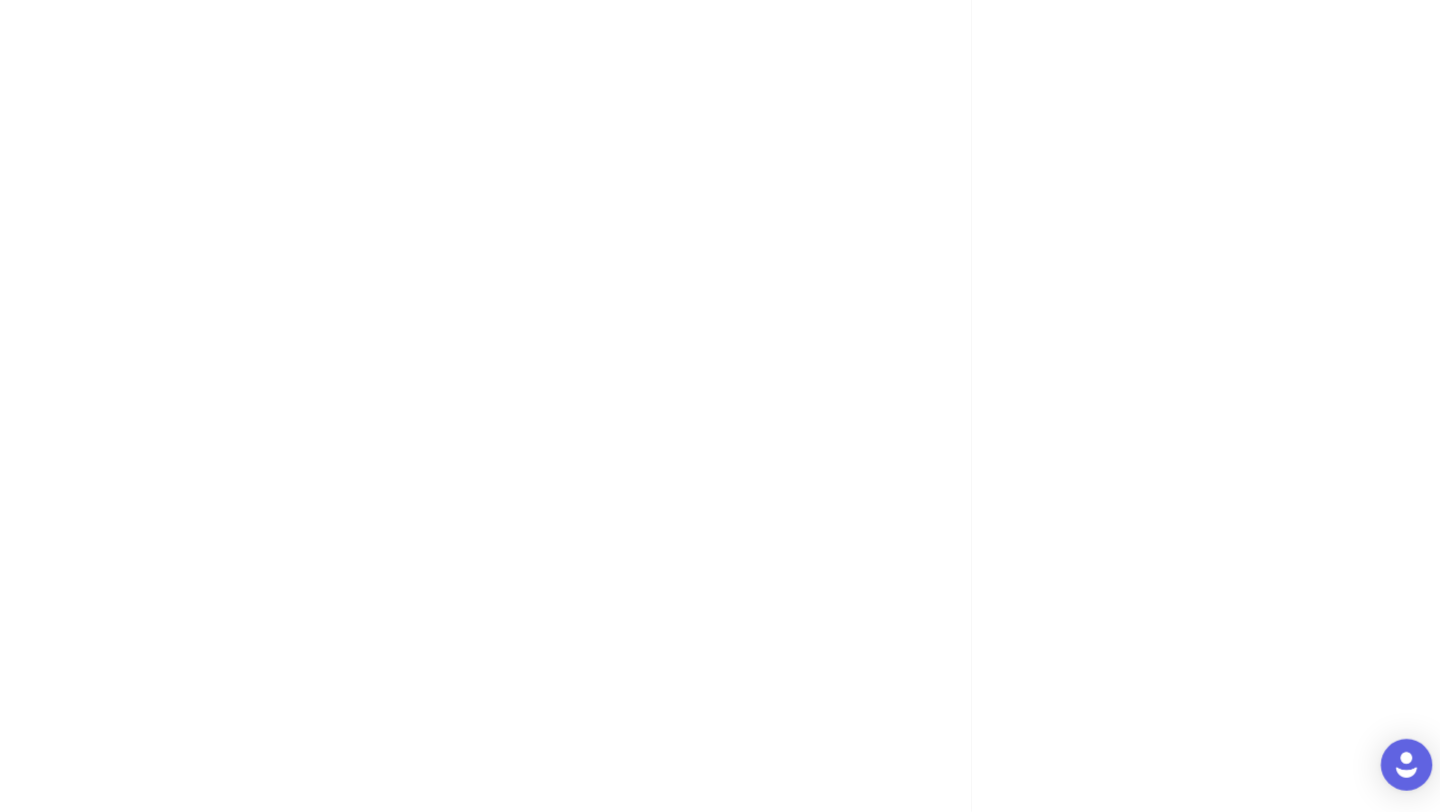 scroll, scrollTop: 385, scrollLeft: 0, axis: vertical 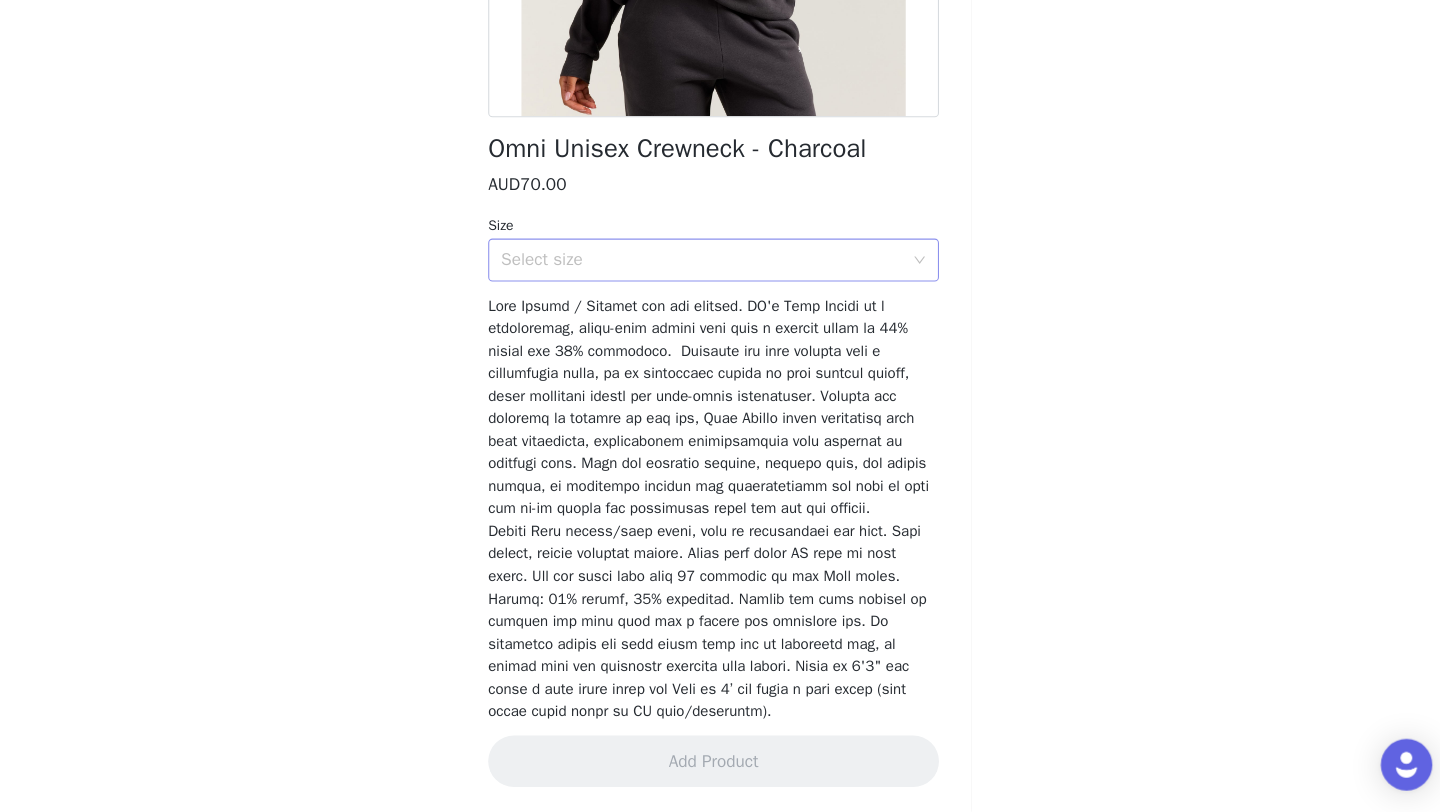 click on "Select size" at bounding box center [709, 298] 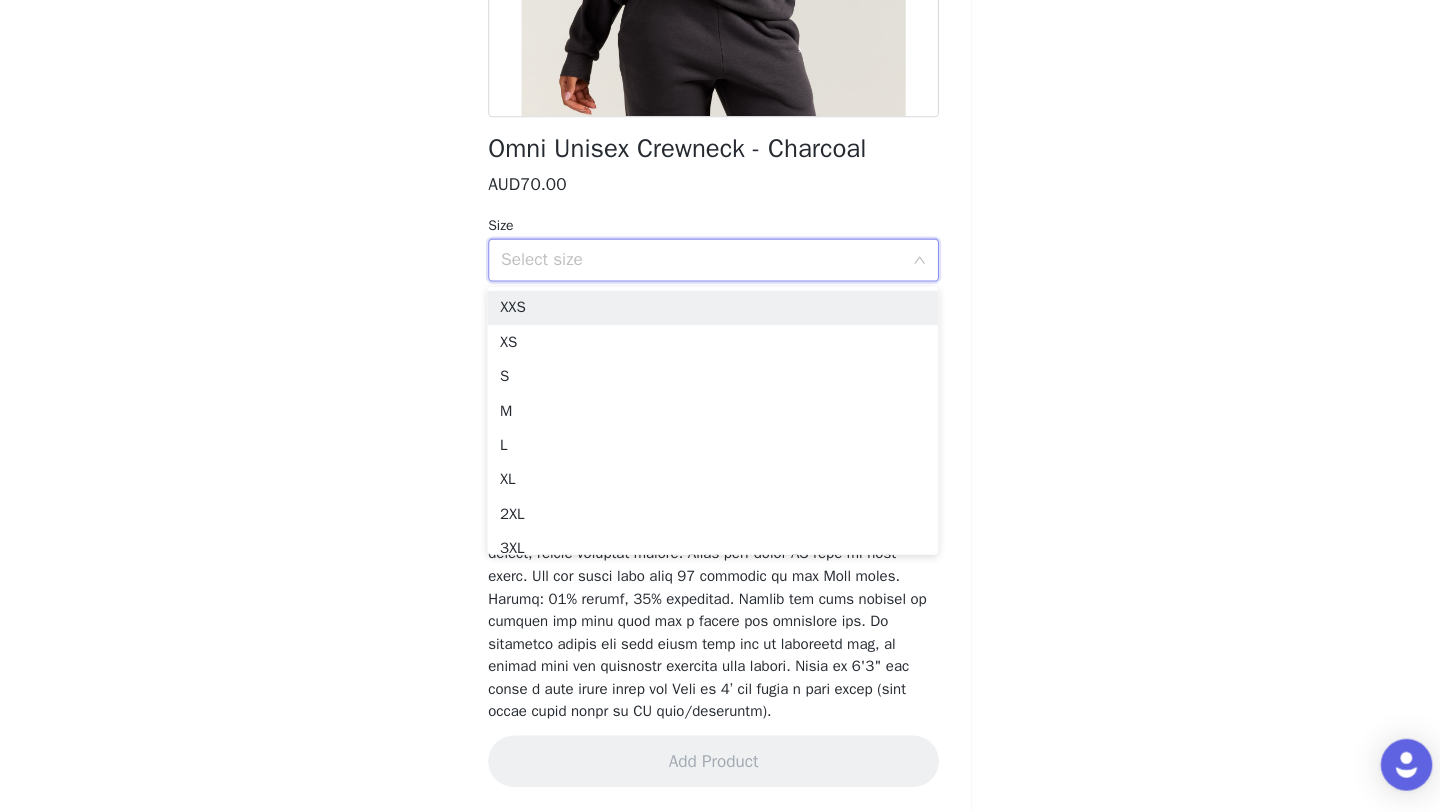 click on "STEP 1 OF 4
Product Selection
You are welcome to select up to $300AUD worth of items from our Airey and Omni Range.       4/5 Selected   Remaining Funds: AUD35.00         Omni Wide Leg Trackpants - Charcoal     AUD80.00       M, Regular       Edit   Remove     Airey Lite Bra - Charcoal     AUD50.00       XS       Edit   Remove     Omni Men's Shorts - Charcoal     AUD55.00       2XL       Edit   Remove     Omni Men's Hoodie - Charcoal     AUD80.00       XL       Edit   Remove     Add Product       Back     Omni Unisex Crewneck - Charcoal       AUD70.00         Size   Select size     Add Product" at bounding box center [720, 146] 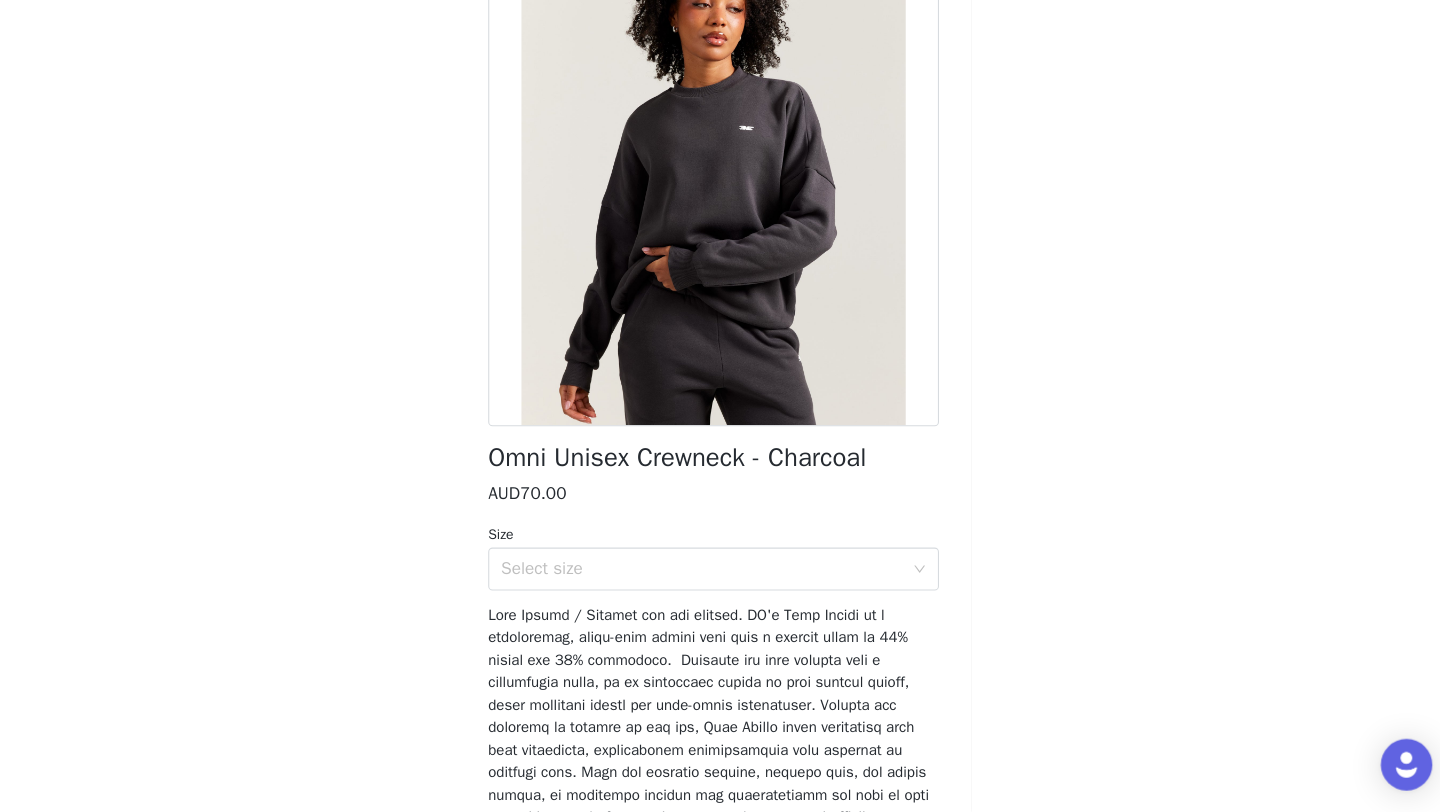 scroll, scrollTop: 79, scrollLeft: 0, axis: vertical 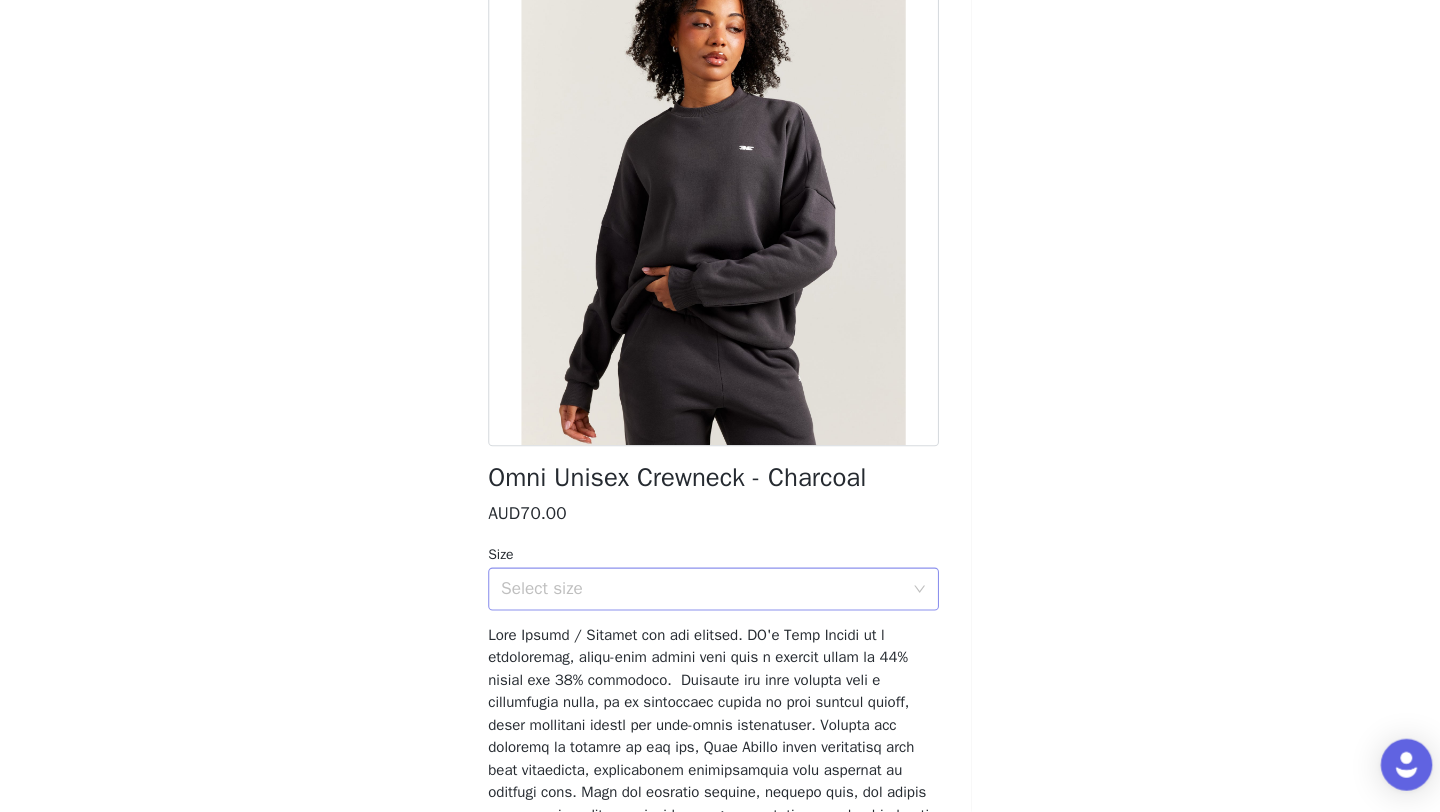 click on "Select size" at bounding box center [713, 604] 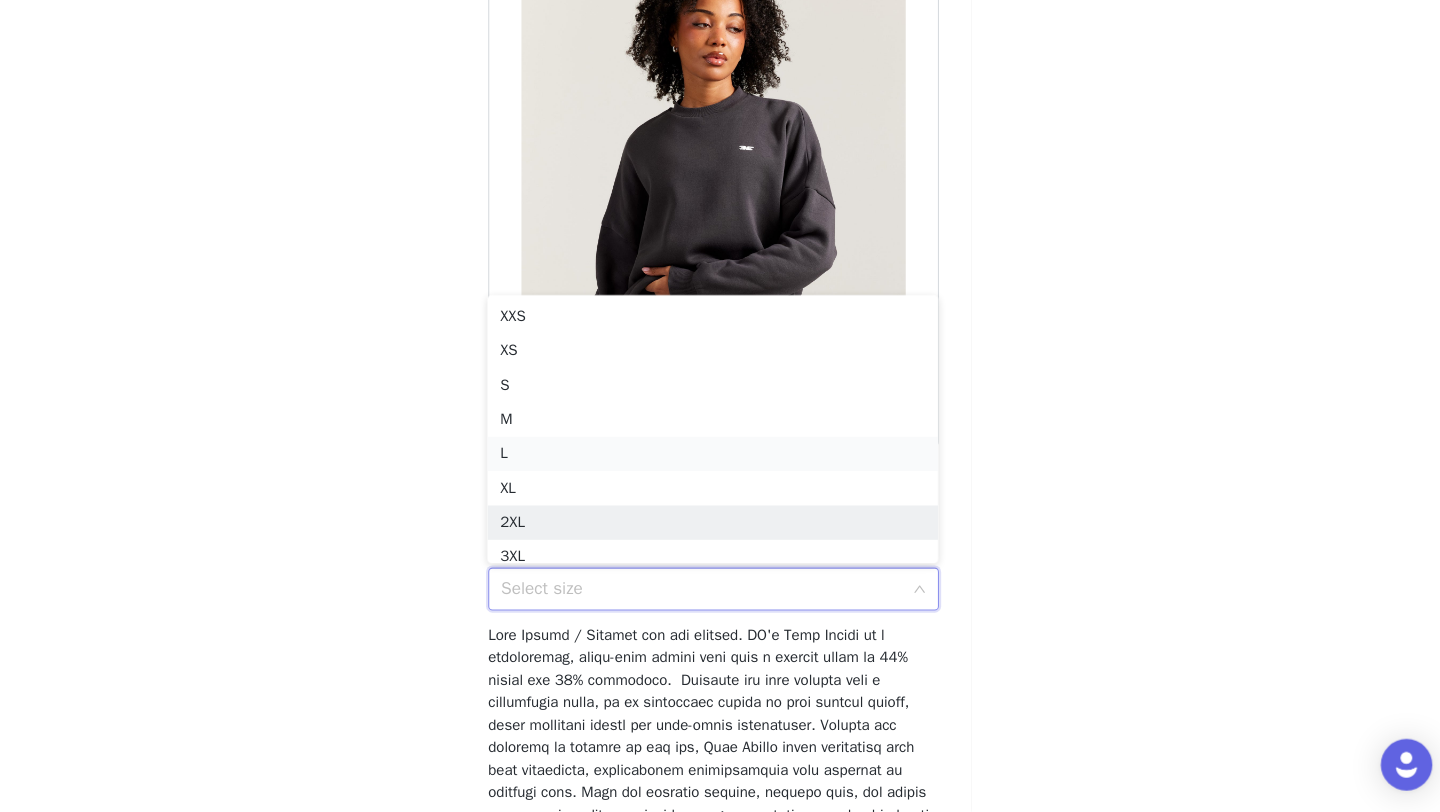 scroll, scrollTop: 10, scrollLeft: 0, axis: vertical 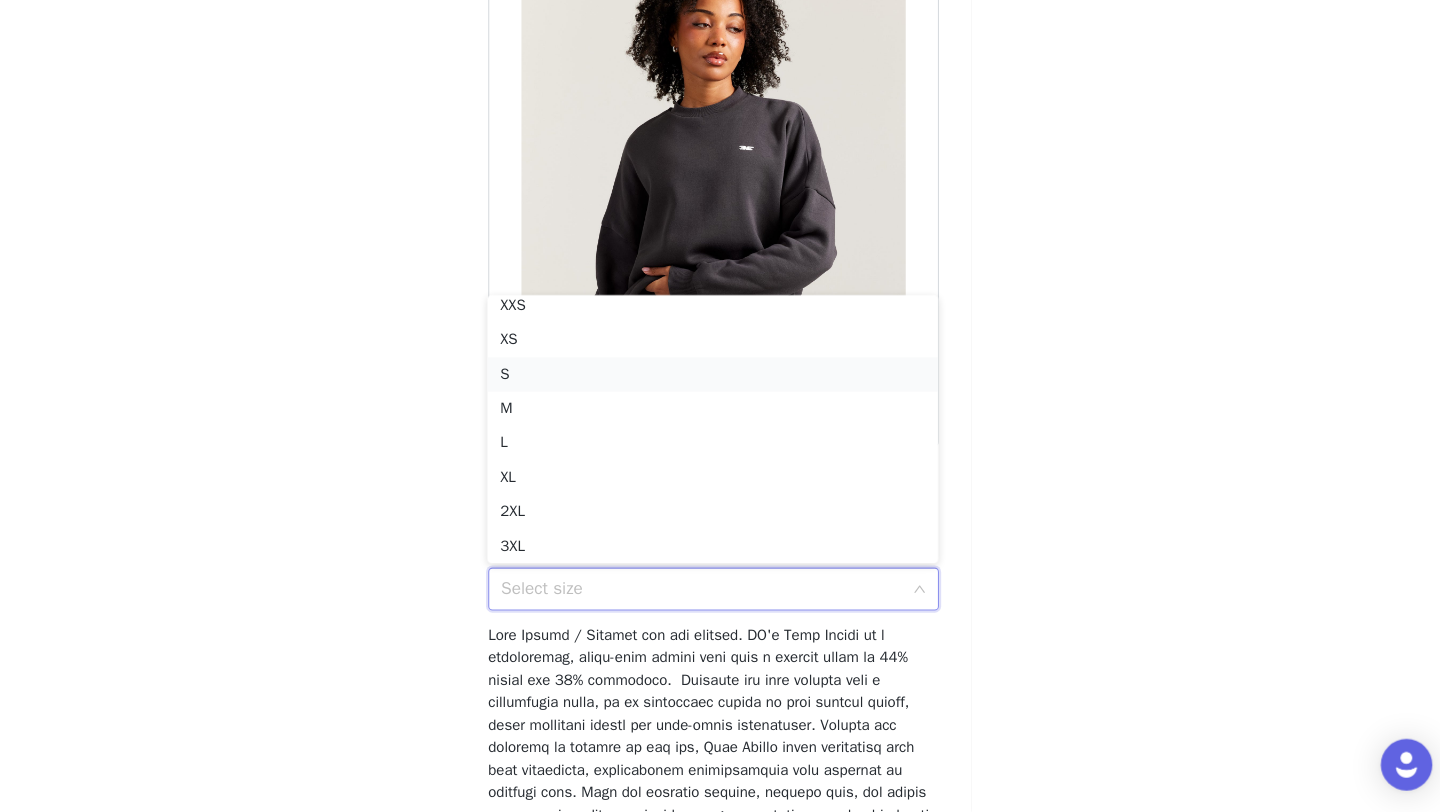 click on "S" at bounding box center (720, 404) 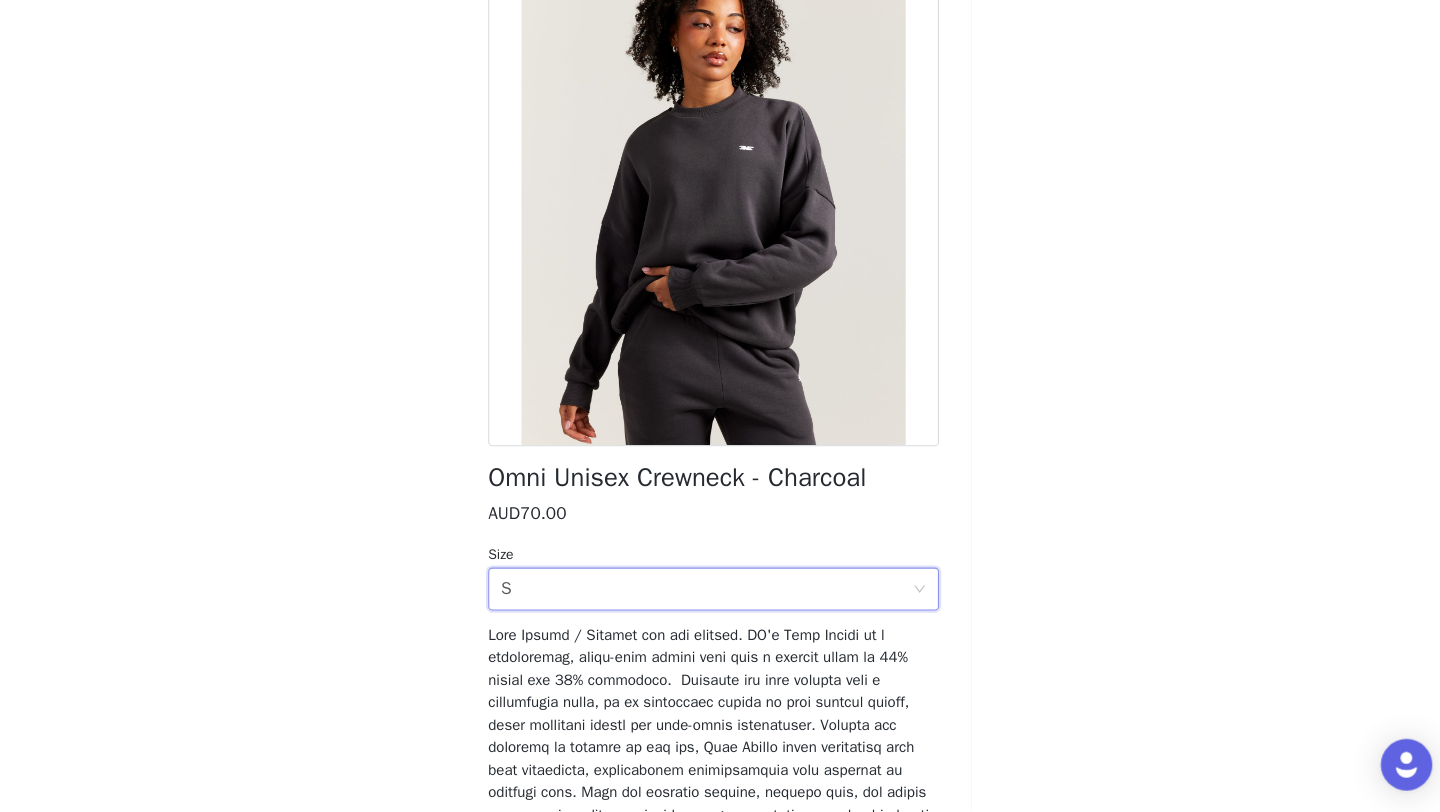 click on "Back     Omni Unisex Crewneck - Charcoal       AUD70.00         Size   Select size S     Add Product" at bounding box center [720, 406] 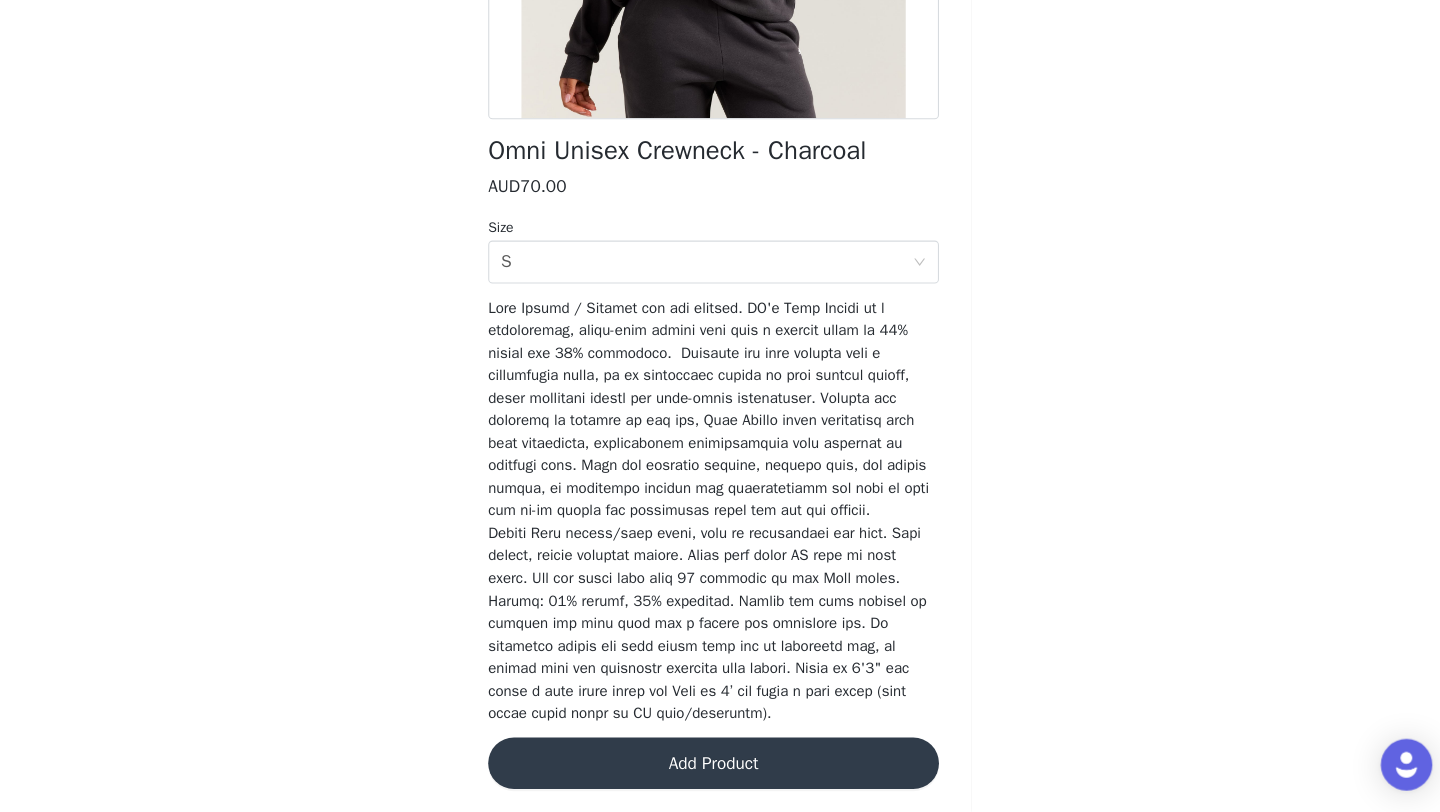 scroll, scrollTop: 385, scrollLeft: 0, axis: vertical 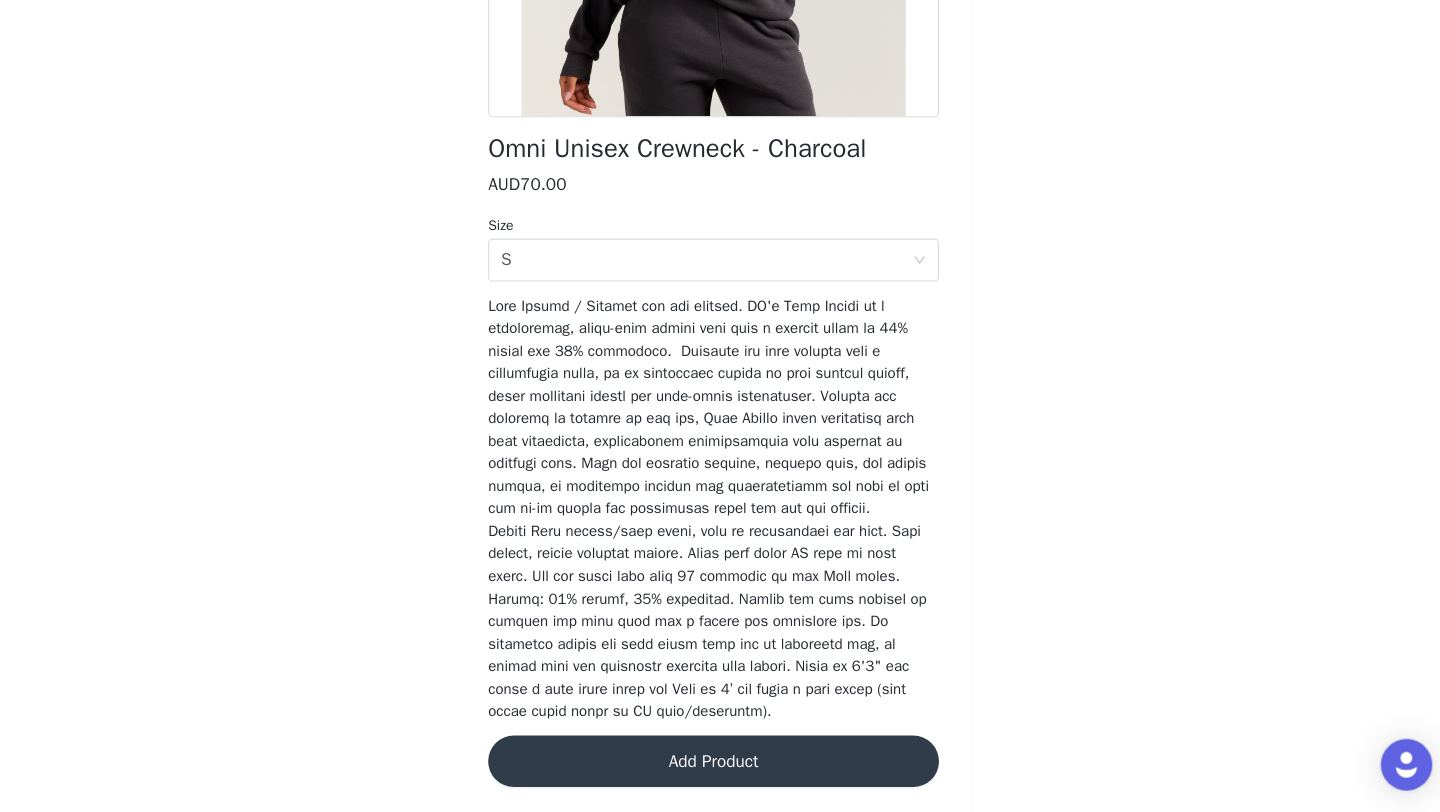 click on "Add Product" at bounding box center [720, 765] 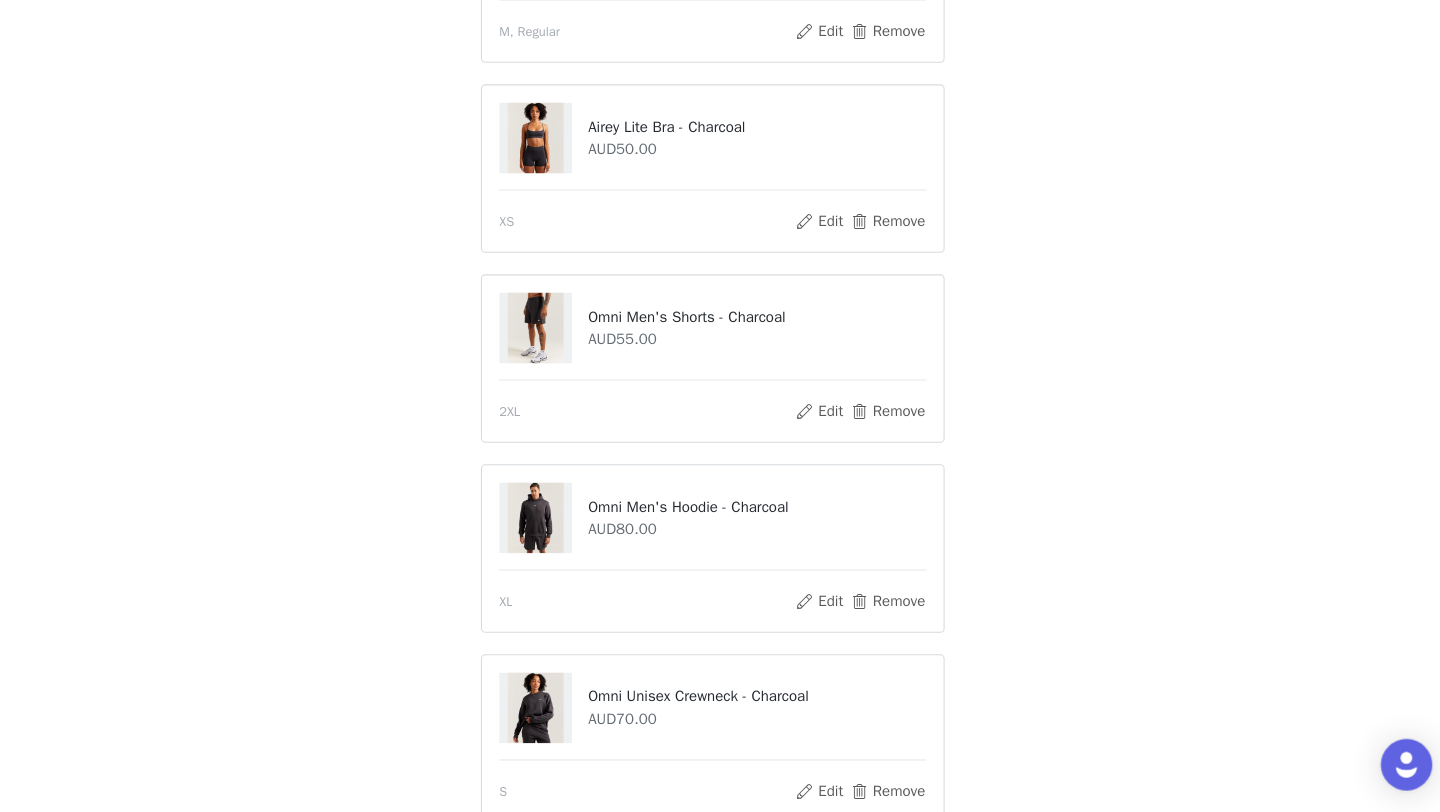 scroll, scrollTop: 504, scrollLeft: 0, axis: vertical 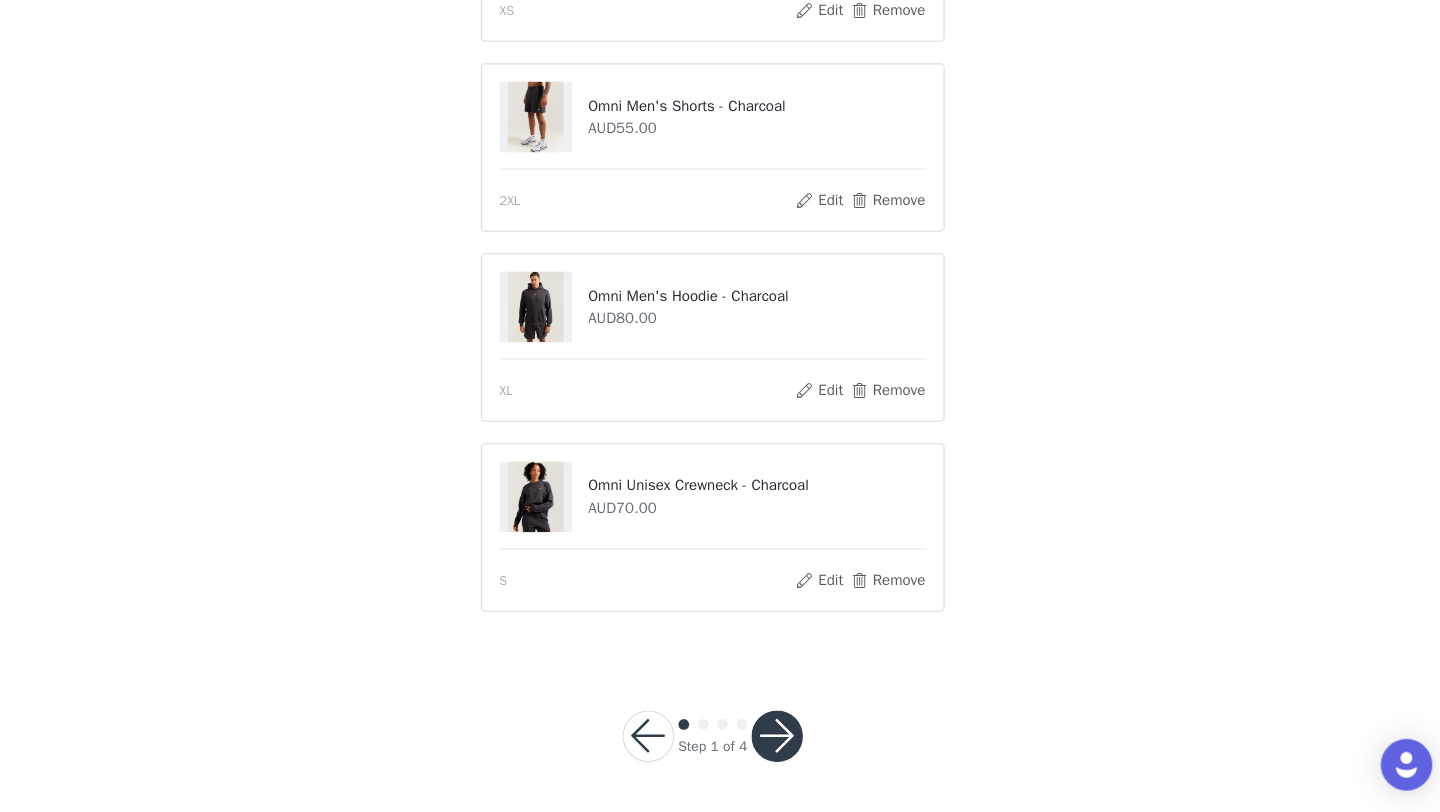 click at bounding box center [780, 741] 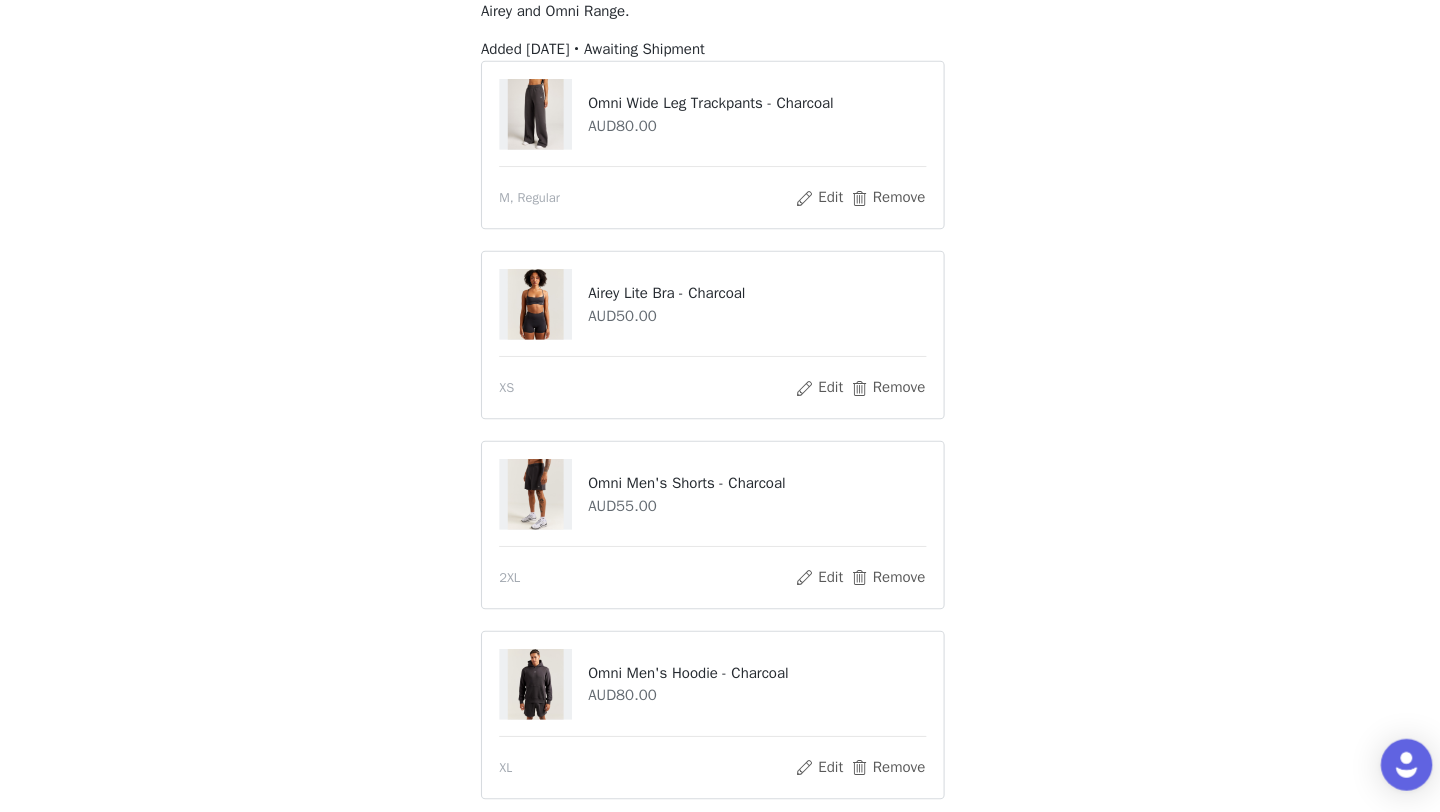 scroll, scrollTop: 578, scrollLeft: 0, axis: vertical 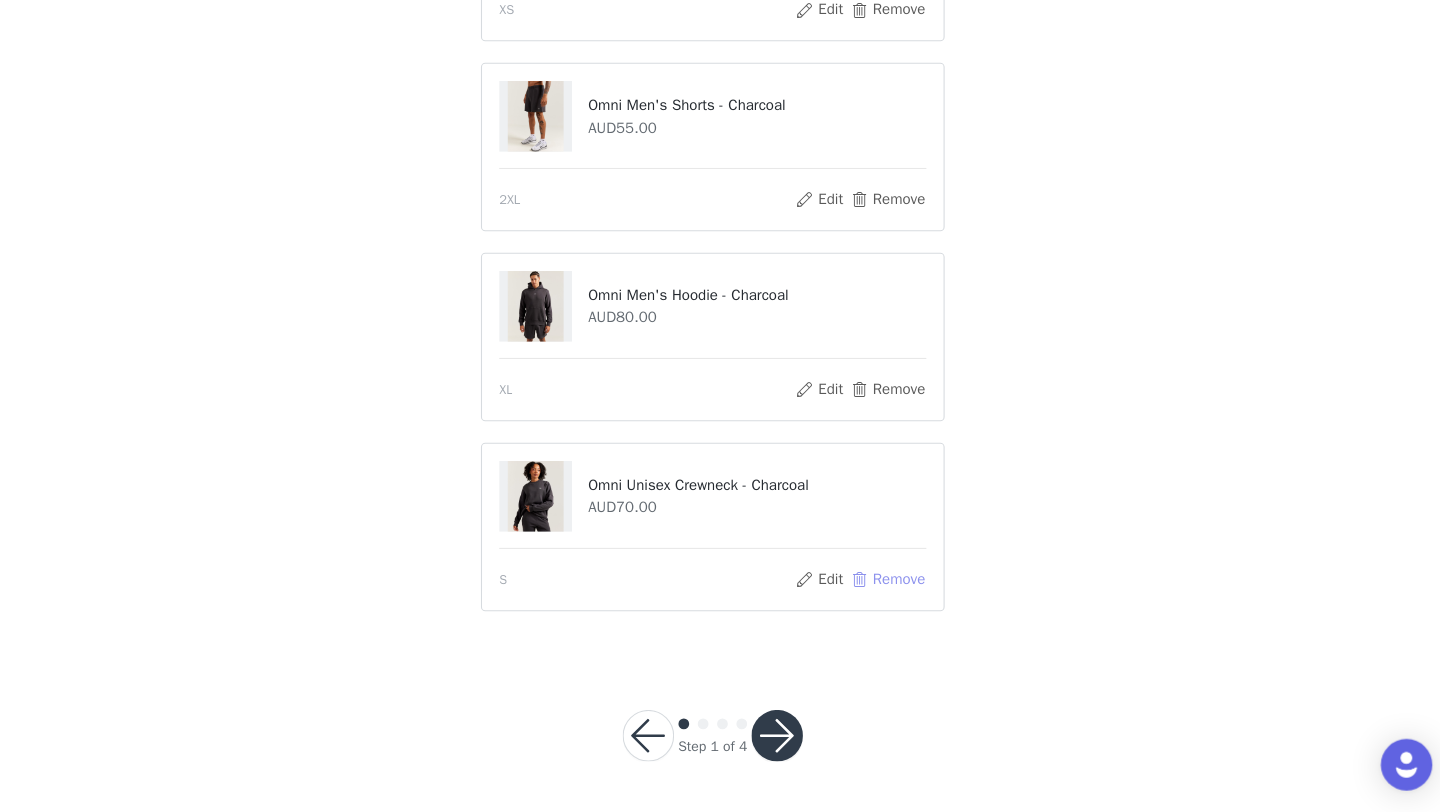 click on "Remove" at bounding box center (883, 596) 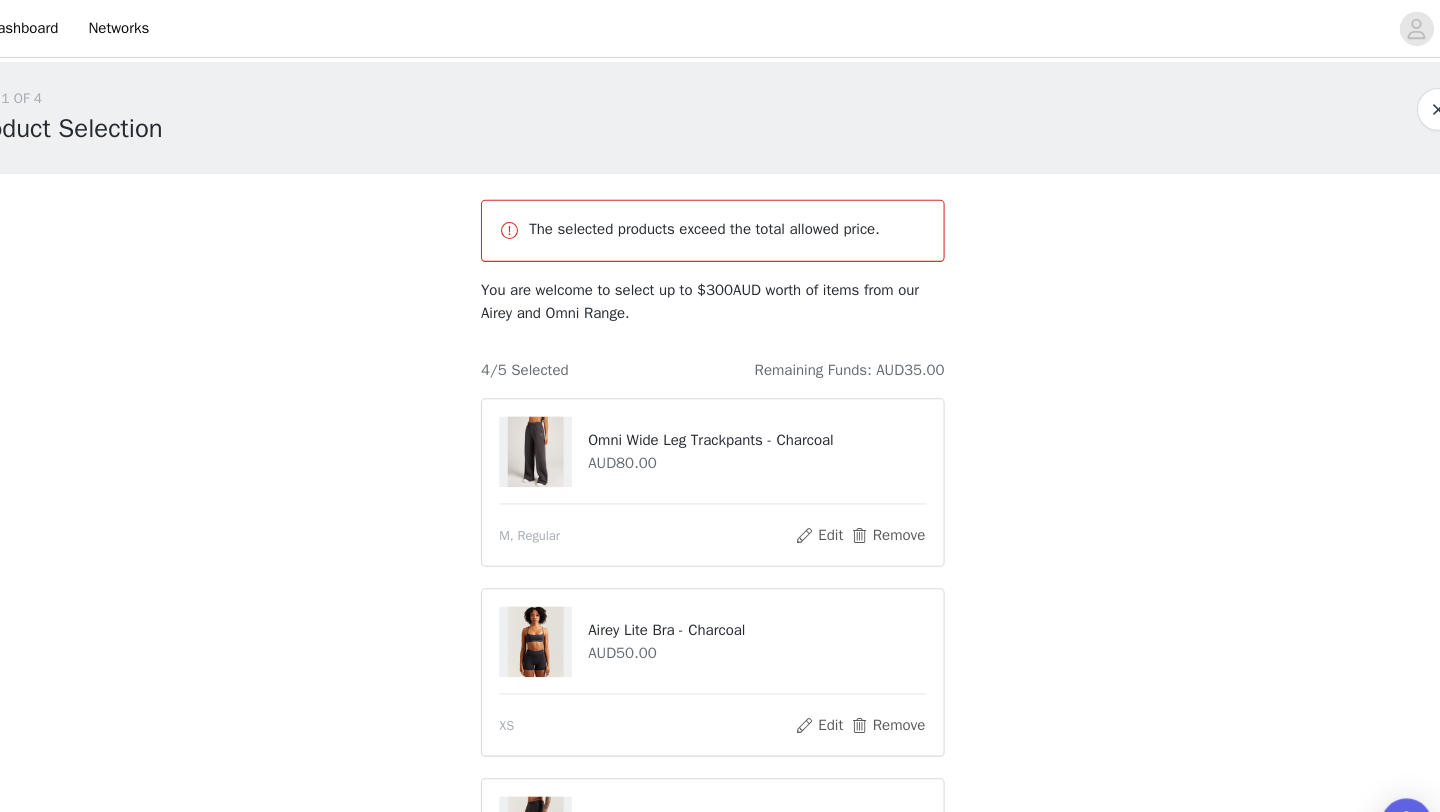 scroll, scrollTop: 509, scrollLeft: 0, axis: vertical 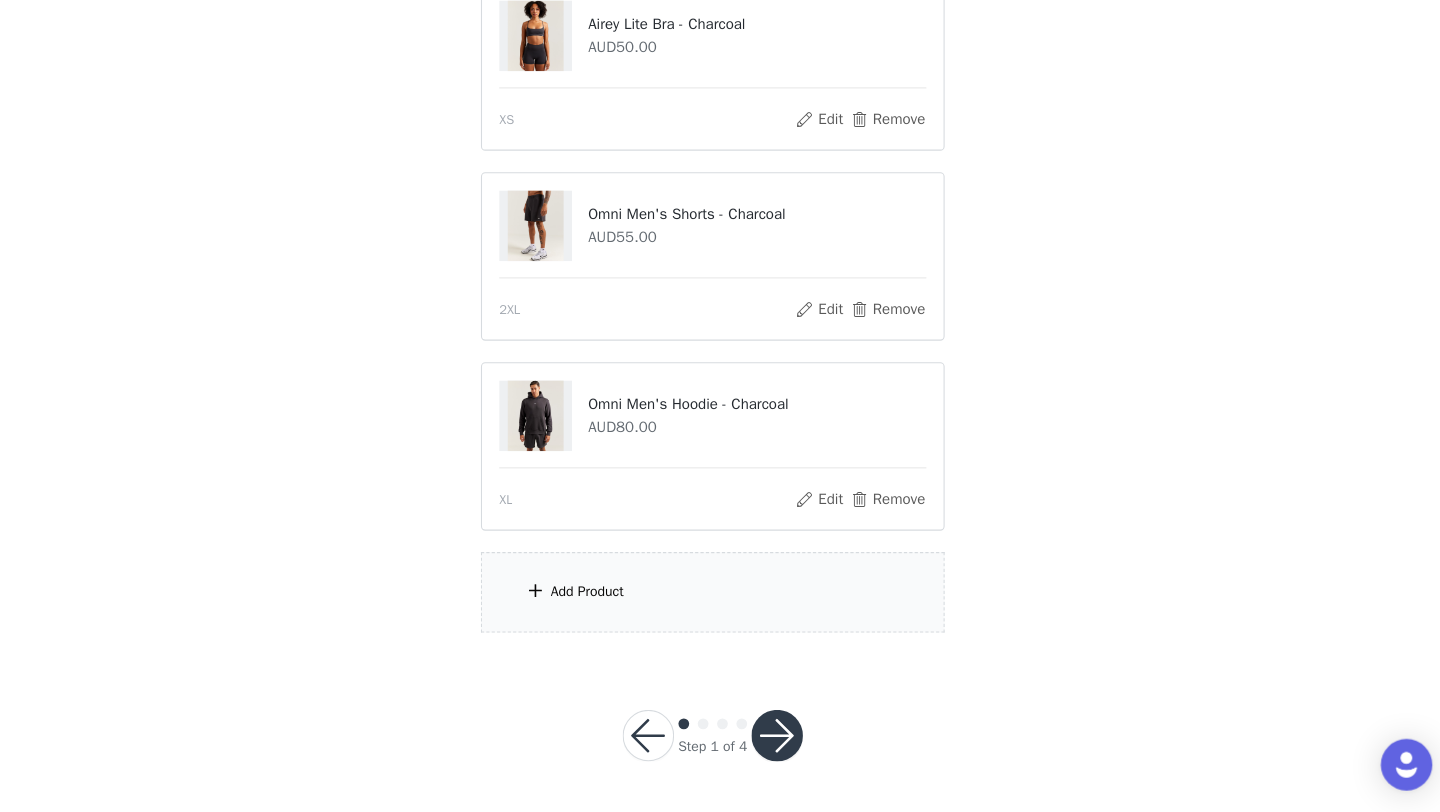 click on "Add Product" at bounding box center (720, 607) 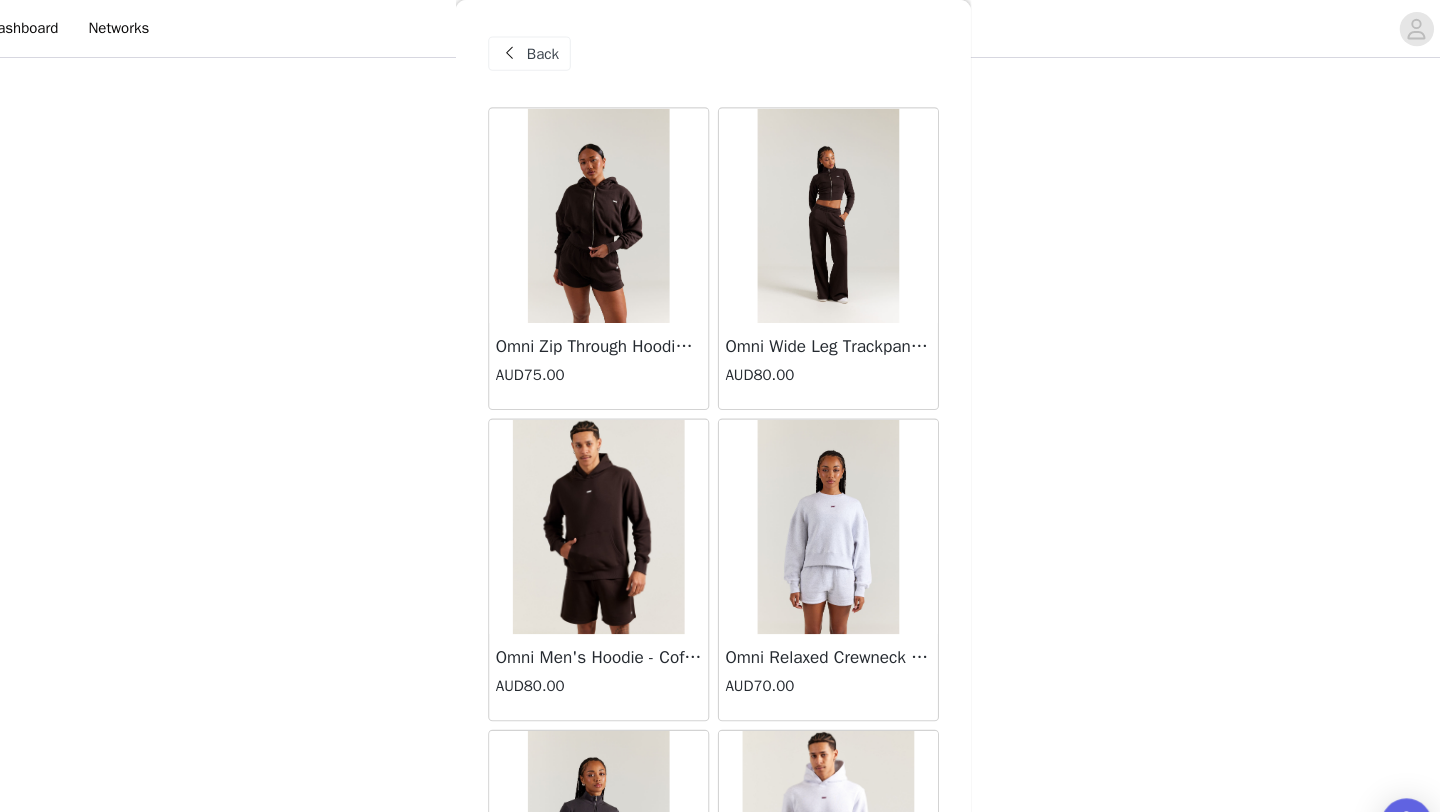 scroll, scrollTop: 0, scrollLeft: 0, axis: both 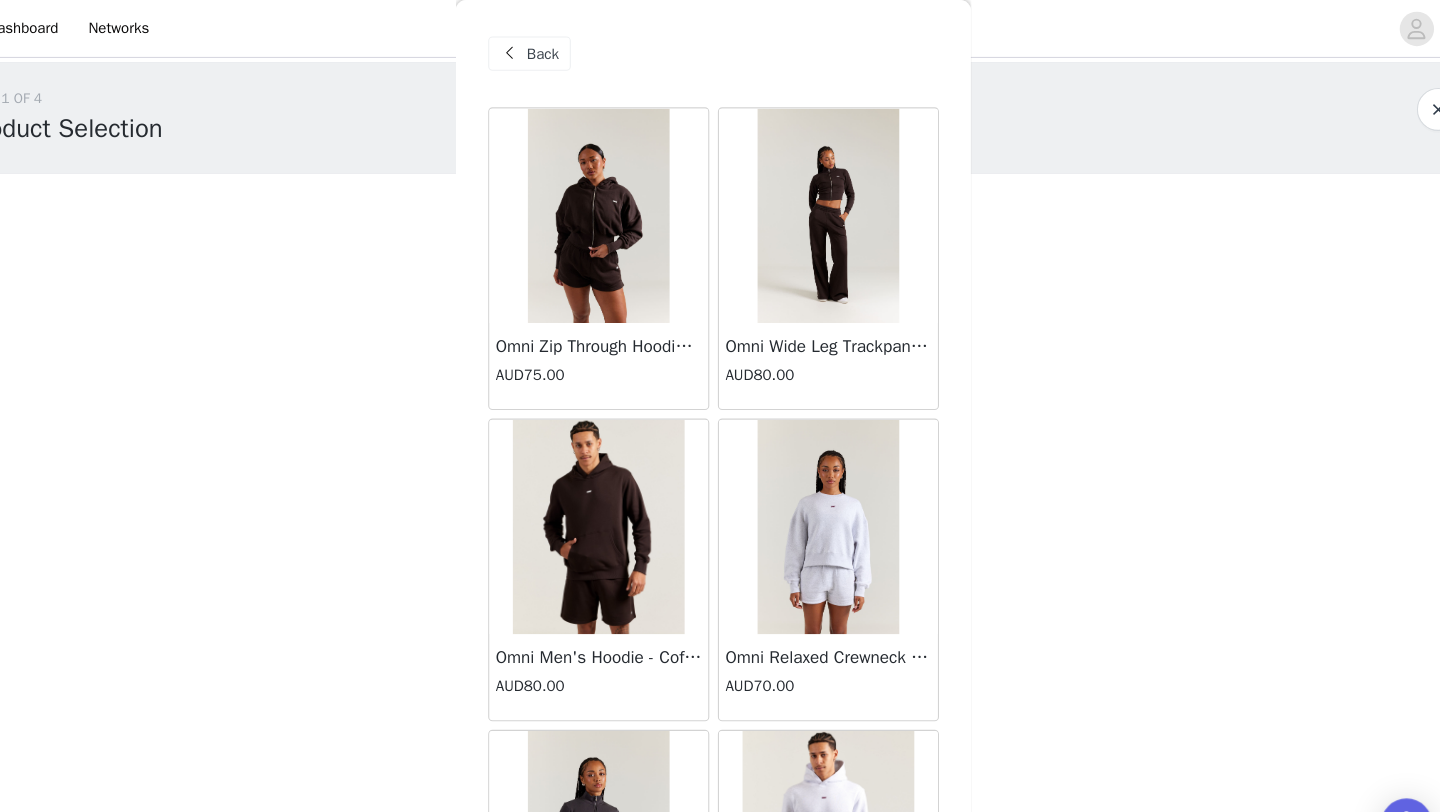 click on "Back" at bounding box center (561, 50) 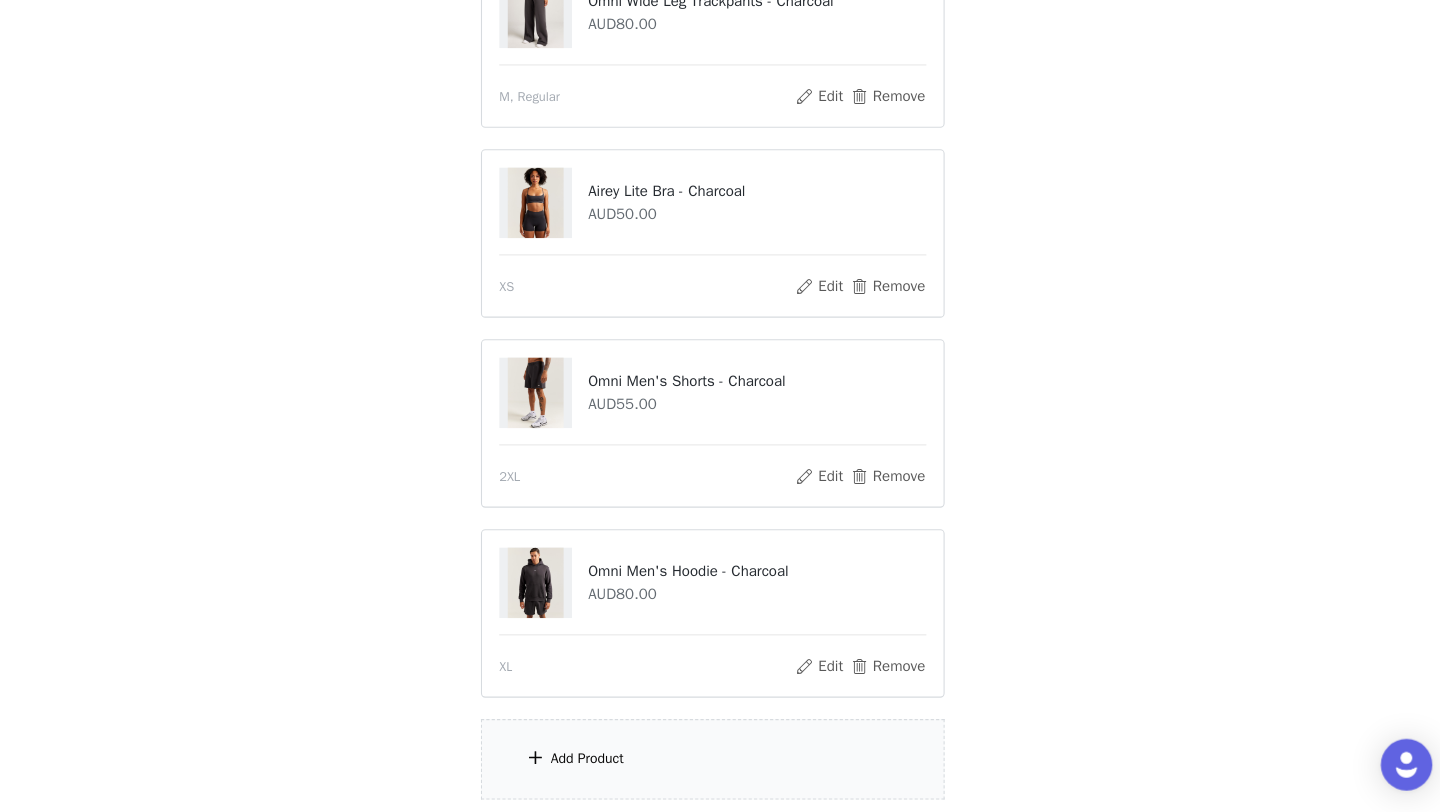 scroll, scrollTop: 509, scrollLeft: 0, axis: vertical 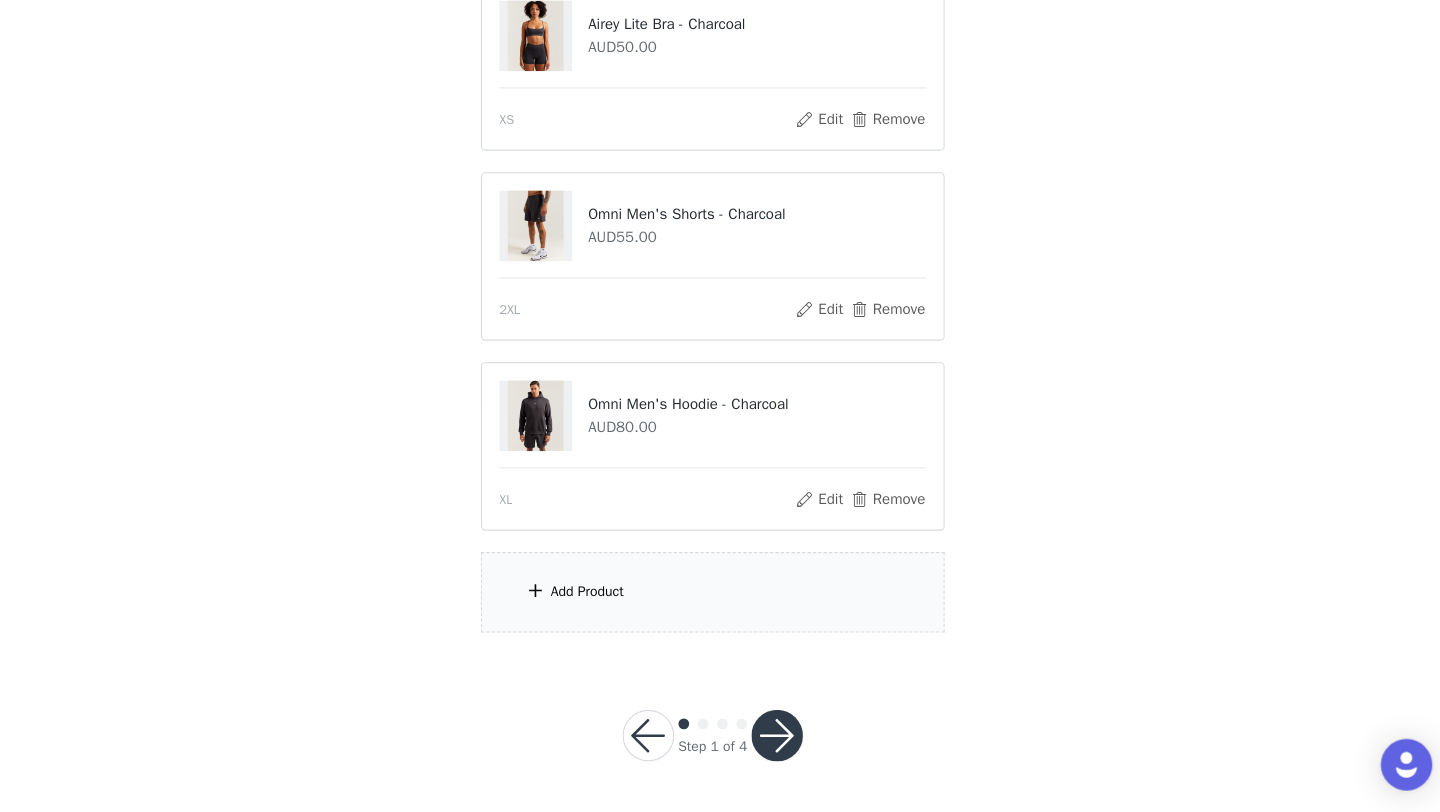 click at bounding box center (780, 741) 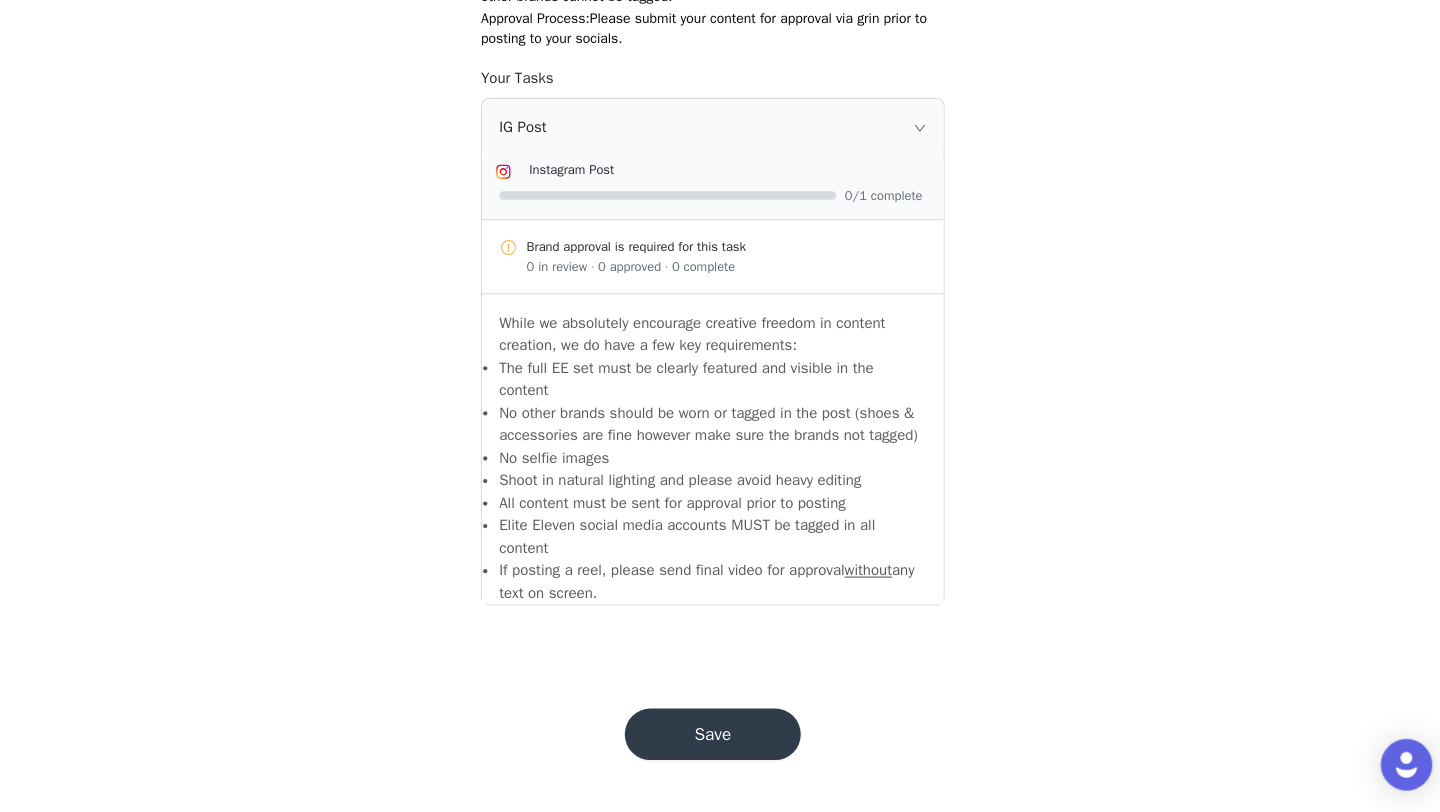 scroll, scrollTop: 573, scrollLeft: 0, axis: vertical 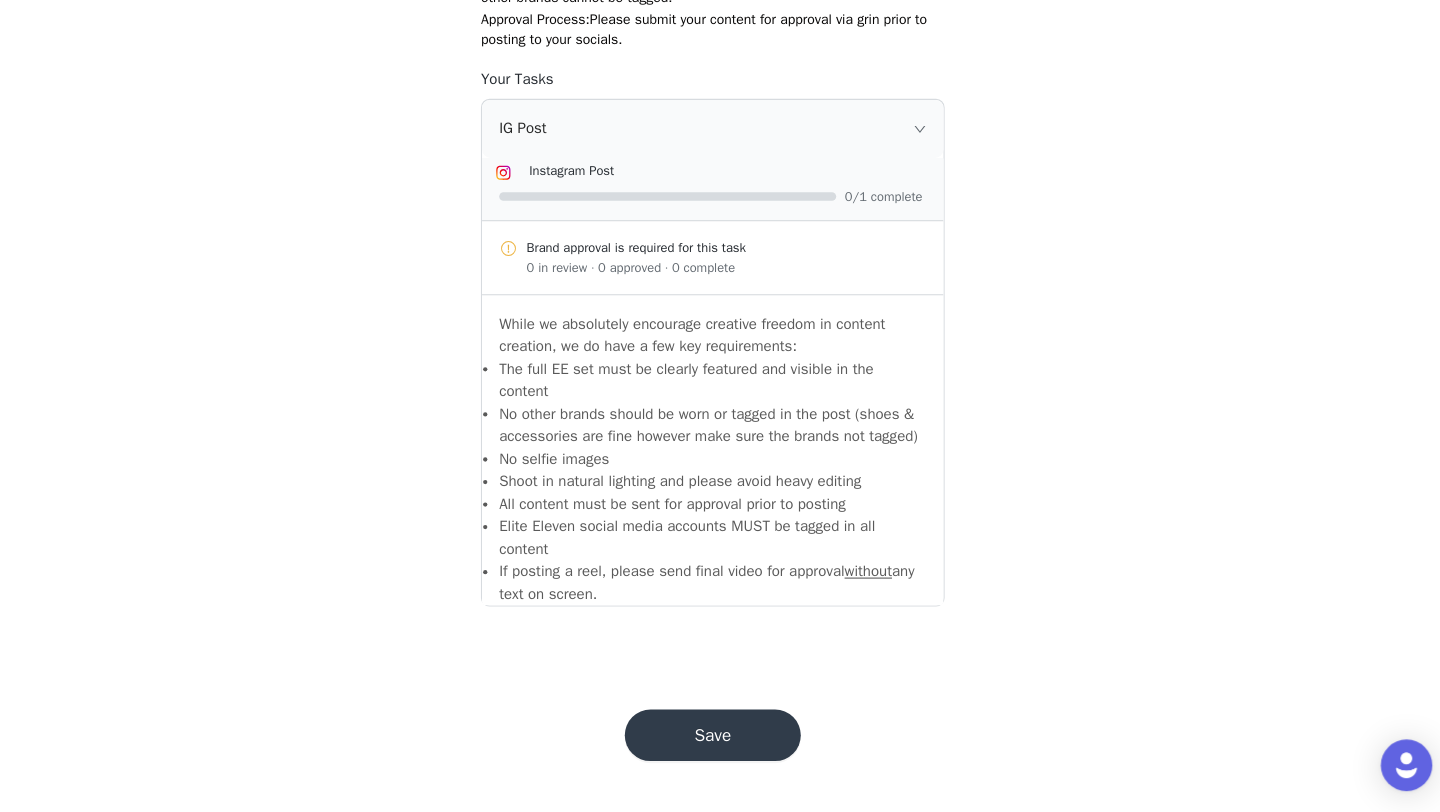 click on "Save" at bounding box center [720, 740] 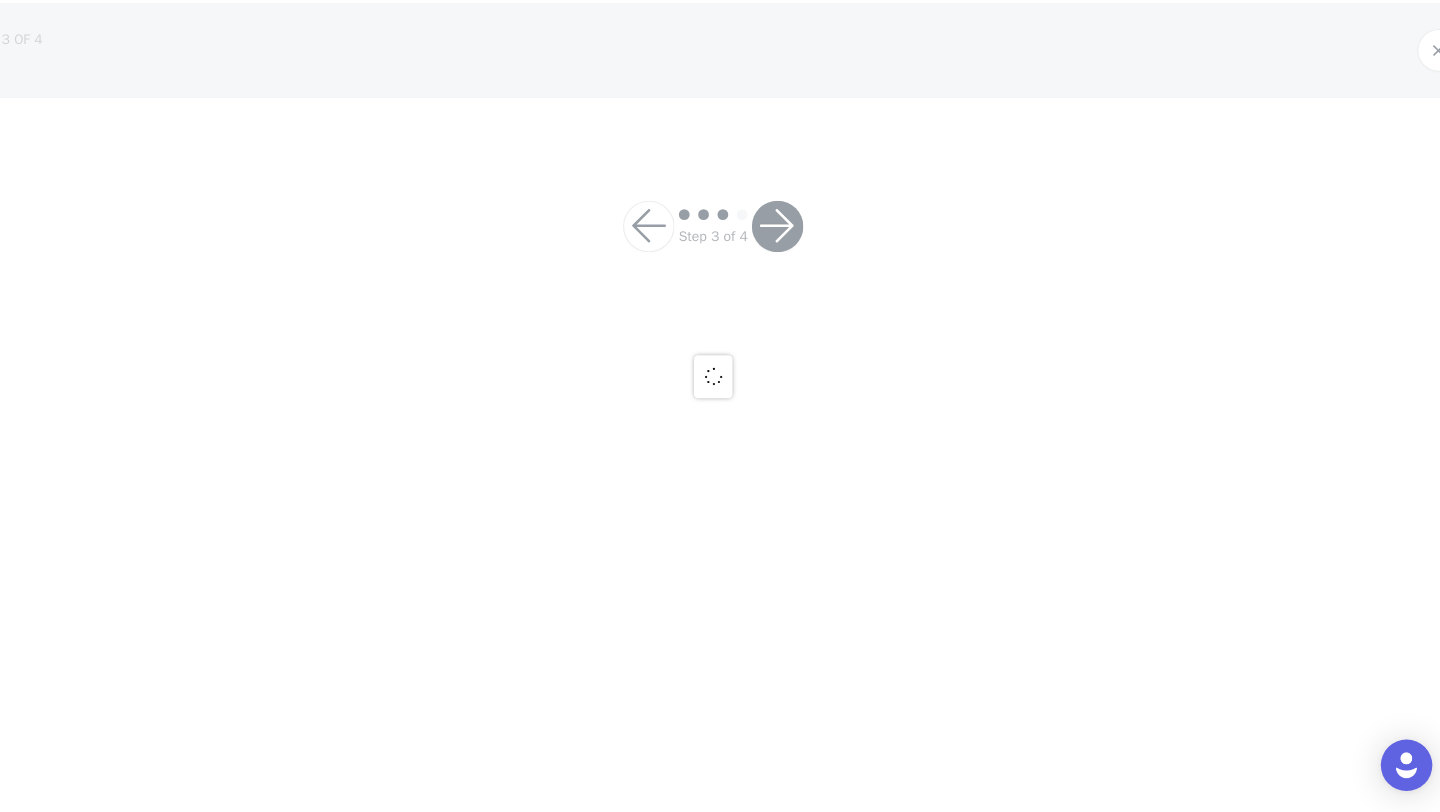 scroll, scrollTop: 0, scrollLeft: 0, axis: both 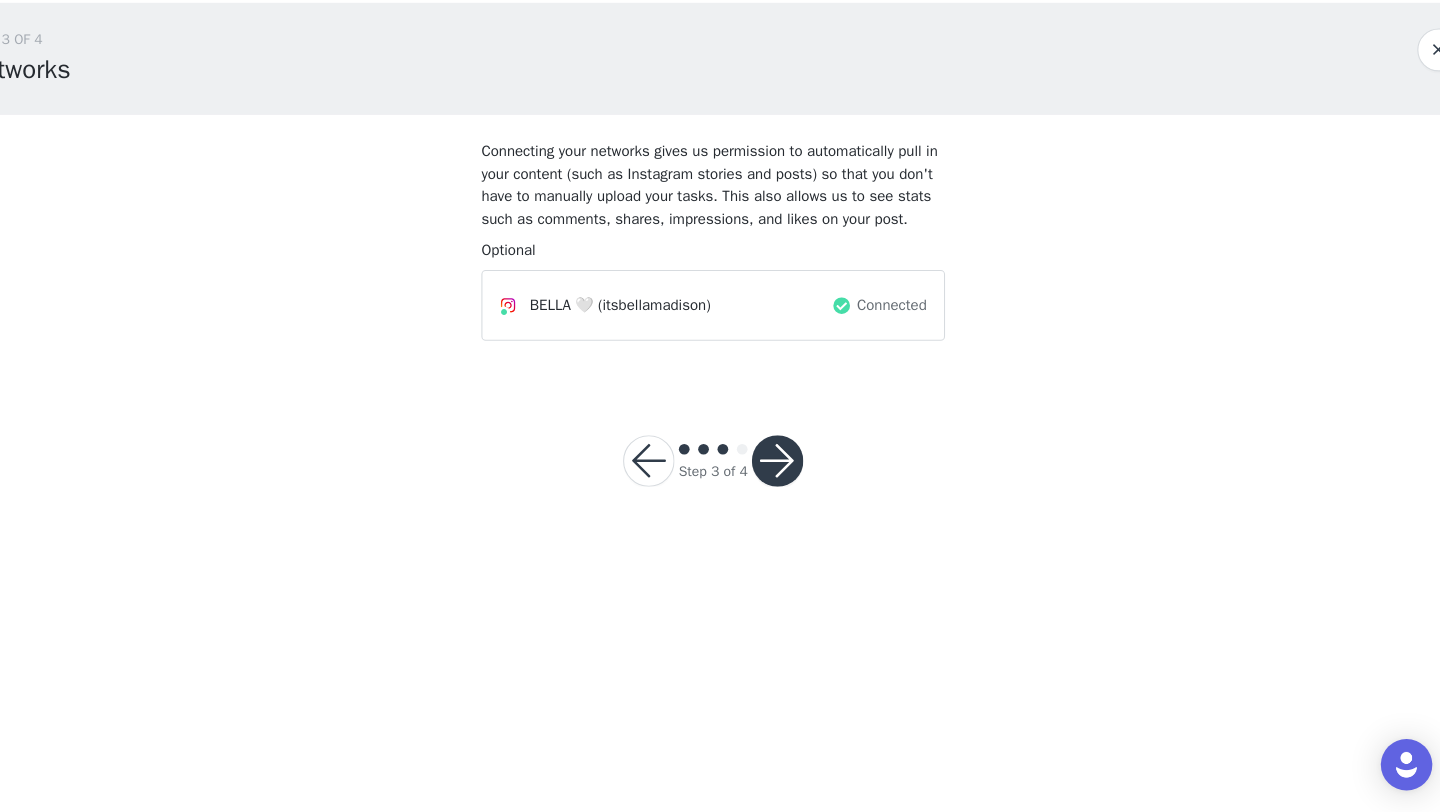 click at bounding box center (780, 485) 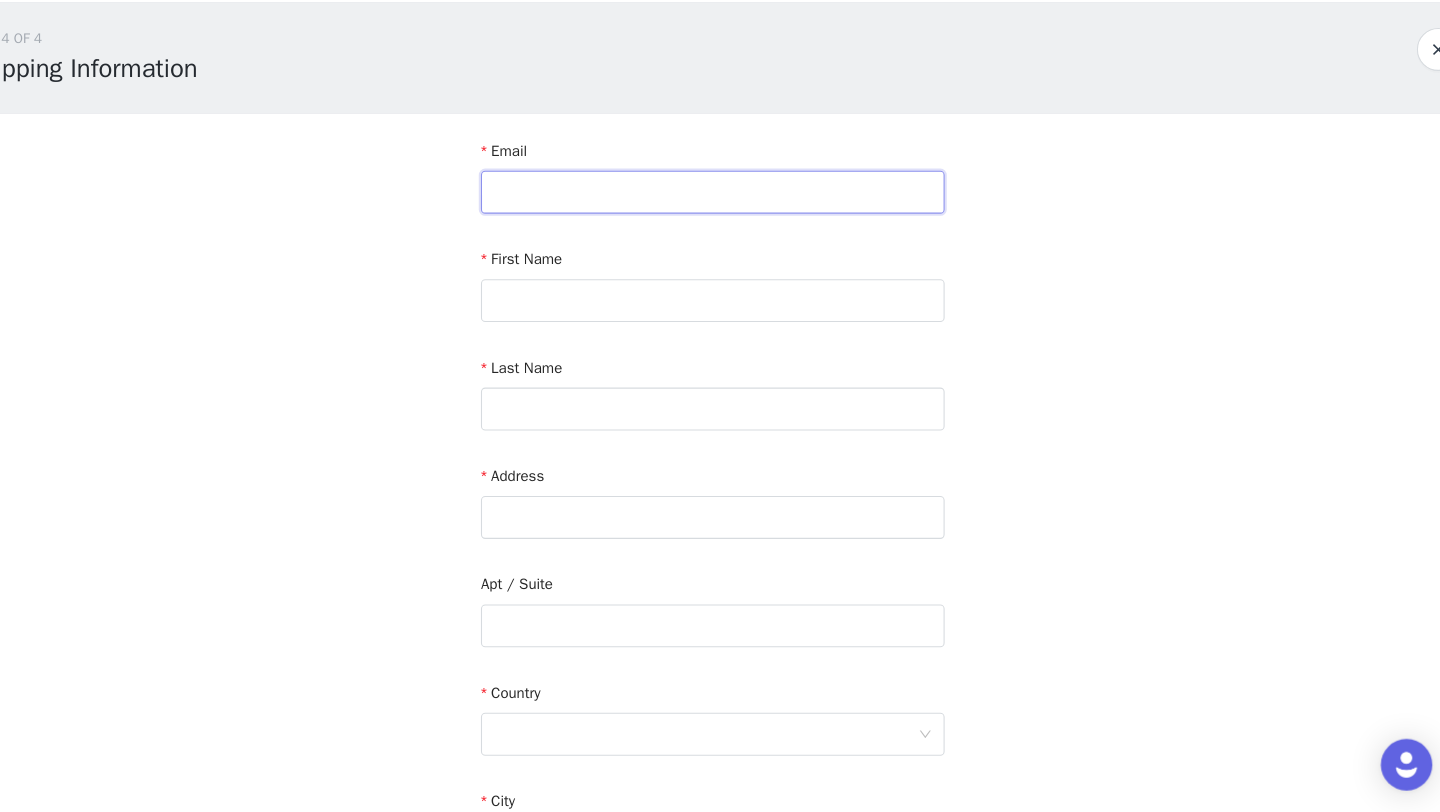 click at bounding box center [720, 235] 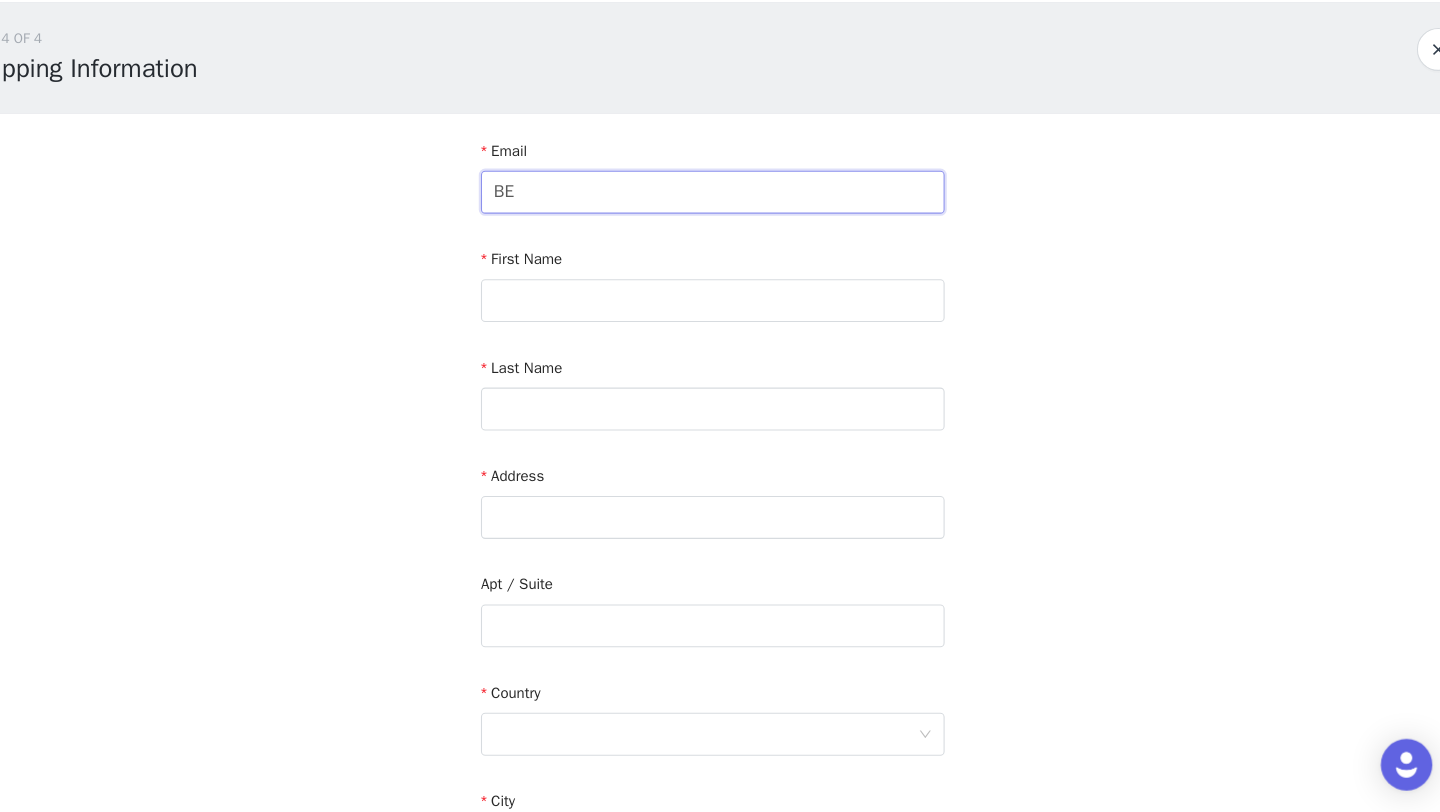 type on "B" 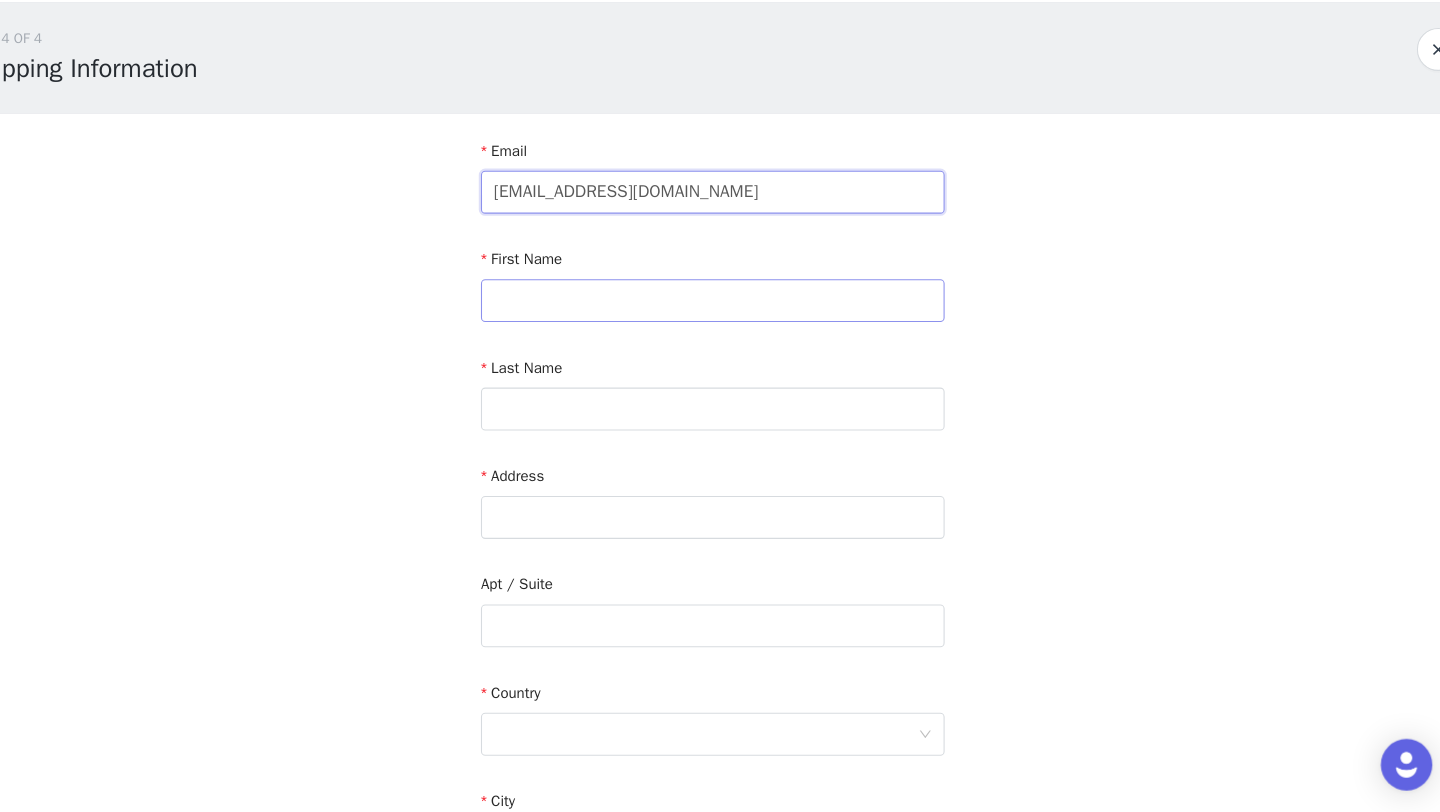 type on "bellamaddisonjames@gmail.com" 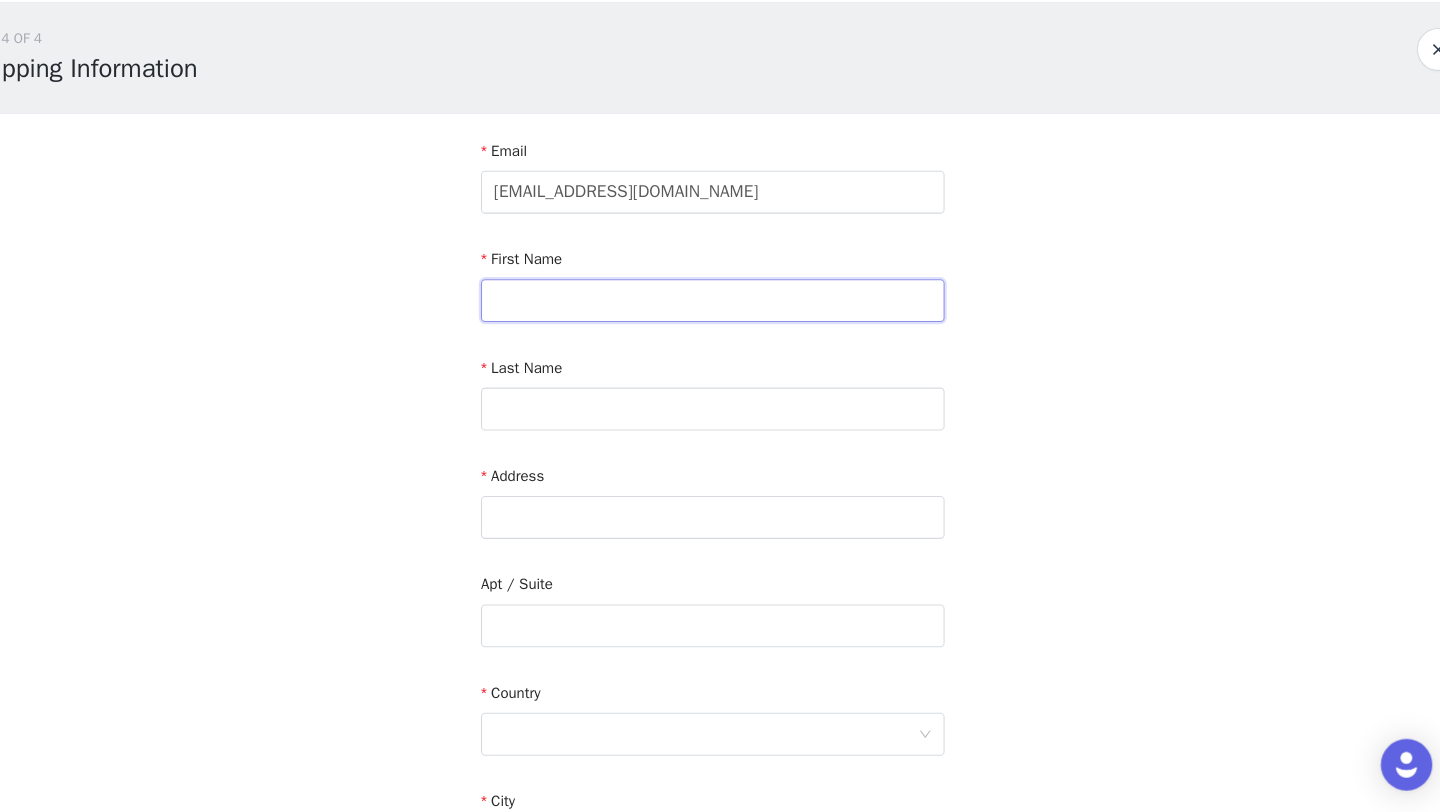 click at bounding box center [720, 336] 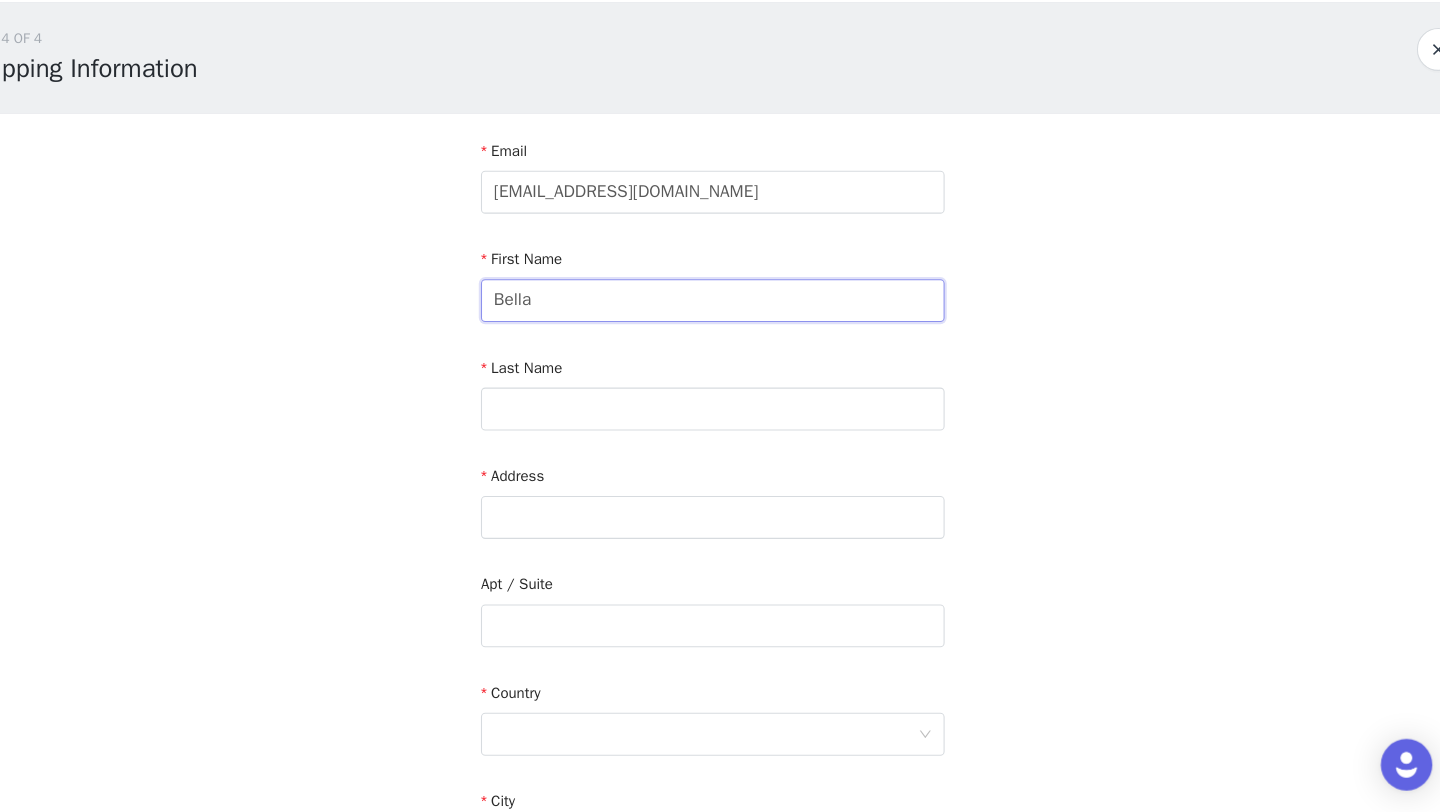 type on "Bella" 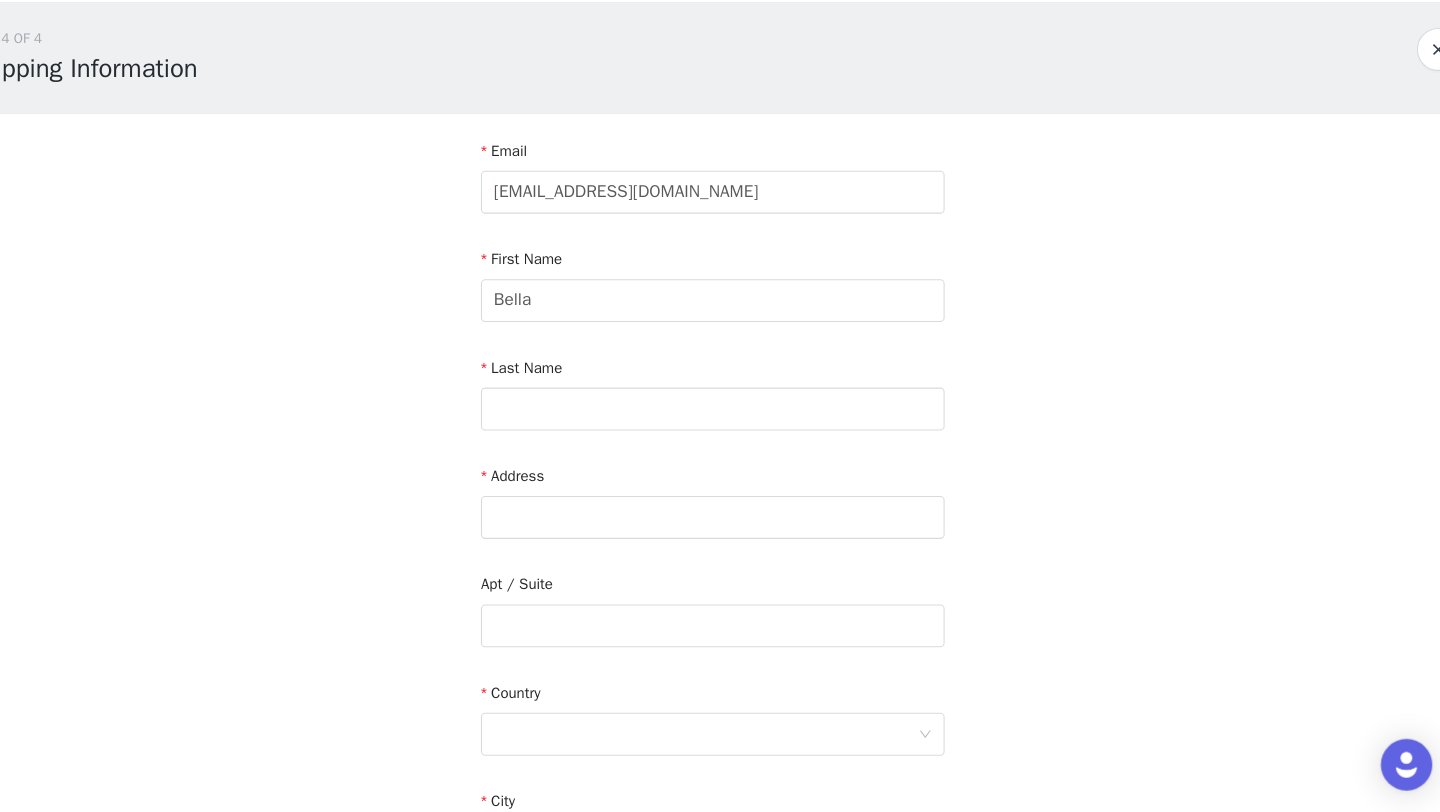 click on "STEP 4 OF 4
Shipping Information
Email bellamaddisonjames@gmail.com   First Name Bella   Last Name   Address   Apt / Suite   Country     City     Postcode   Phone Number" at bounding box center [720, 588] 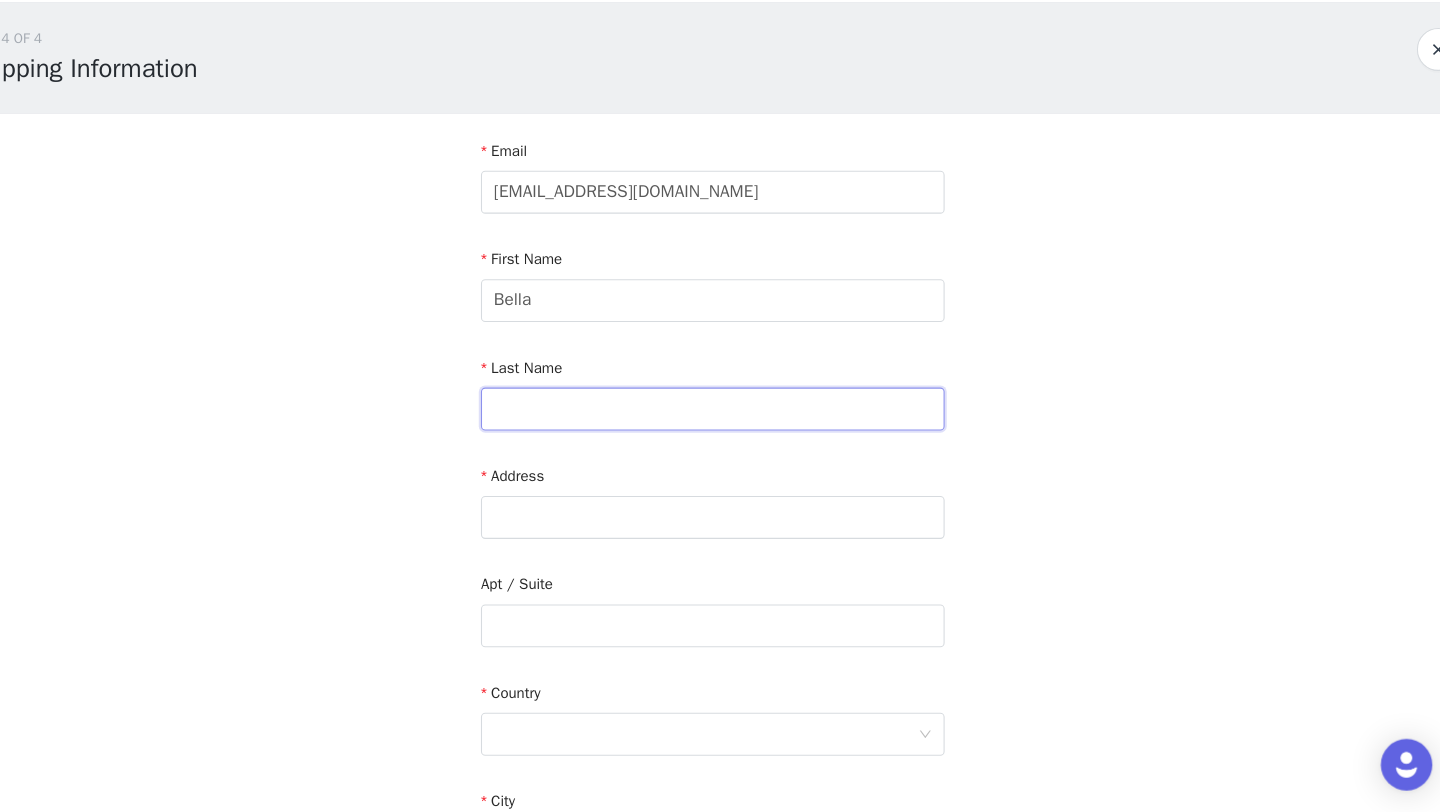 click at bounding box center (720, 437) 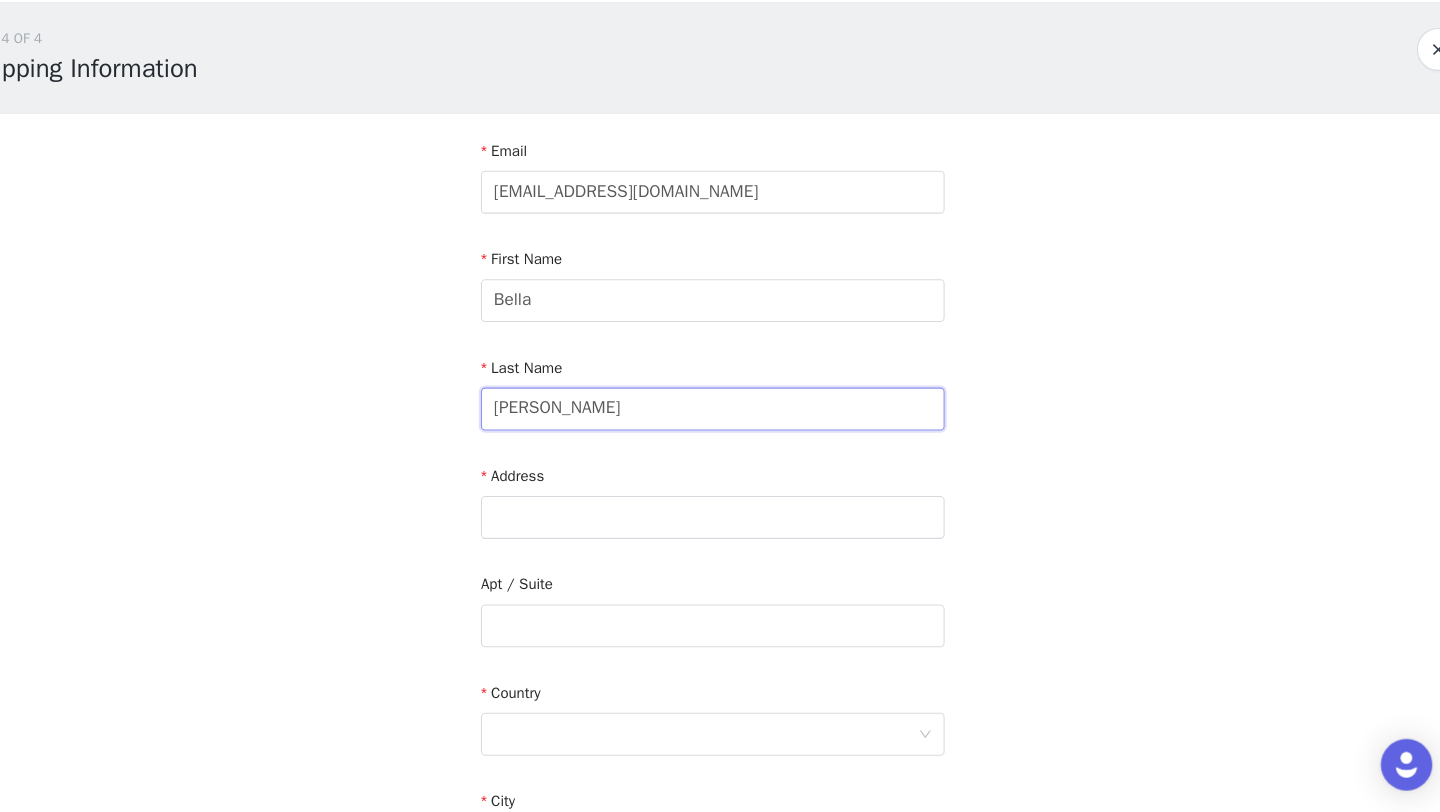 type on "James" 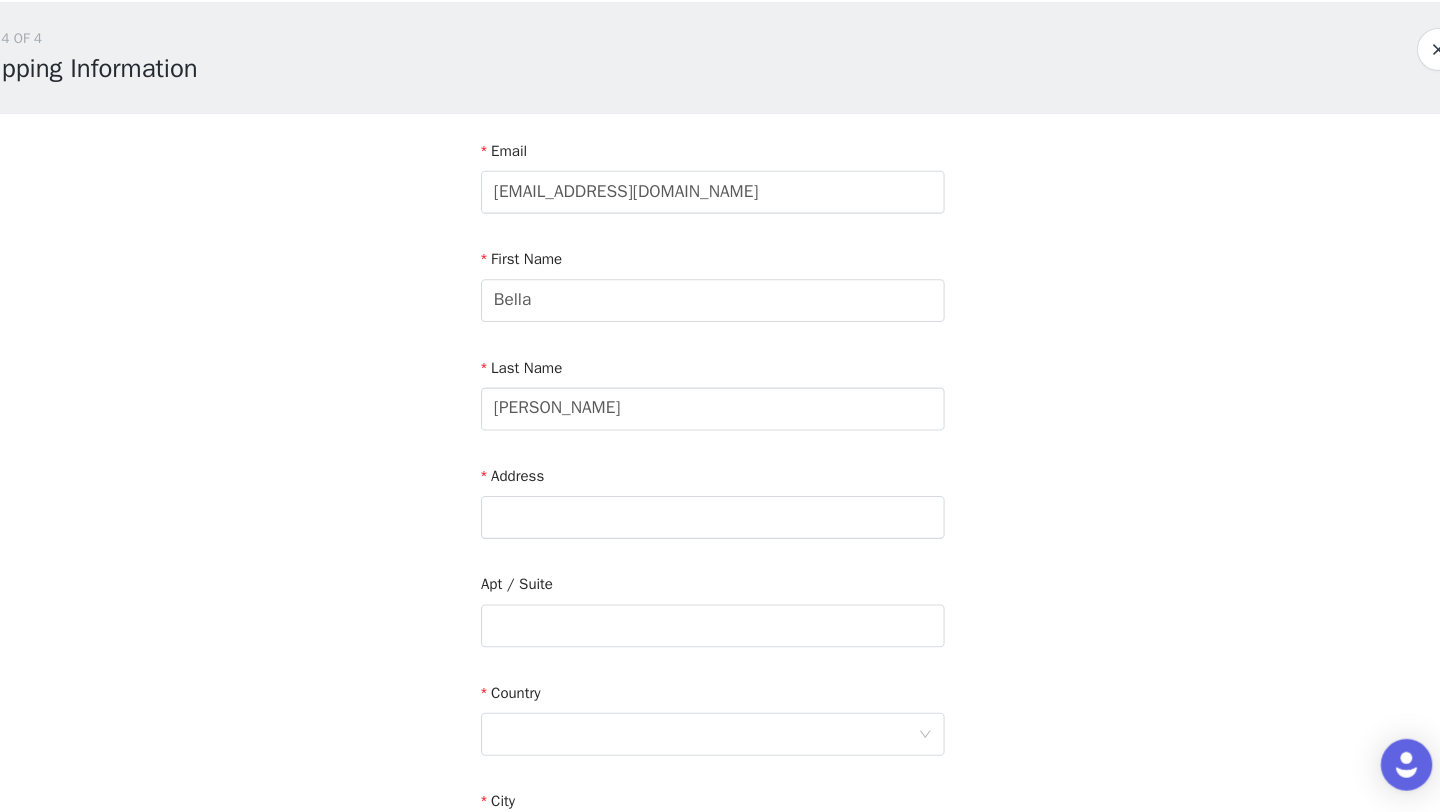 click on "STEP 4 OF 4
Shipping Information
Email bellamaddisonjames@gmail.com   First Name Bella   Last Name James   Address   Apt / Suite   Country     City     Postcode   Phone Number" at bounding box center [720, 588] 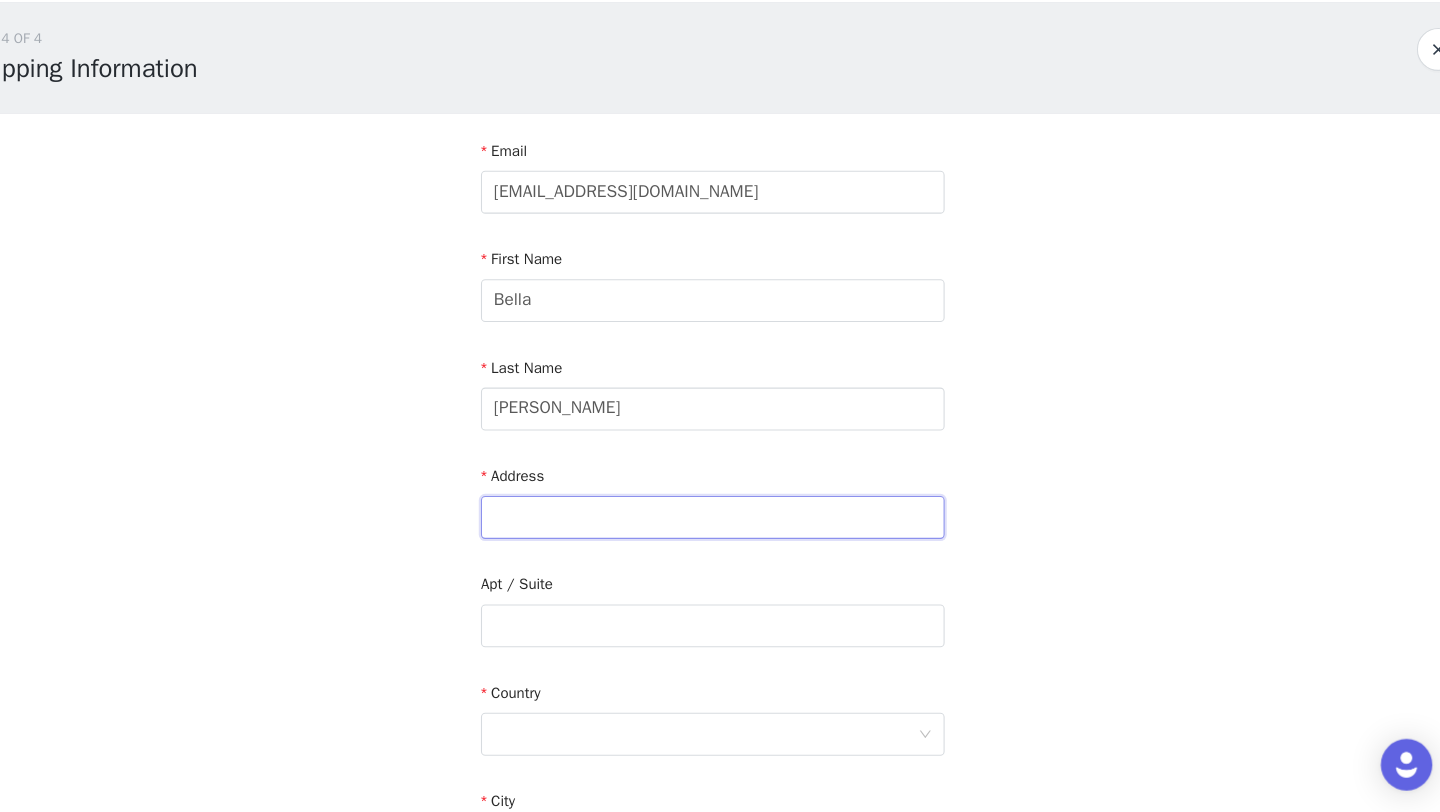 click at bounding box center (720, 538) 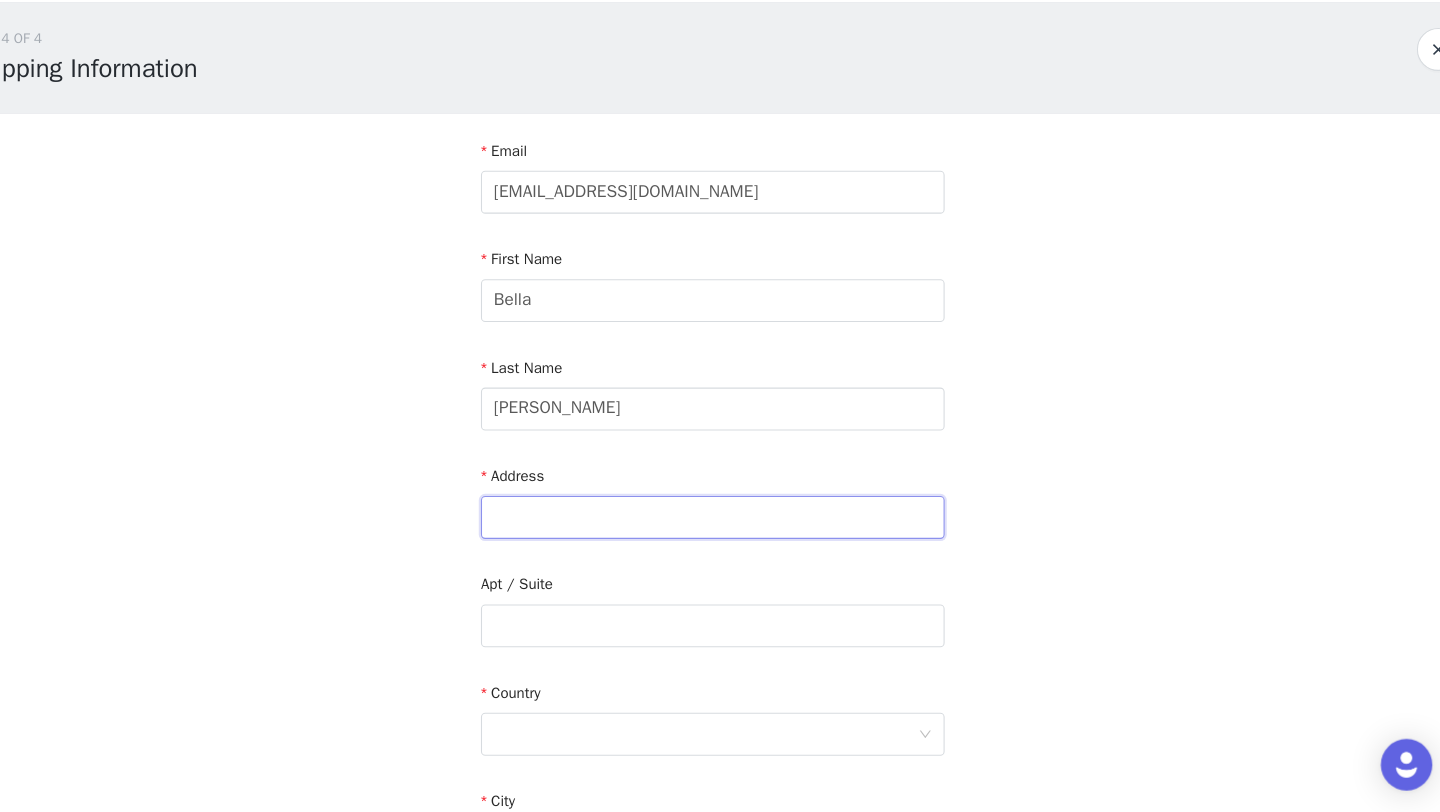 type on "2/42 Stadium Drive" 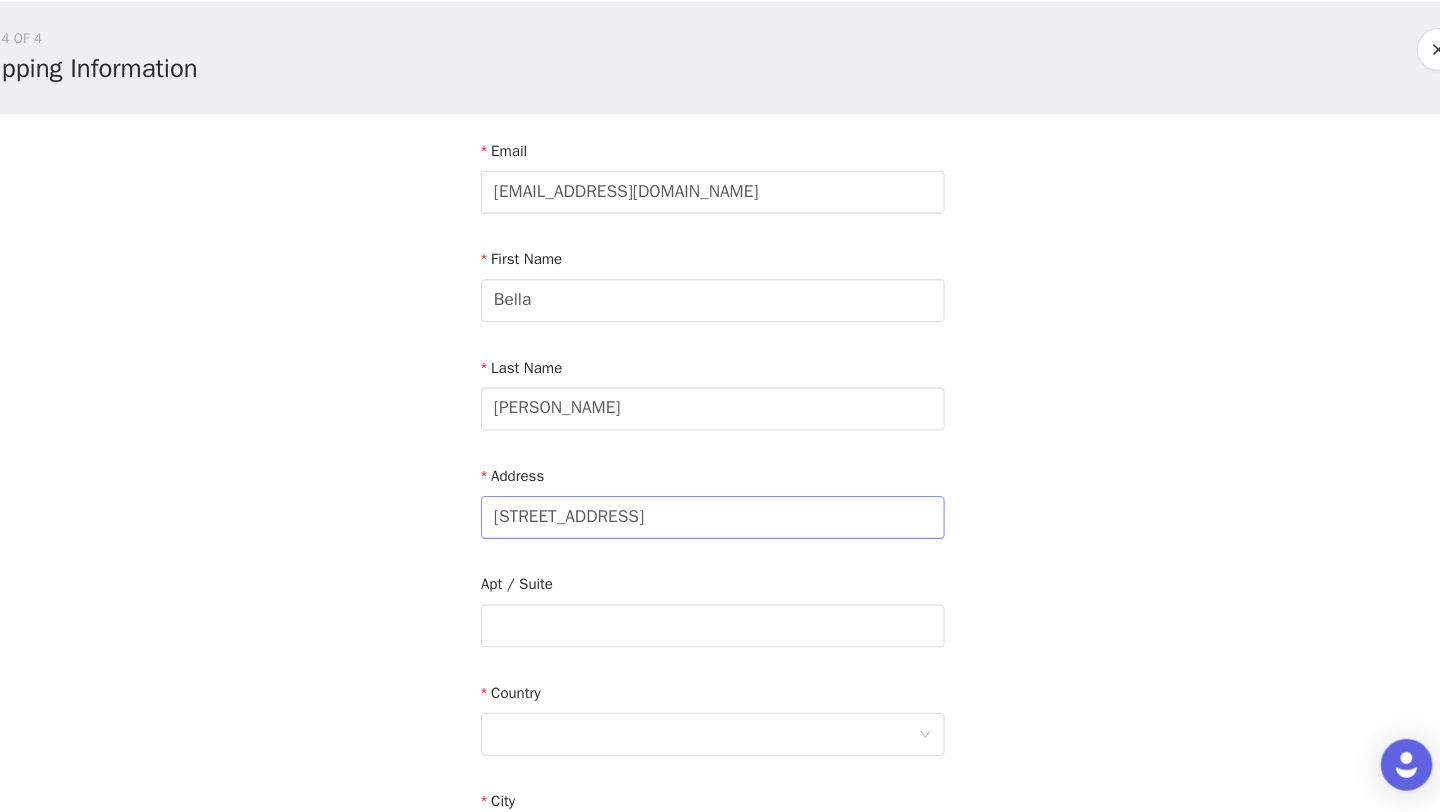 type on "Robina" 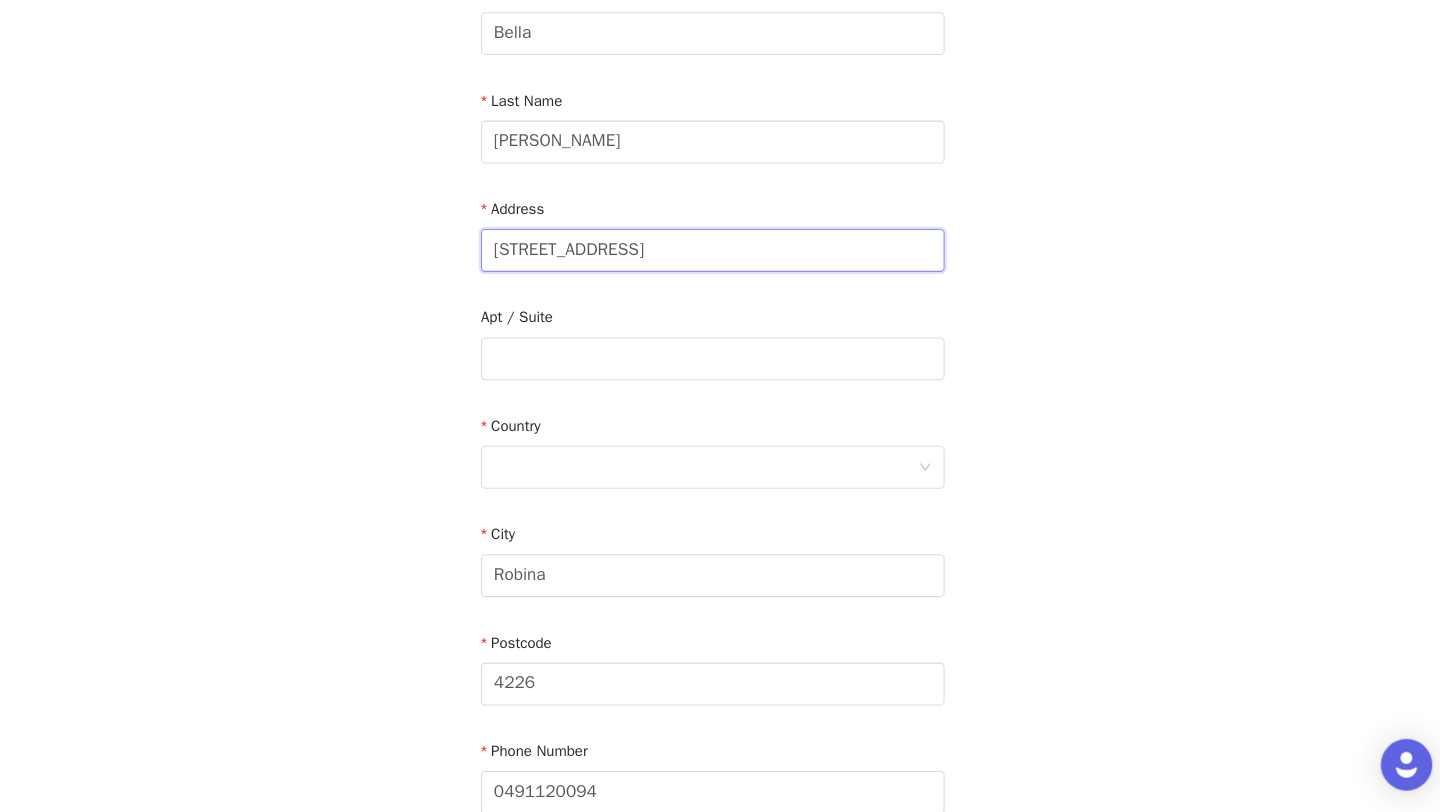 scroll, scrollTop: 255, scrollLeft: 0, axis: vertical 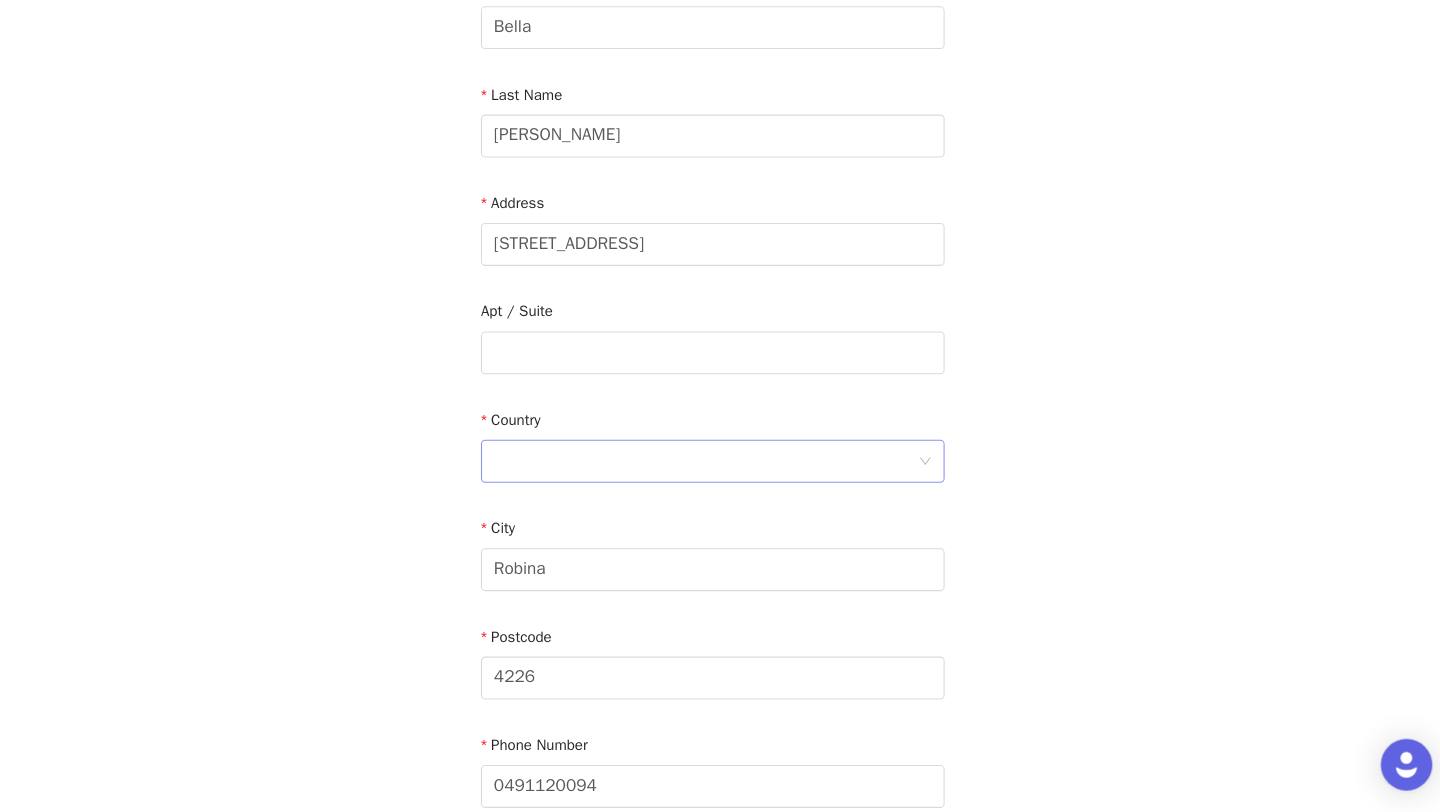 click at bounding box center [713, 485] 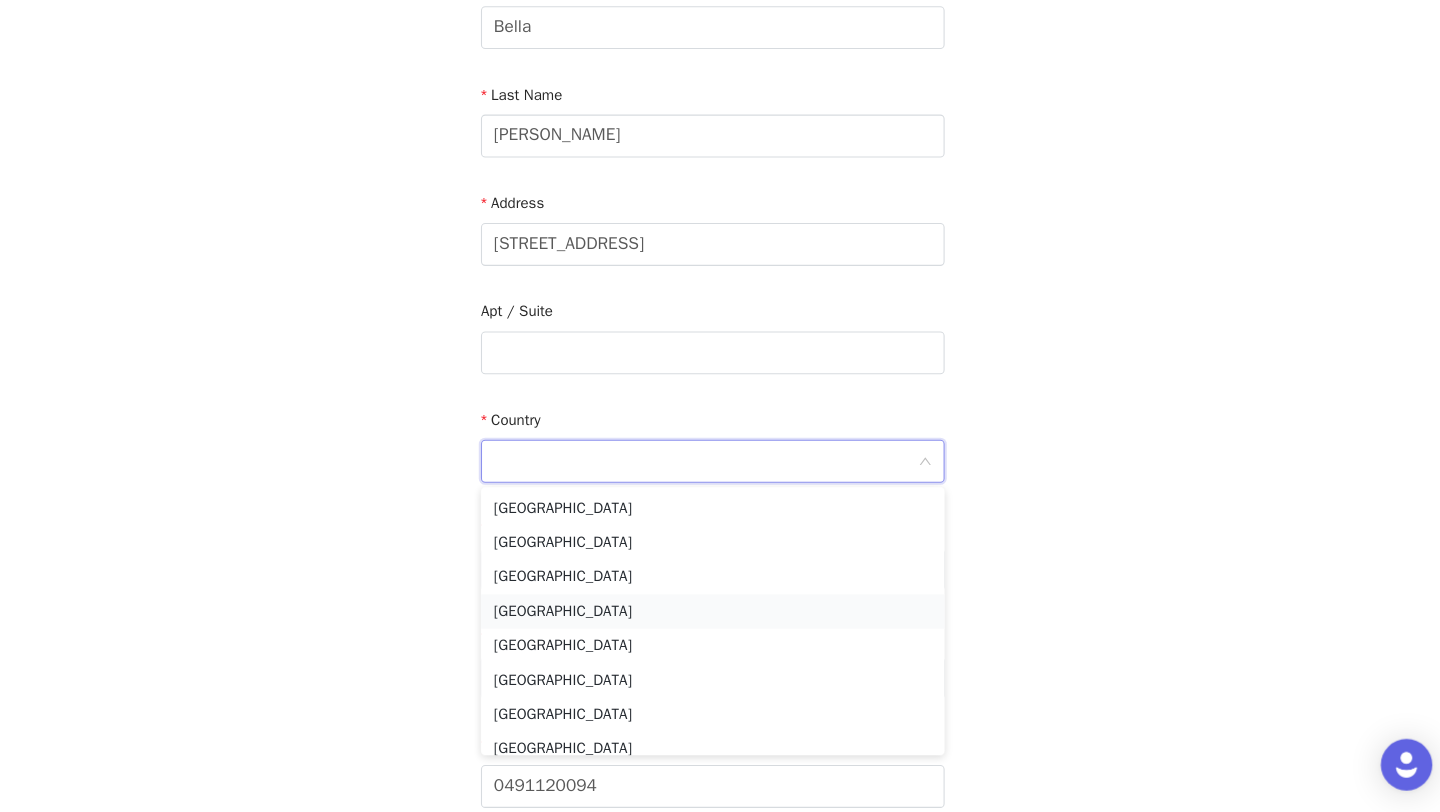 click on "Australia" at bounding box center (720, 625) 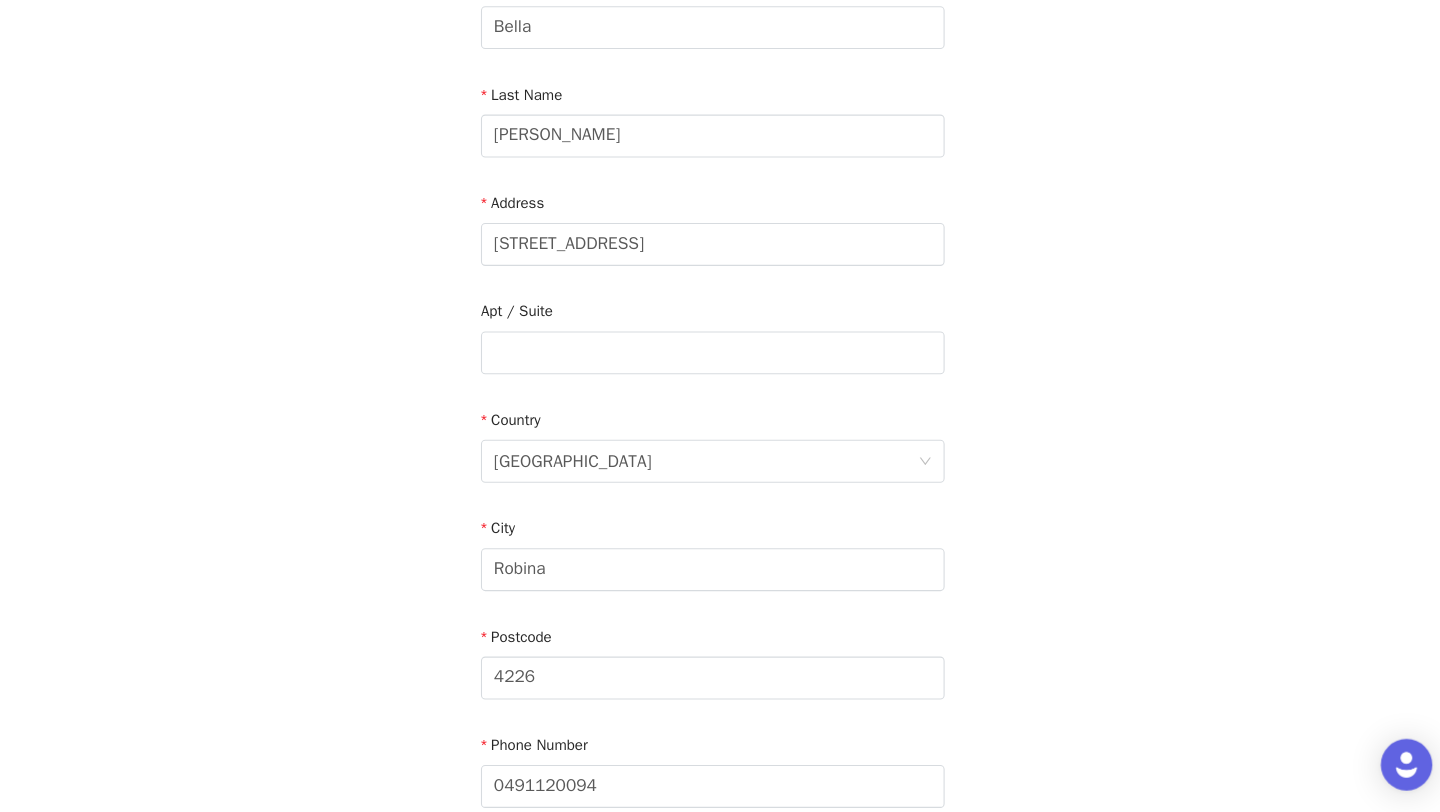 click on "STEP 4 OF 4
Shipping Information
Email bellamaddisonjames@gmail.com   First Name Bella   Last Name James   Address 2/42 Stadium Drive   Apt / Suite   Country
Australia
City Robina     Postcode 4226   Phone Number 0491120094" at bounding box center [720, 333] 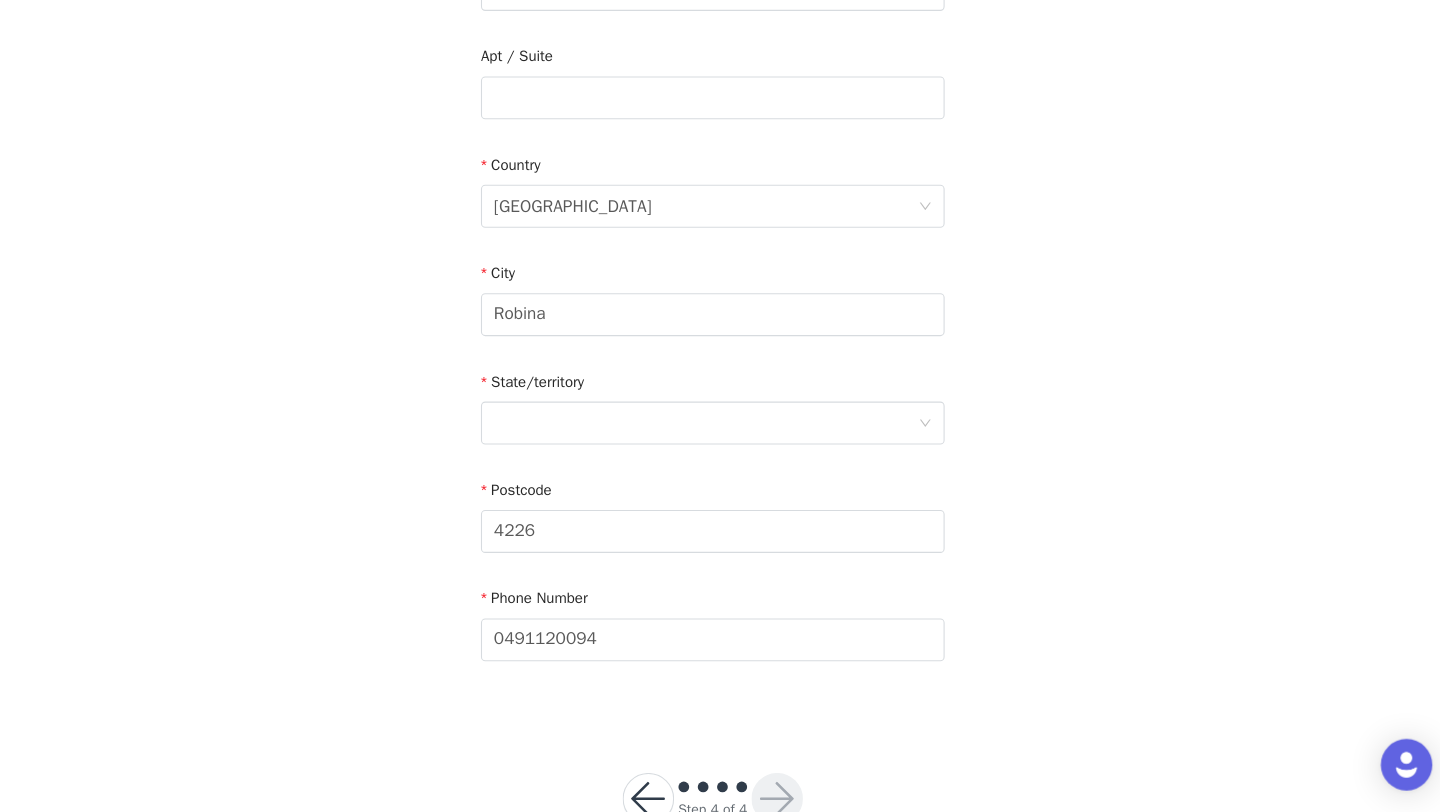 scroll, scrollTop: 493, scrollLeft: 0, axis: vertical 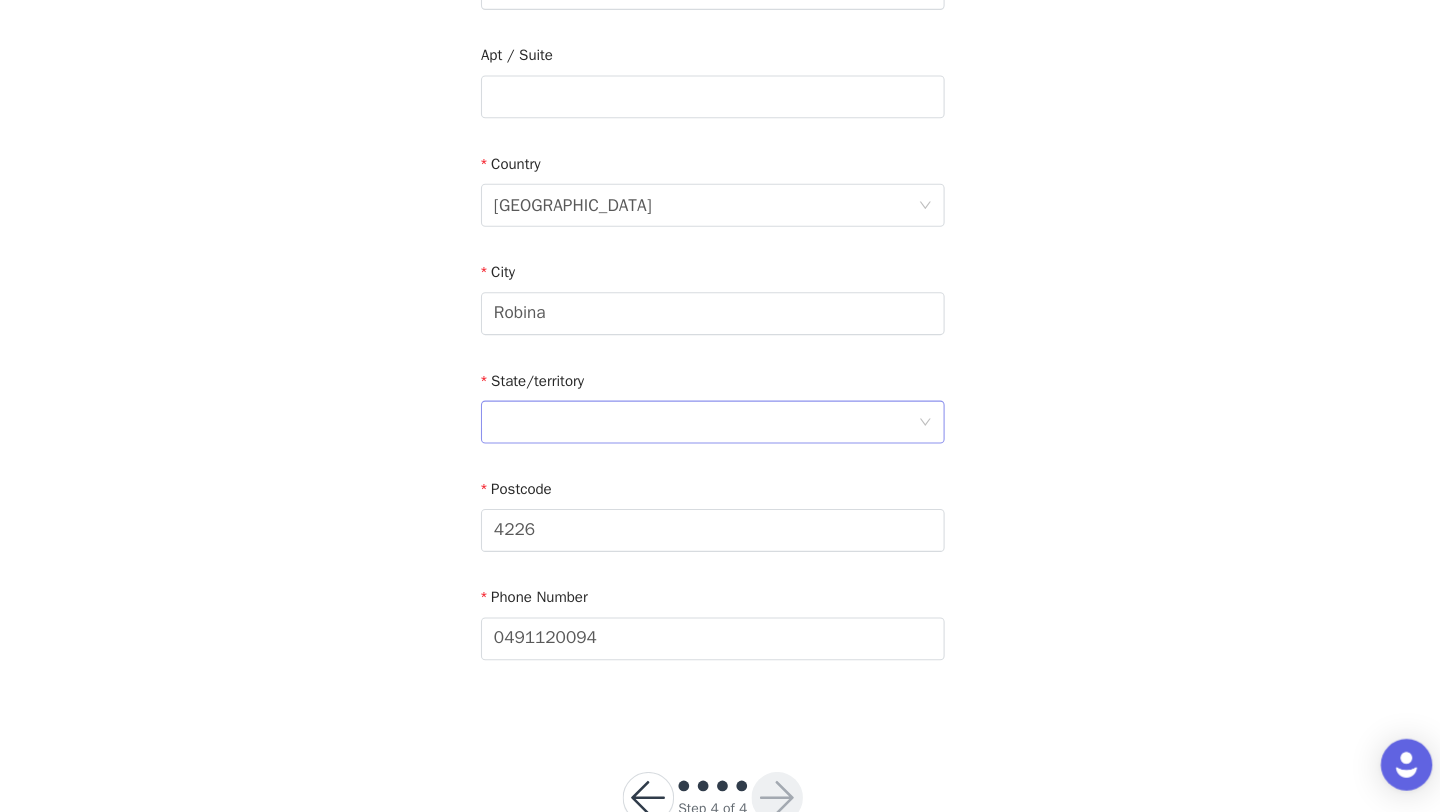 click at bounding box center (713, 449) 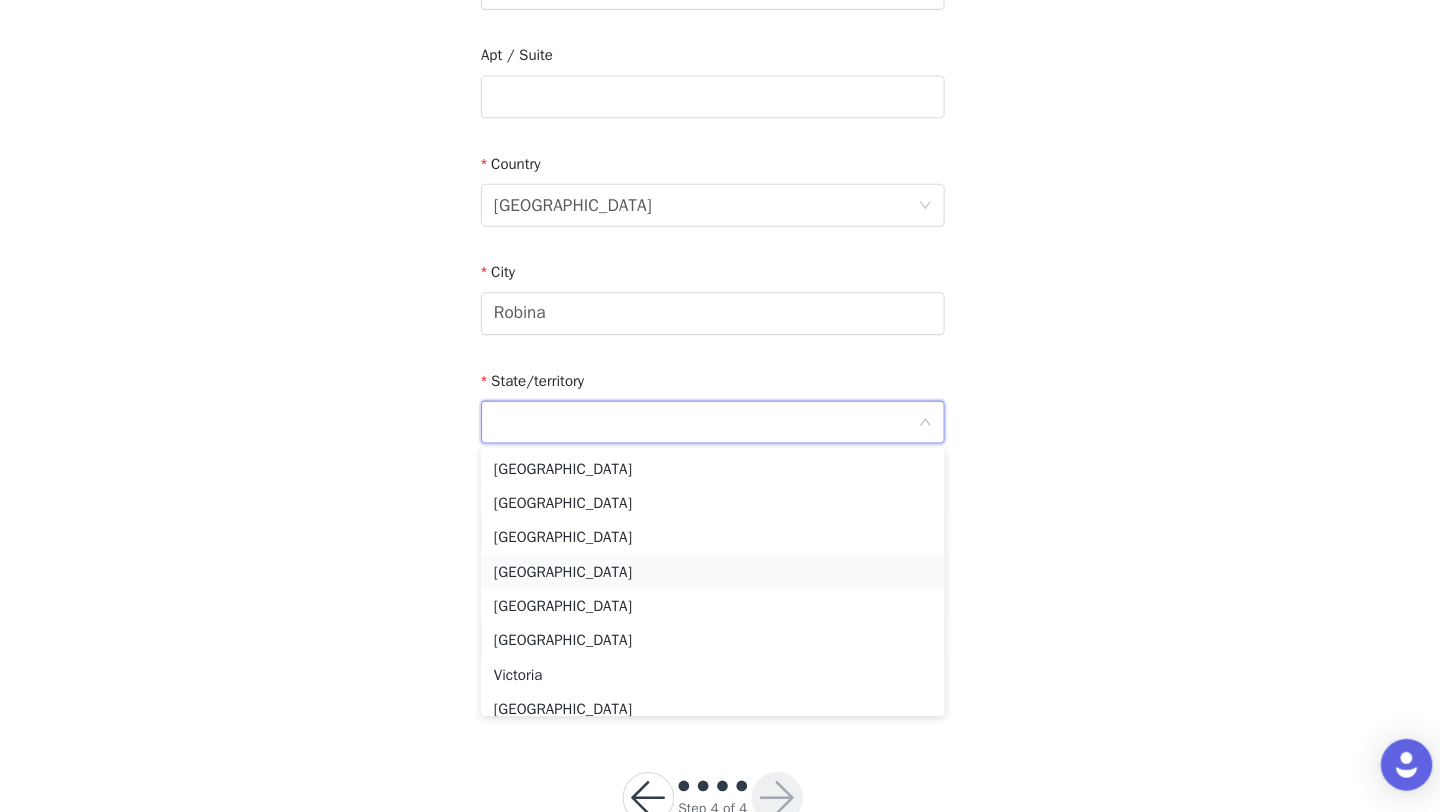 click on "Queensland" at bounding box center [720, 589] 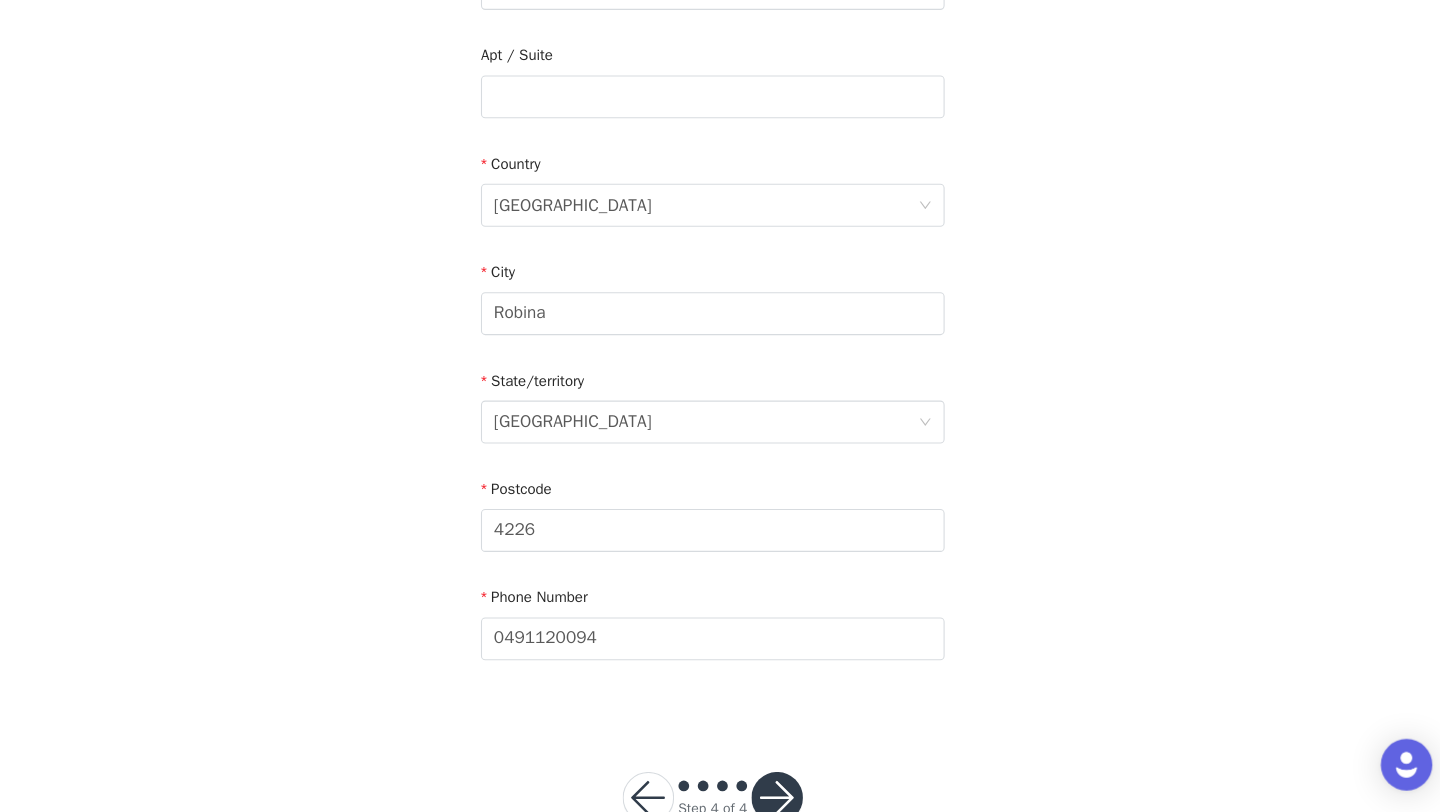 click on "STEP 4 OF 4
Shipping Information
Email bellamaddisonjames@gmail.com   First Name Bella   Last Name James   Address 2/42 Stadium Drive   Apt / Suite   Country
Australia
City Robina   State/territory
Queensland
Postcode 4226   Phone Number 0491120094" at bounding box center (720, 146) 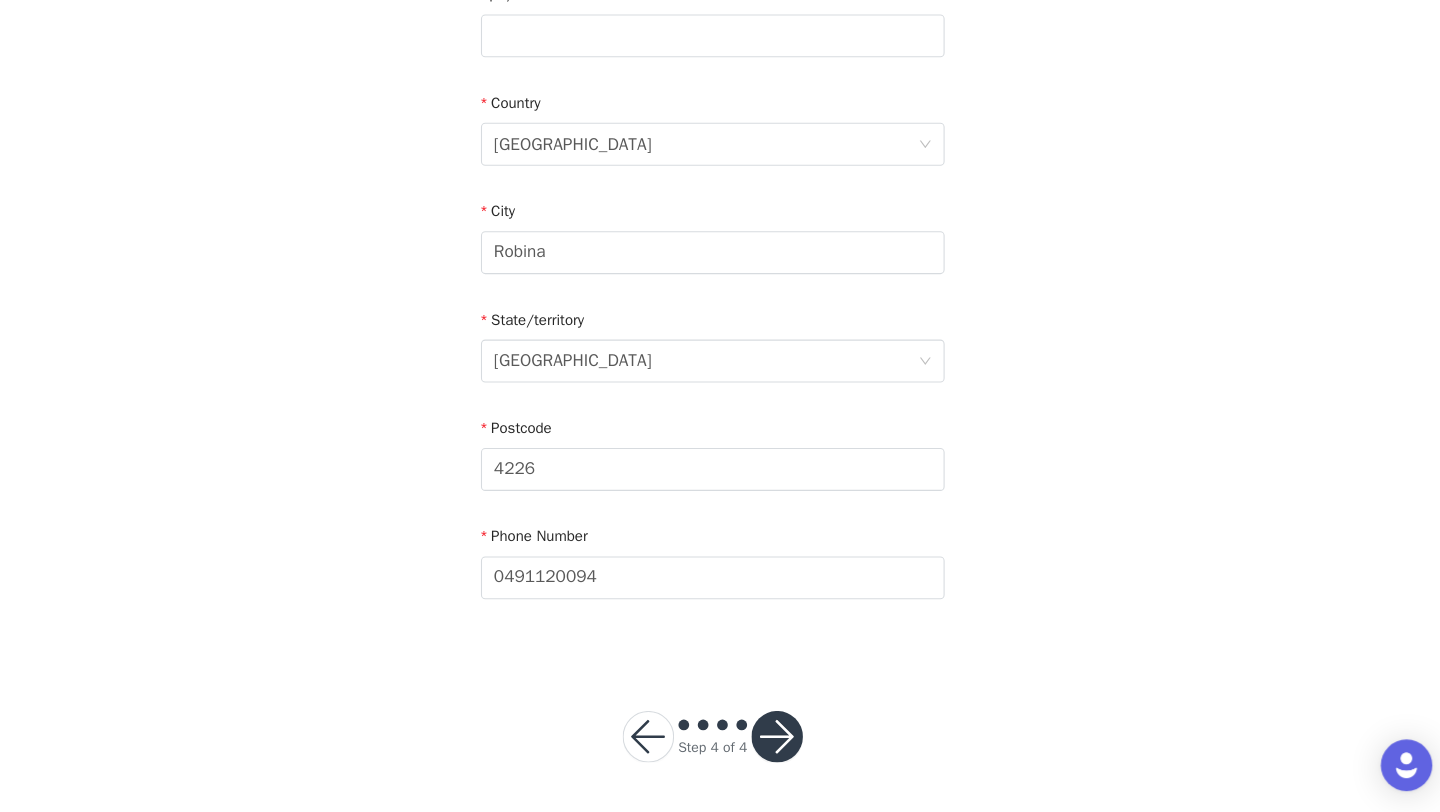 scroll, scrollTop: 551, scrollLeft: 0, axis: vertical 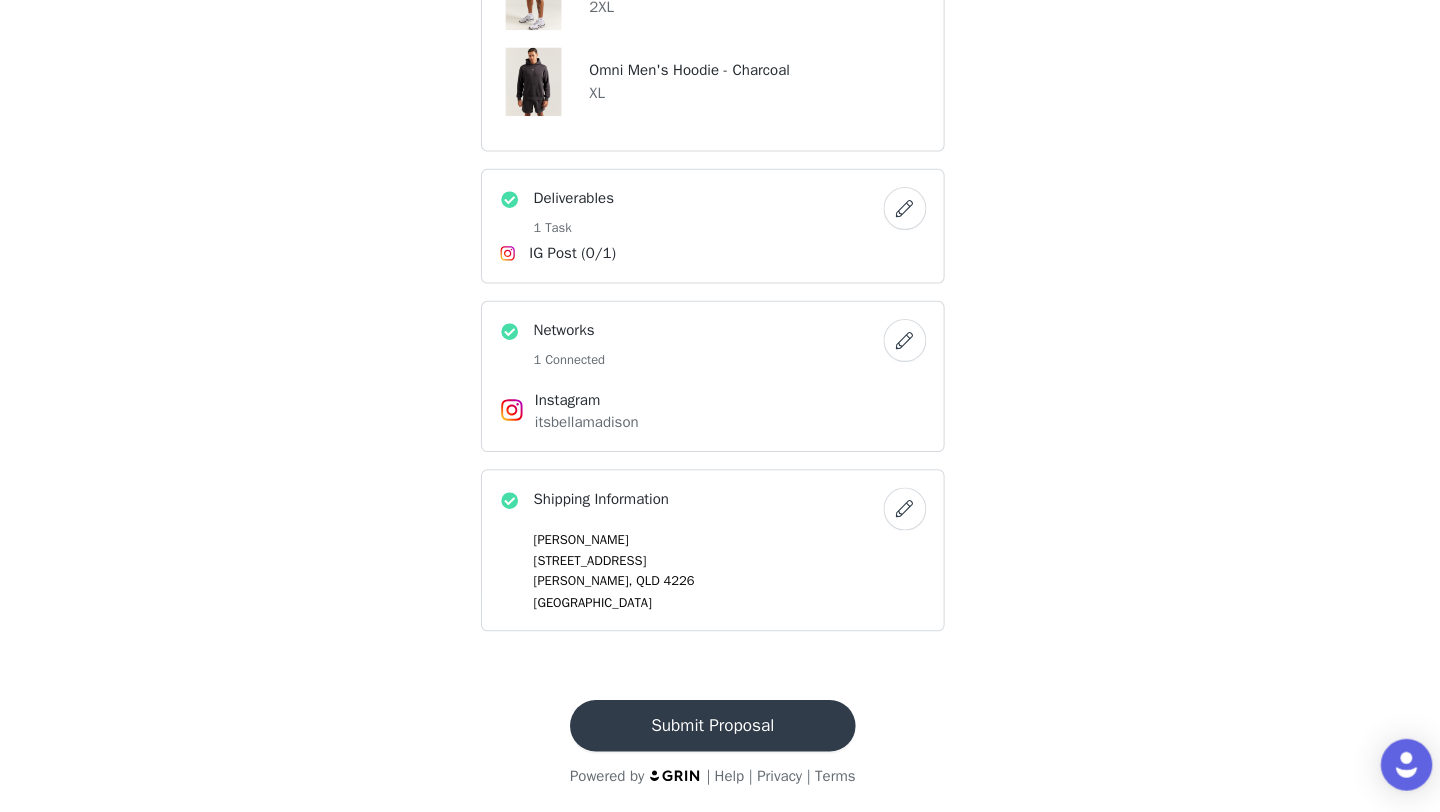 click on "Submit Proposal" at bounding box center (720, 732) 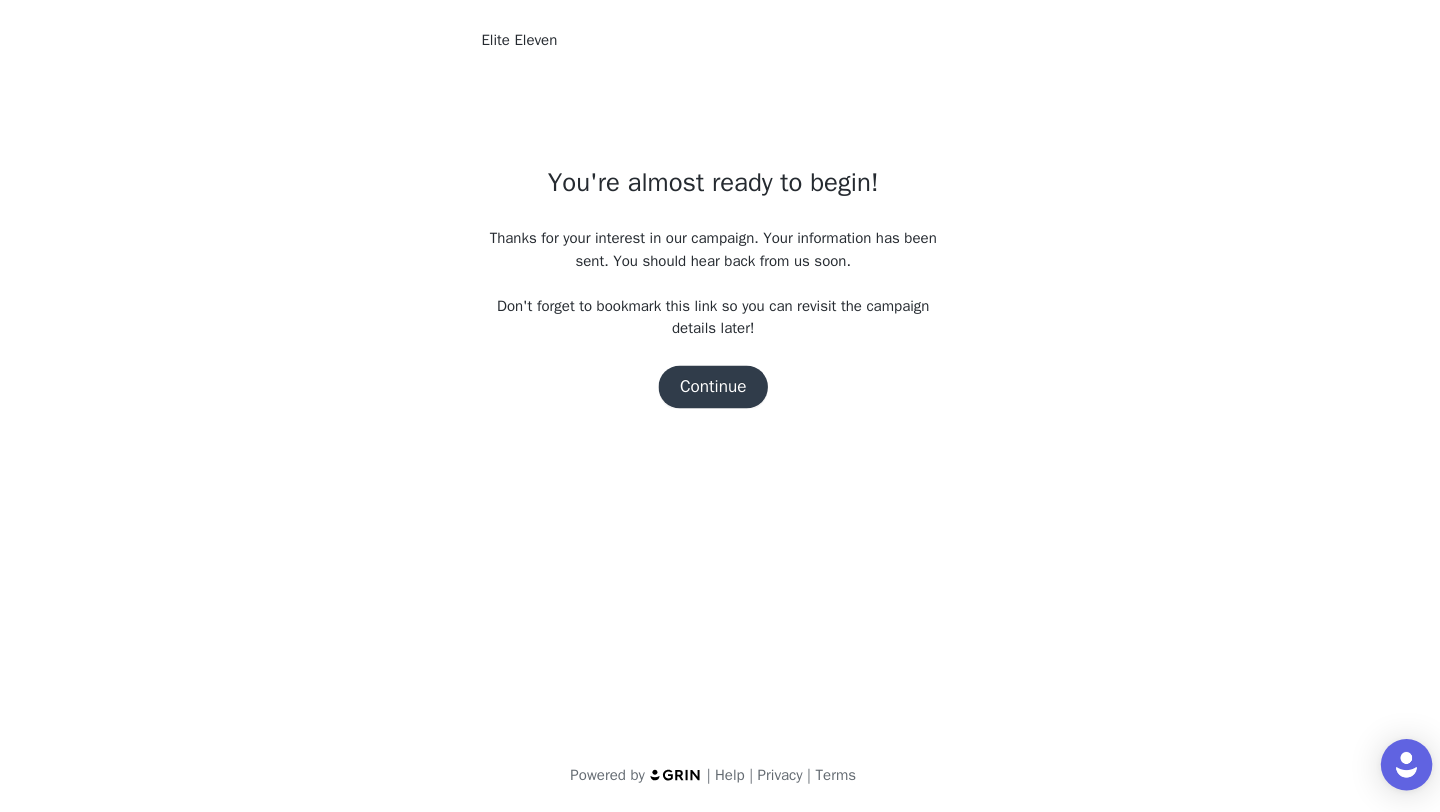 scroll, scrollTop: 0, scrollLeft: 0, axis: both 